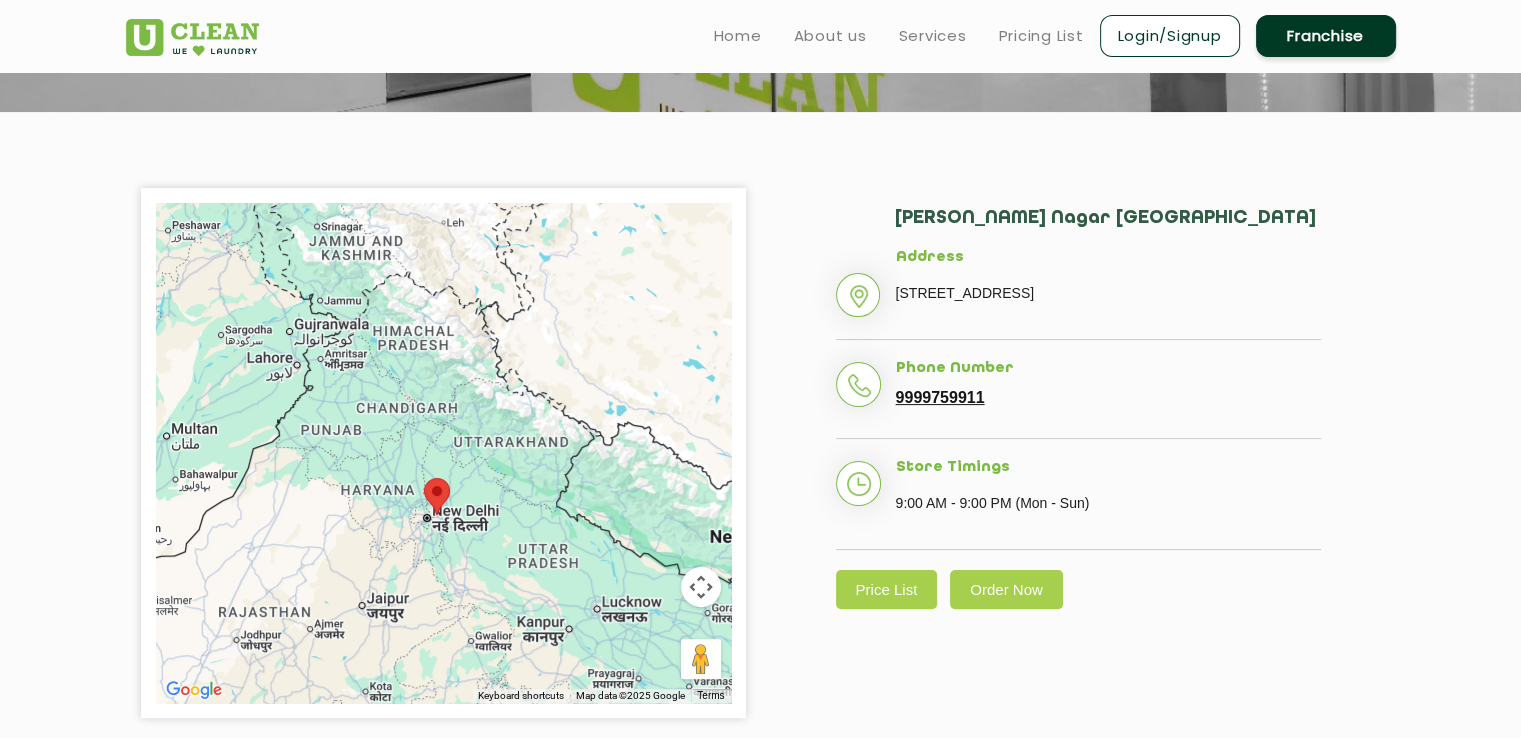 scroll, scrollTop: 0, scrollLeft: 0, axis: both 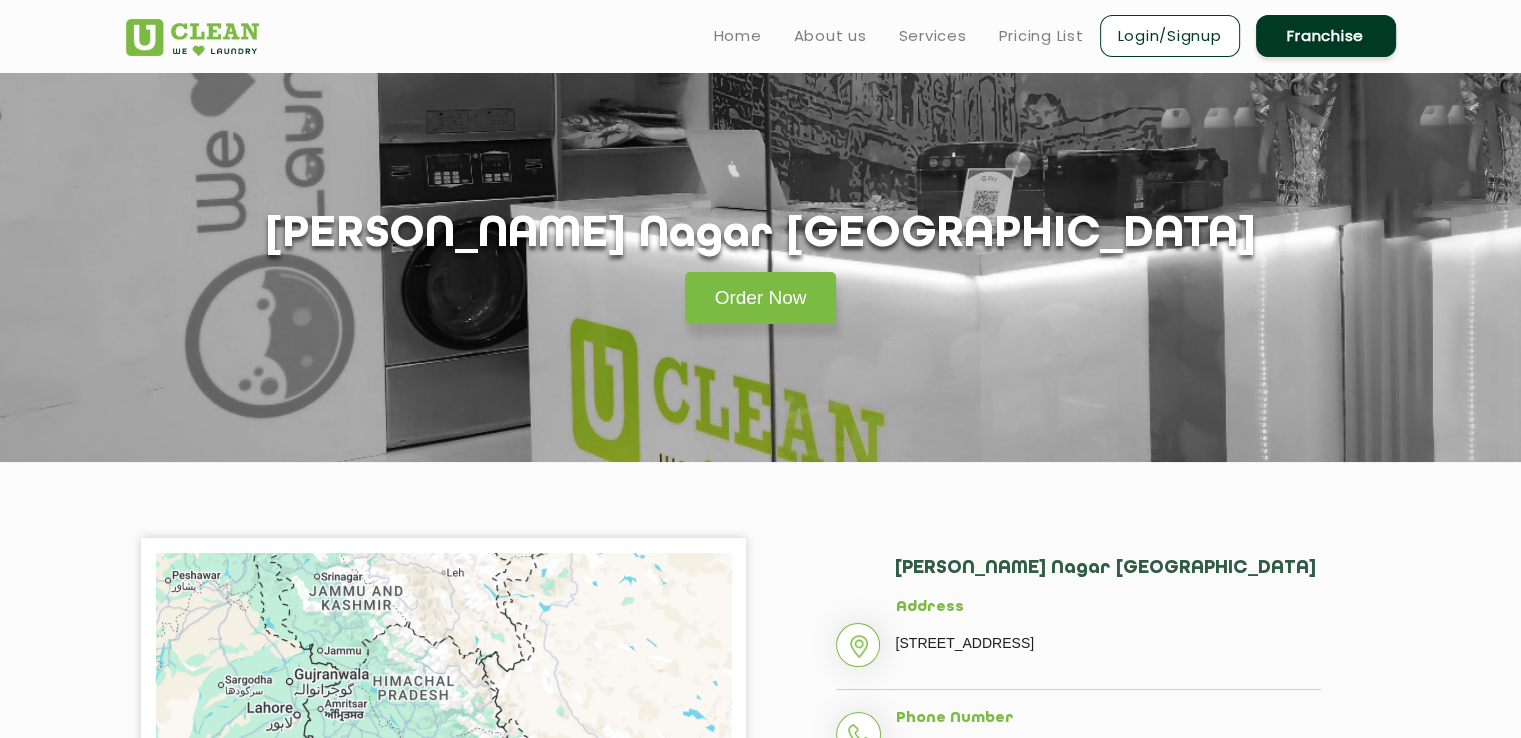 drag, startPoint x: 273, startPoint y: 46, endPoint x: 130, endPoint y: 30, distance: 143.89232 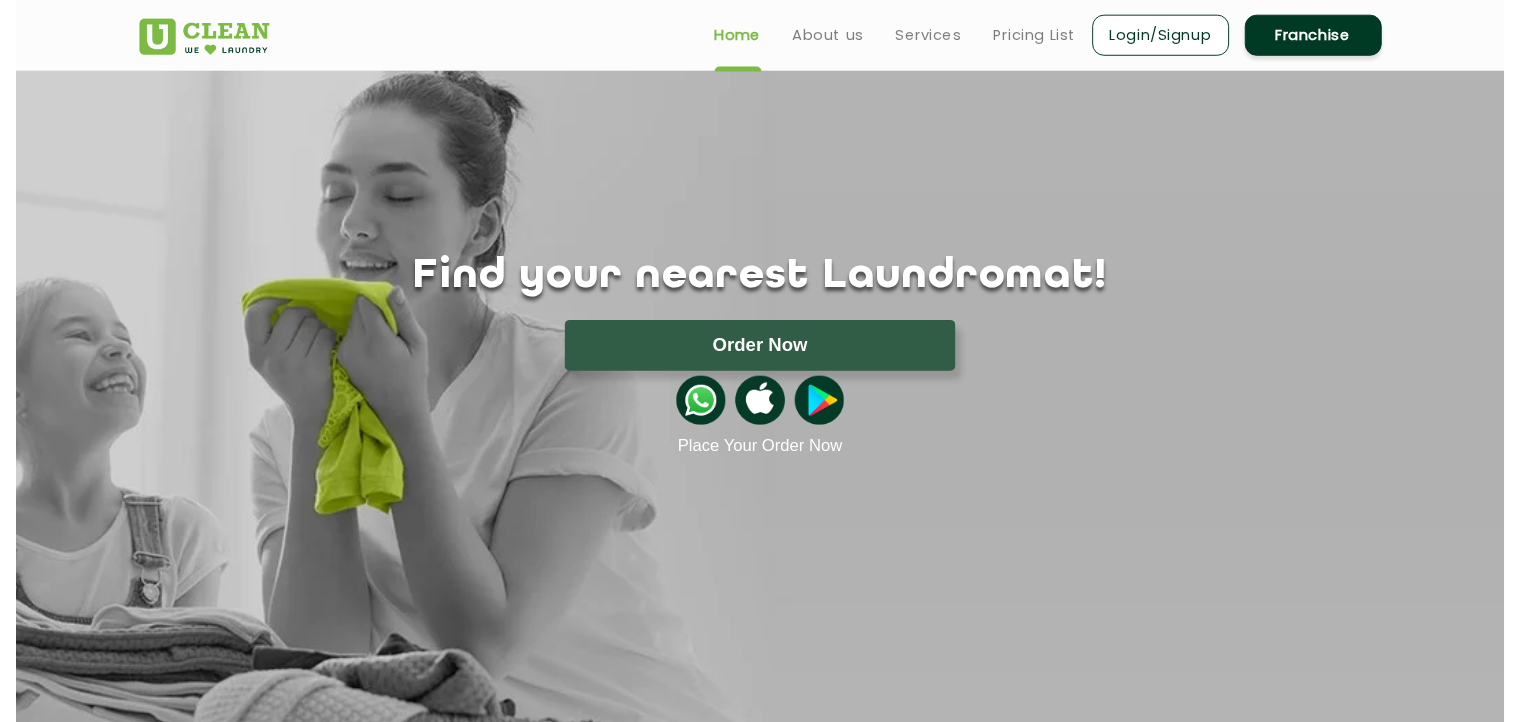 scroll, scrollTop: 0, scrollLeft: 0, axis: both 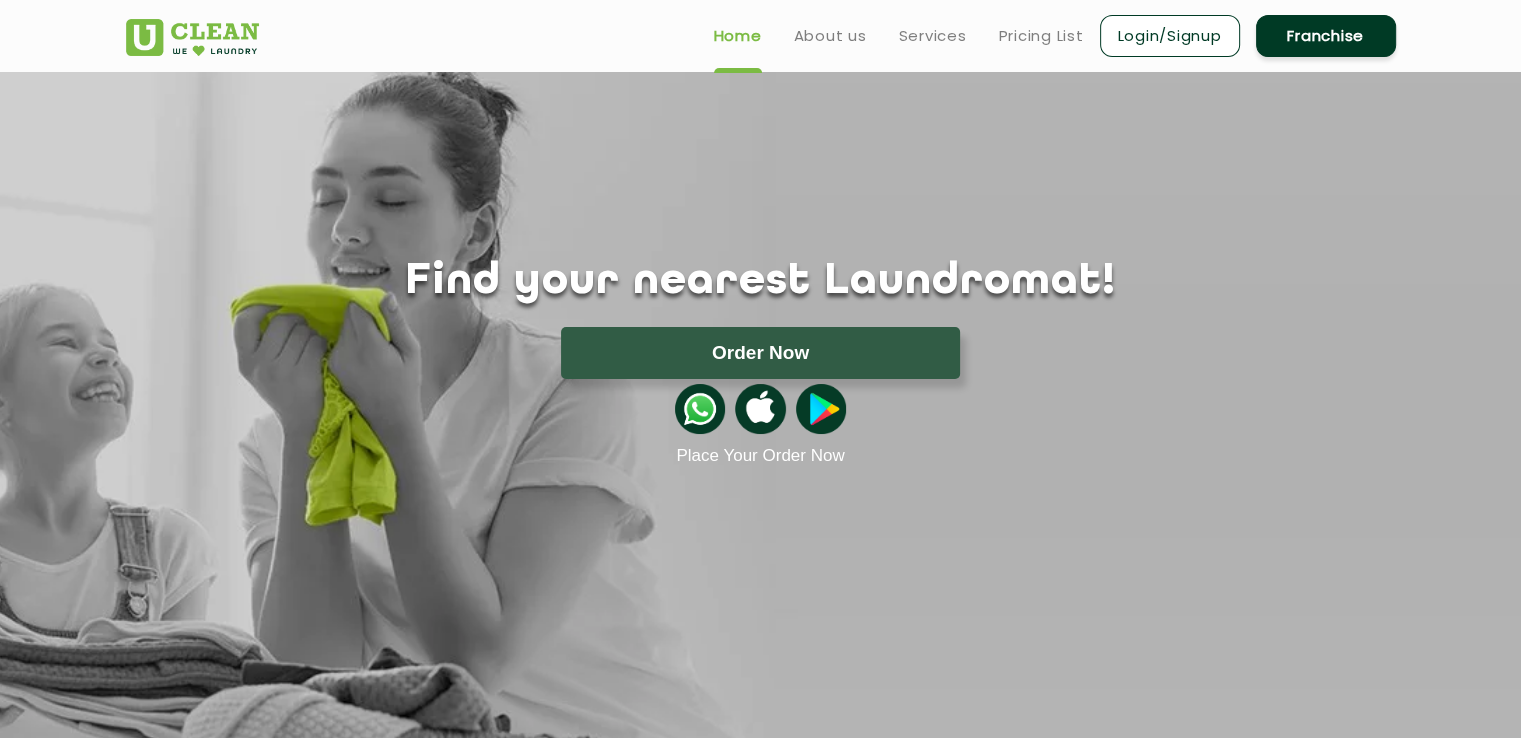 drag, startPoint x: 273, startPoint y: 28, endPoint x: 116, endPoint y: 45, distance: 157.9177 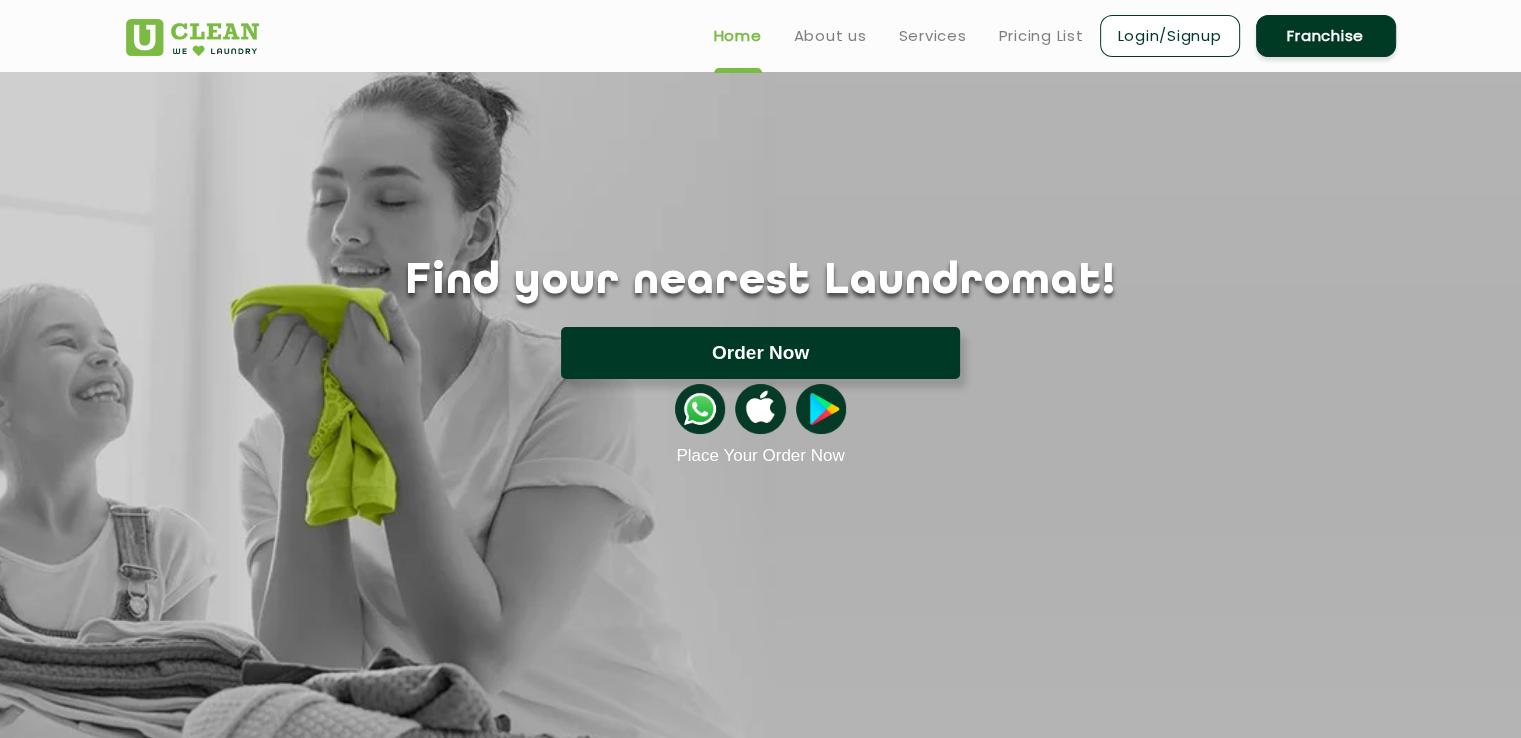 click on "Order Now" 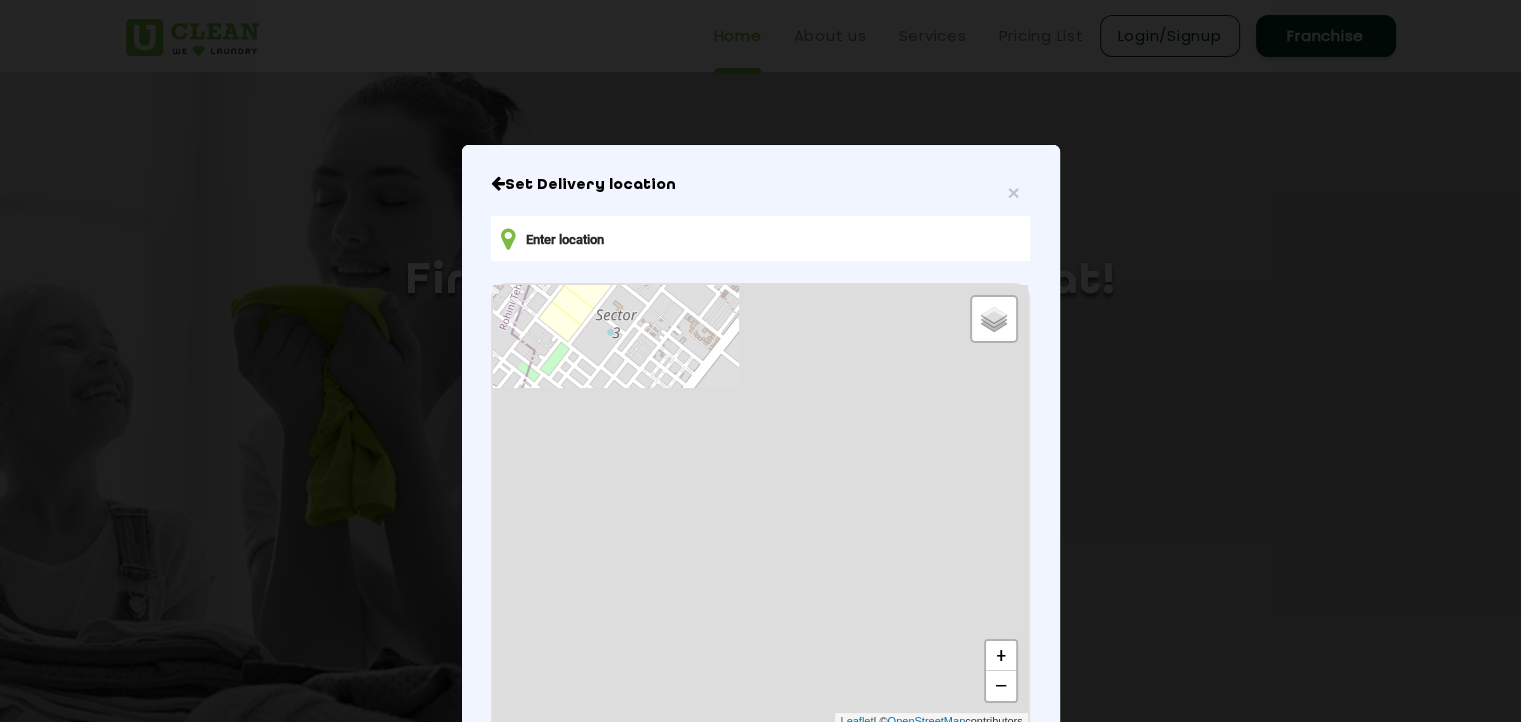 type on "K-3, Pragati Vihar, New Delhi, Delhi 110003, India" 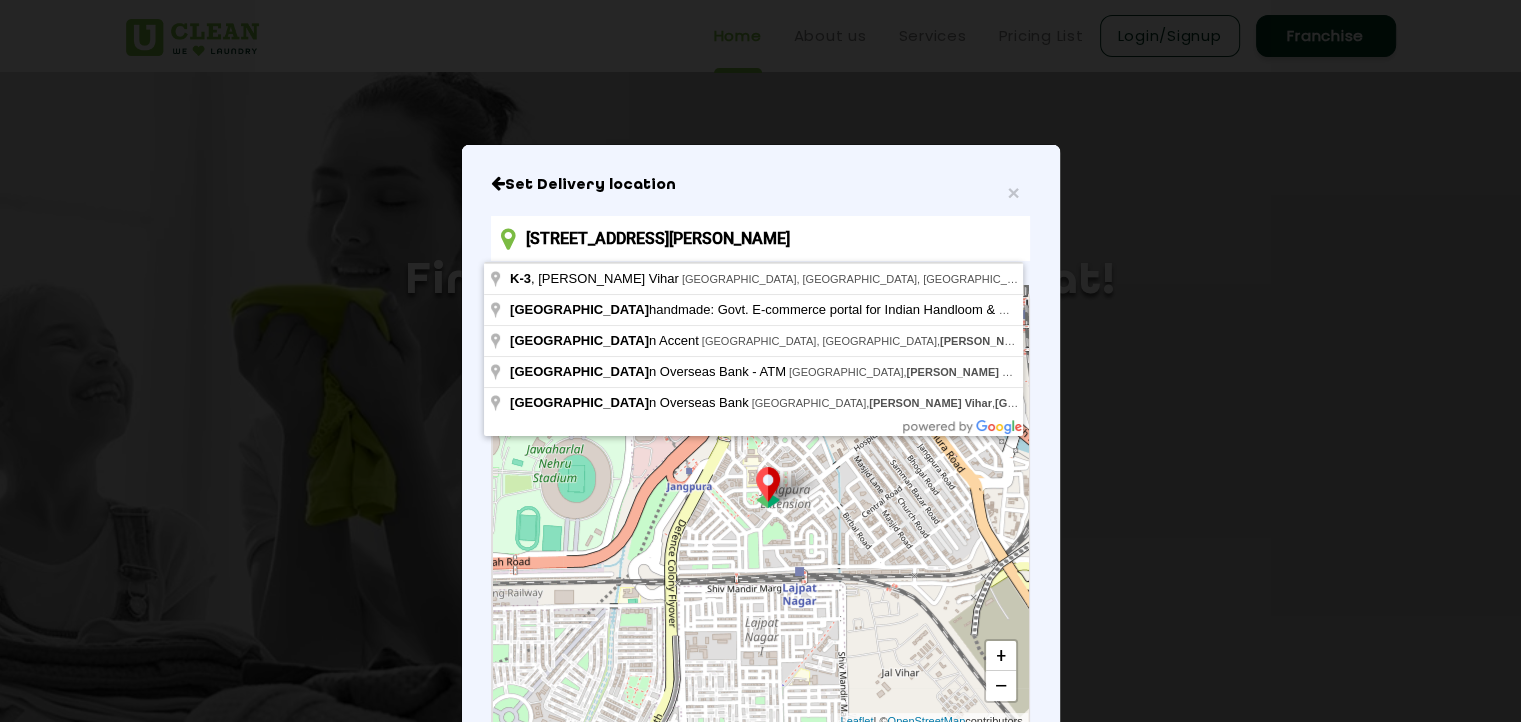 click on "K-3, Pragati Vihar, New Delhi, Delhi 110003, India" at bounding box center [760, 238] 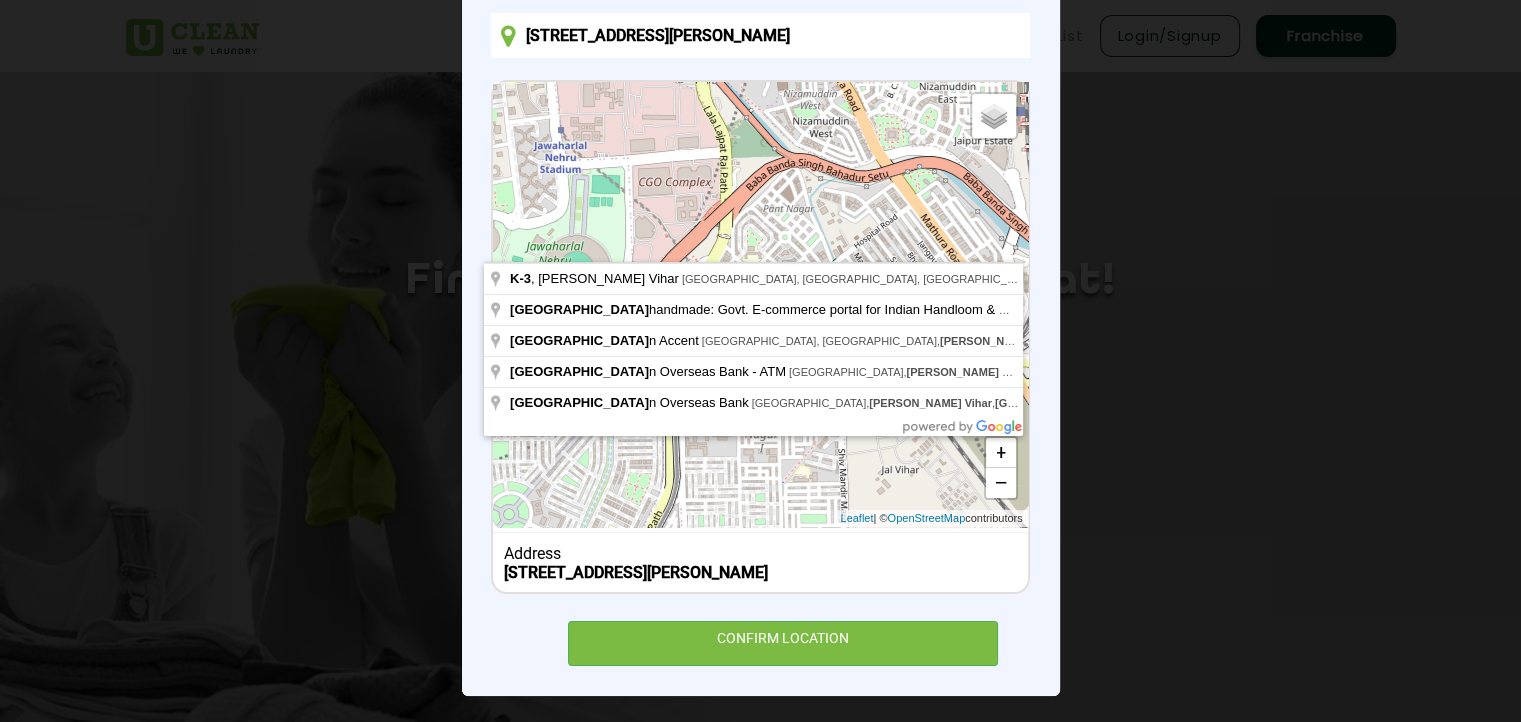 scroll, scrollTop: 0, scrollLeft: 0, axis: both 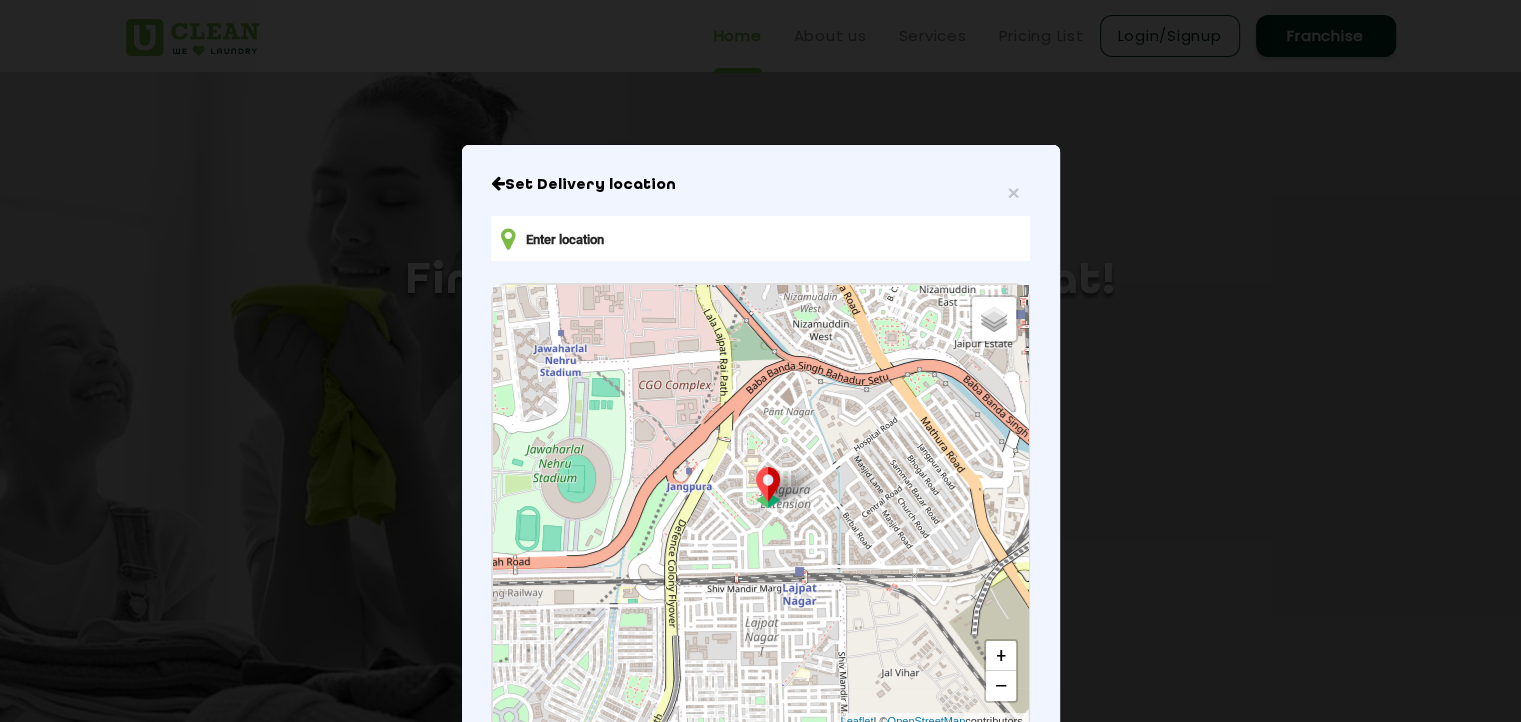 type on "C" 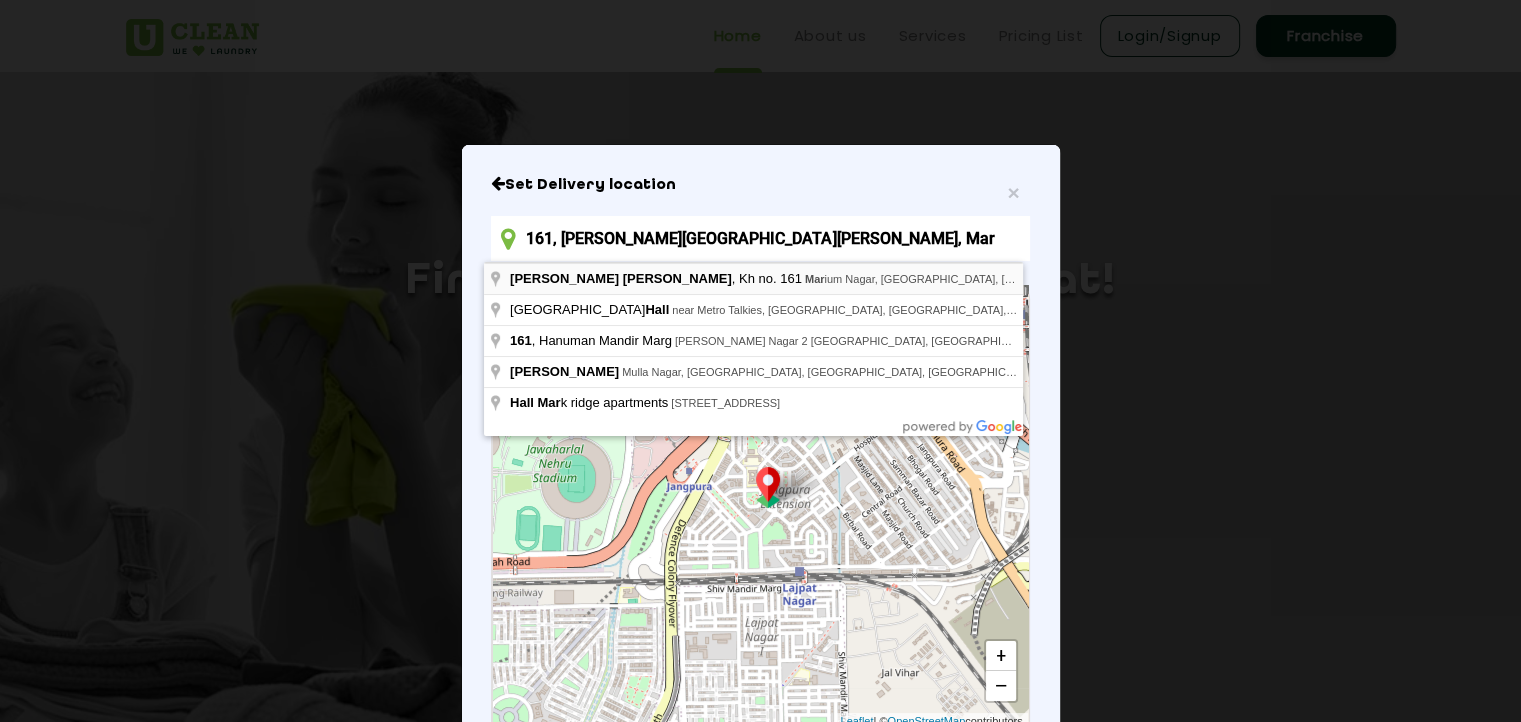 type on "[PERSON_NAME] [PERSON_NAME] no. [STREET_ADDRESS][PERSON_NAME]" 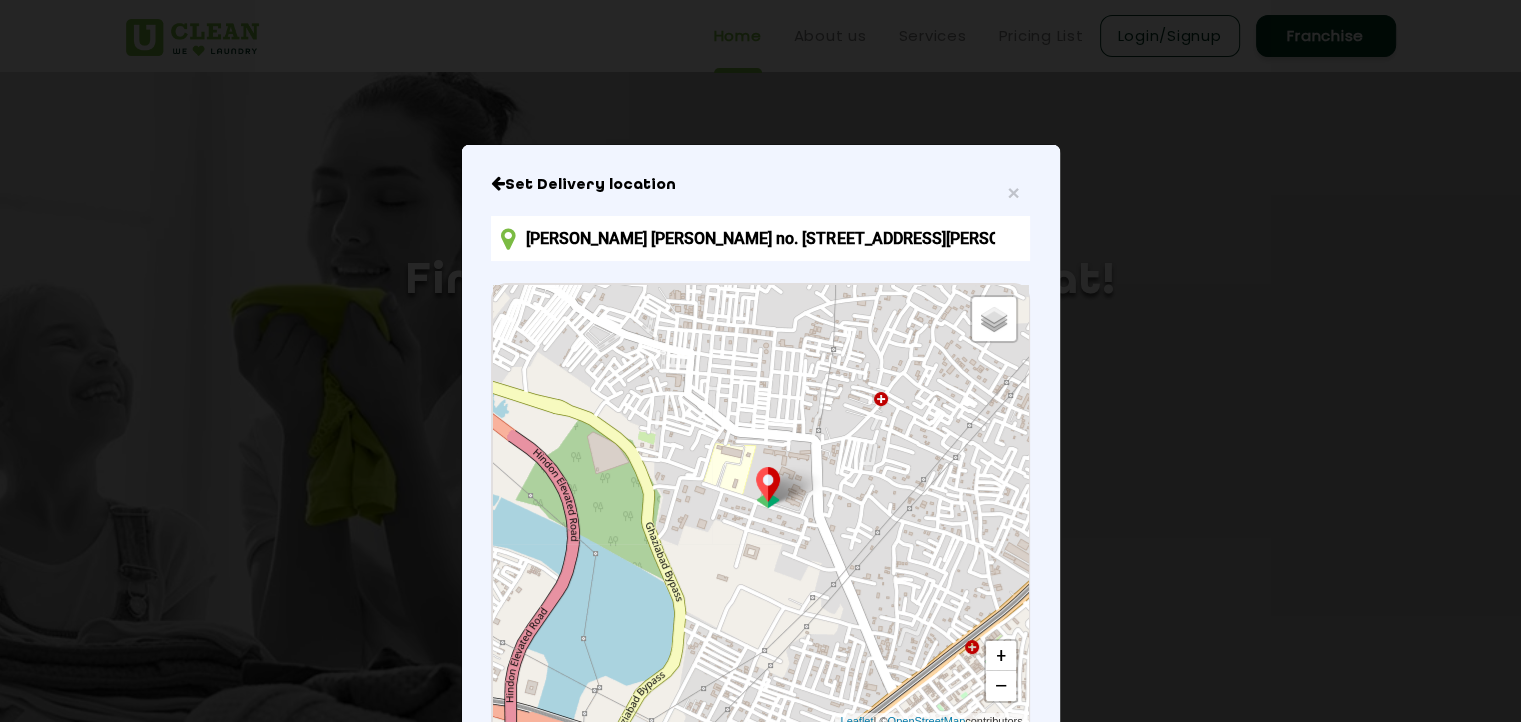 scroll, scrollTop: 227, scrollLeft: 0, axis: vertical 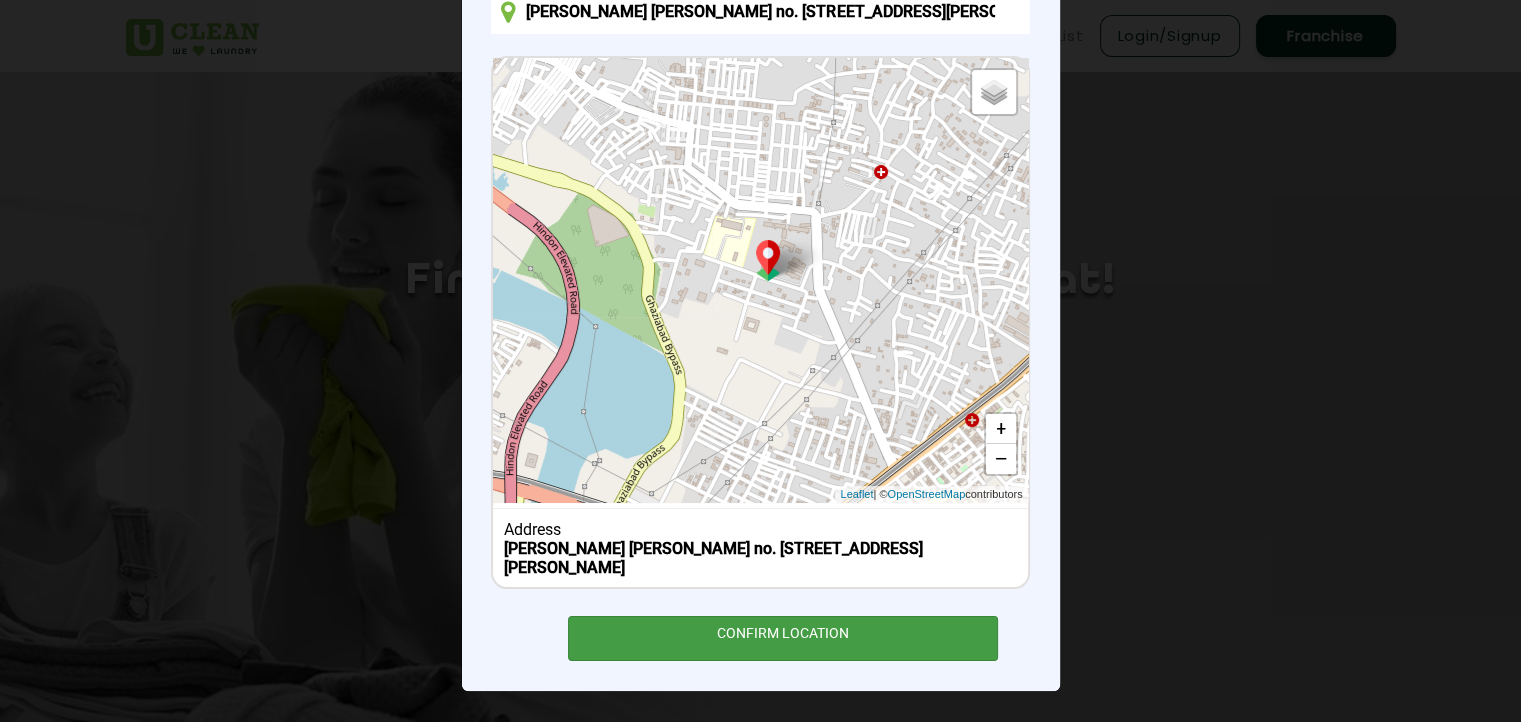 click on "CONFIRM LOCATION" at bounding box center (783, 638) 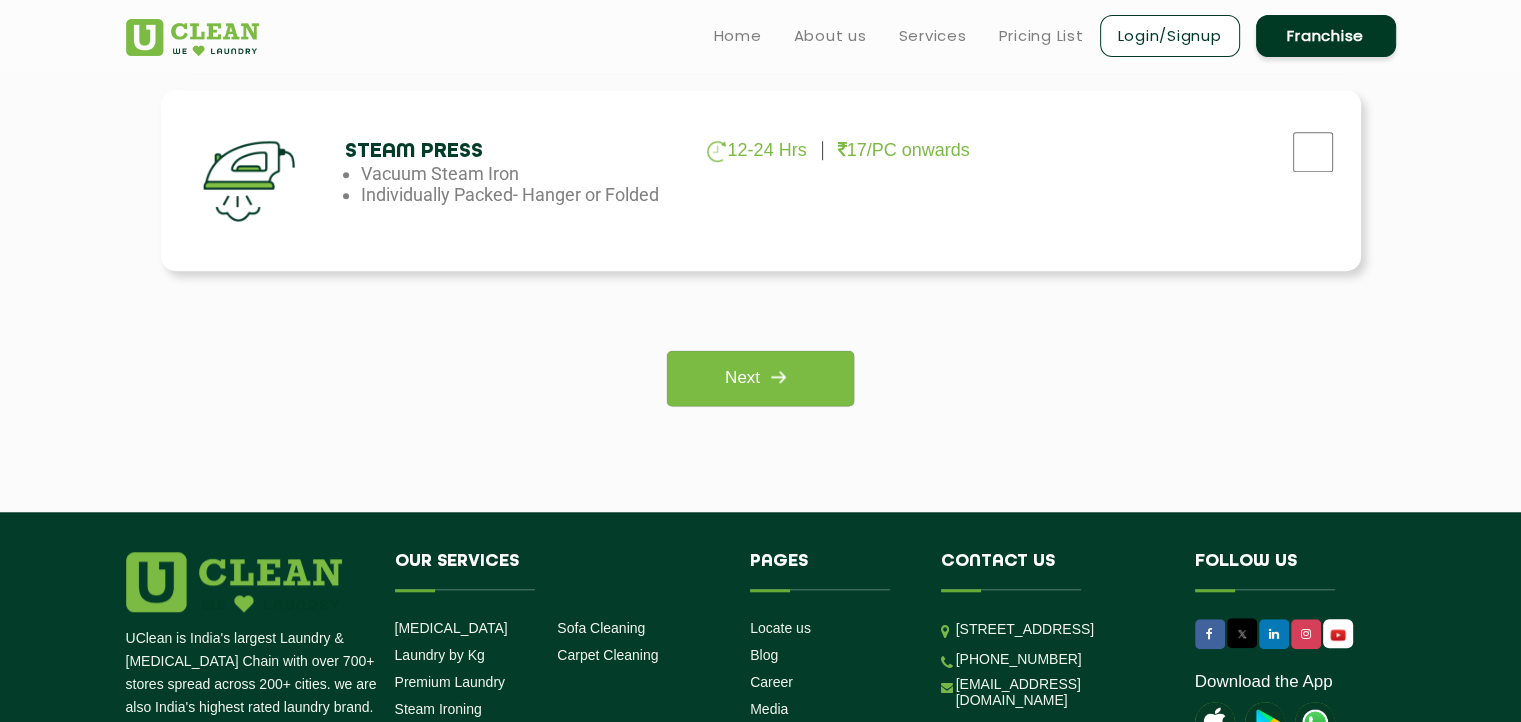 scroll, scrollTop: 1530, scrollLeft: 0, axis: vertical 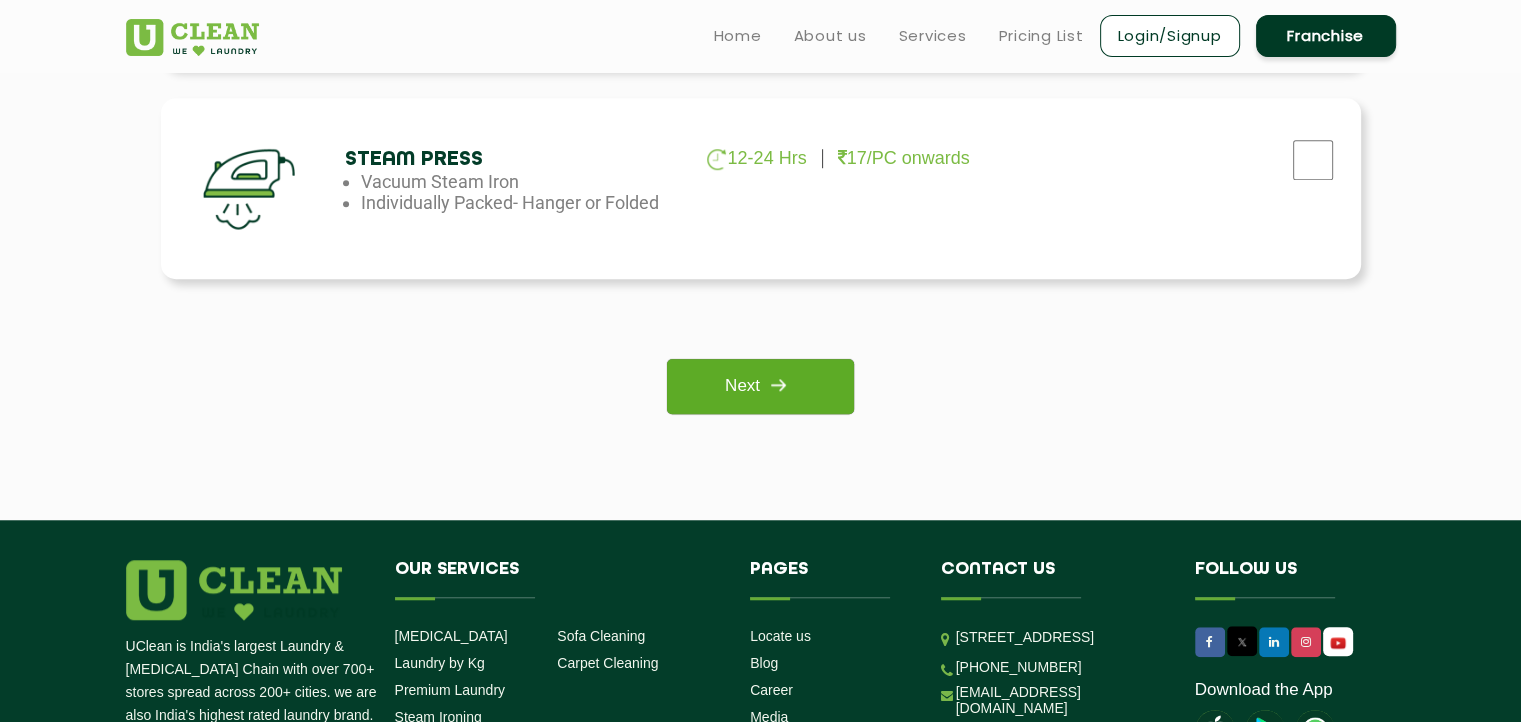 click on "Next" at bounding box center [760, 386] 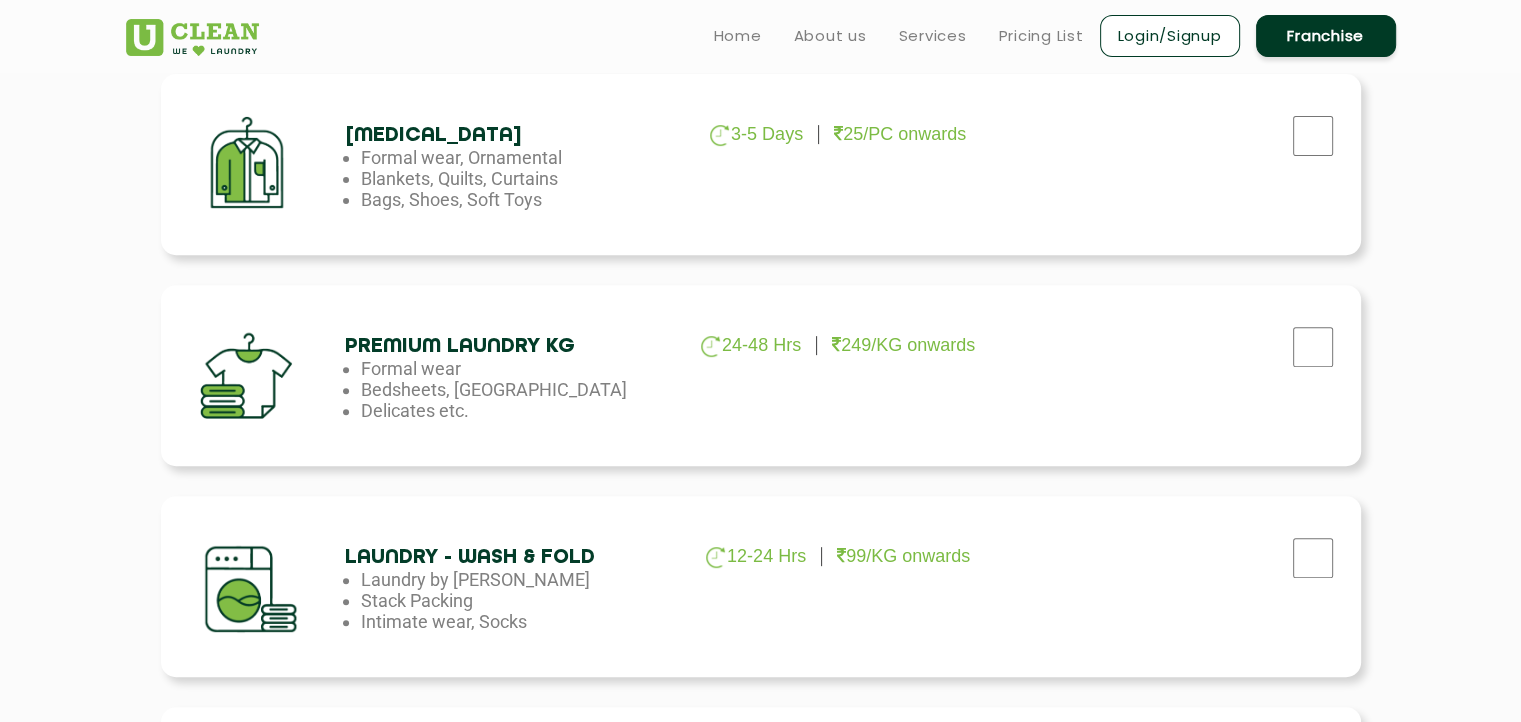 scroll, scrollTop: 708, scrollLeft: 0, axis: vertical 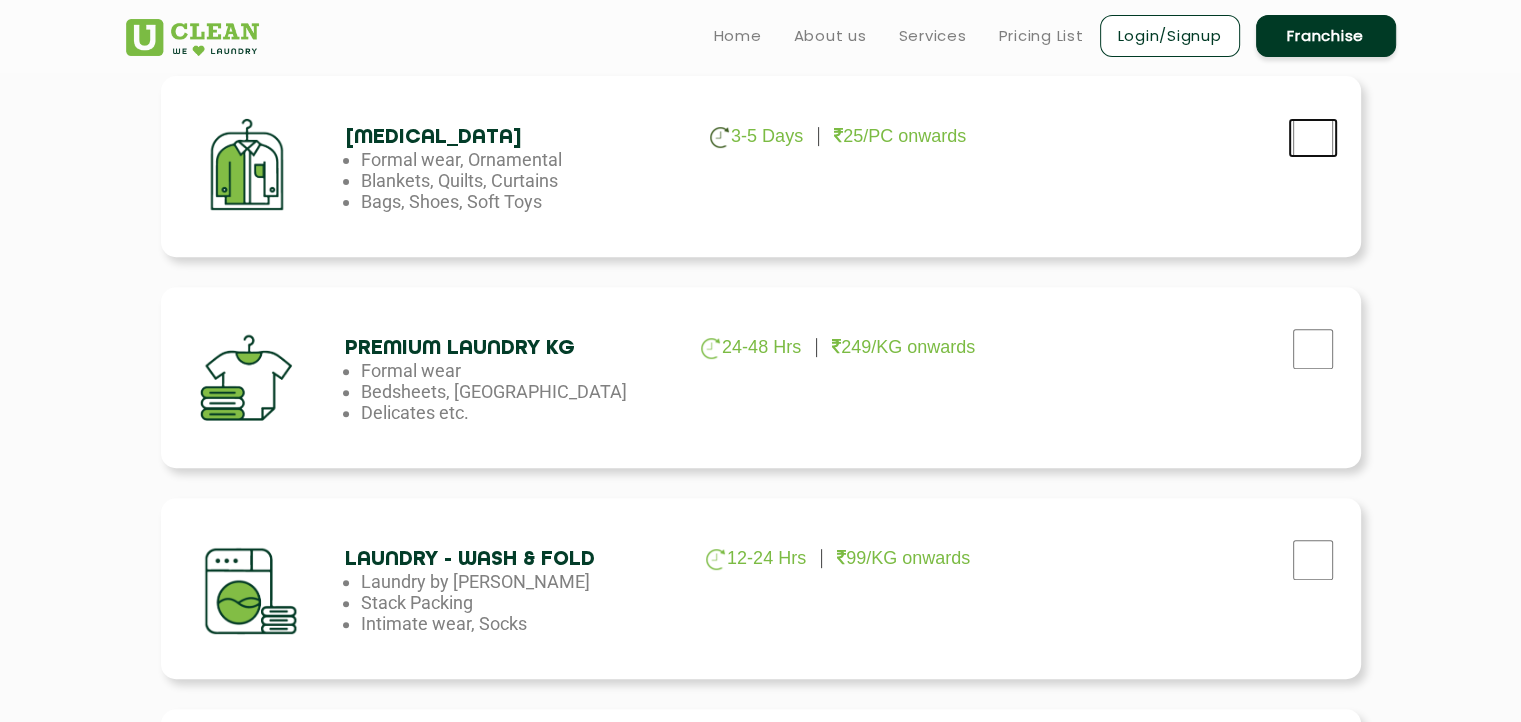 click at bounding box center [1313, 138] 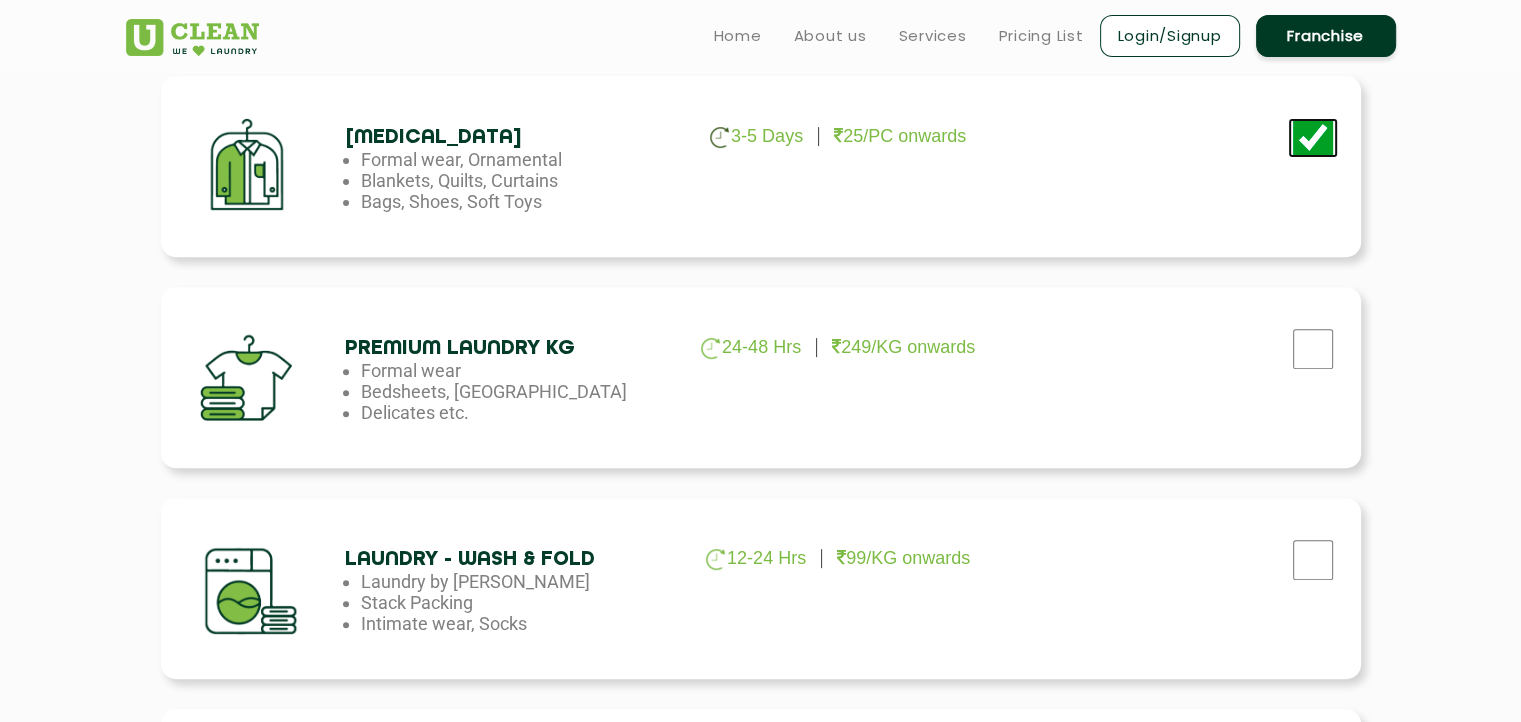 click at bounding box center [1313, 138] 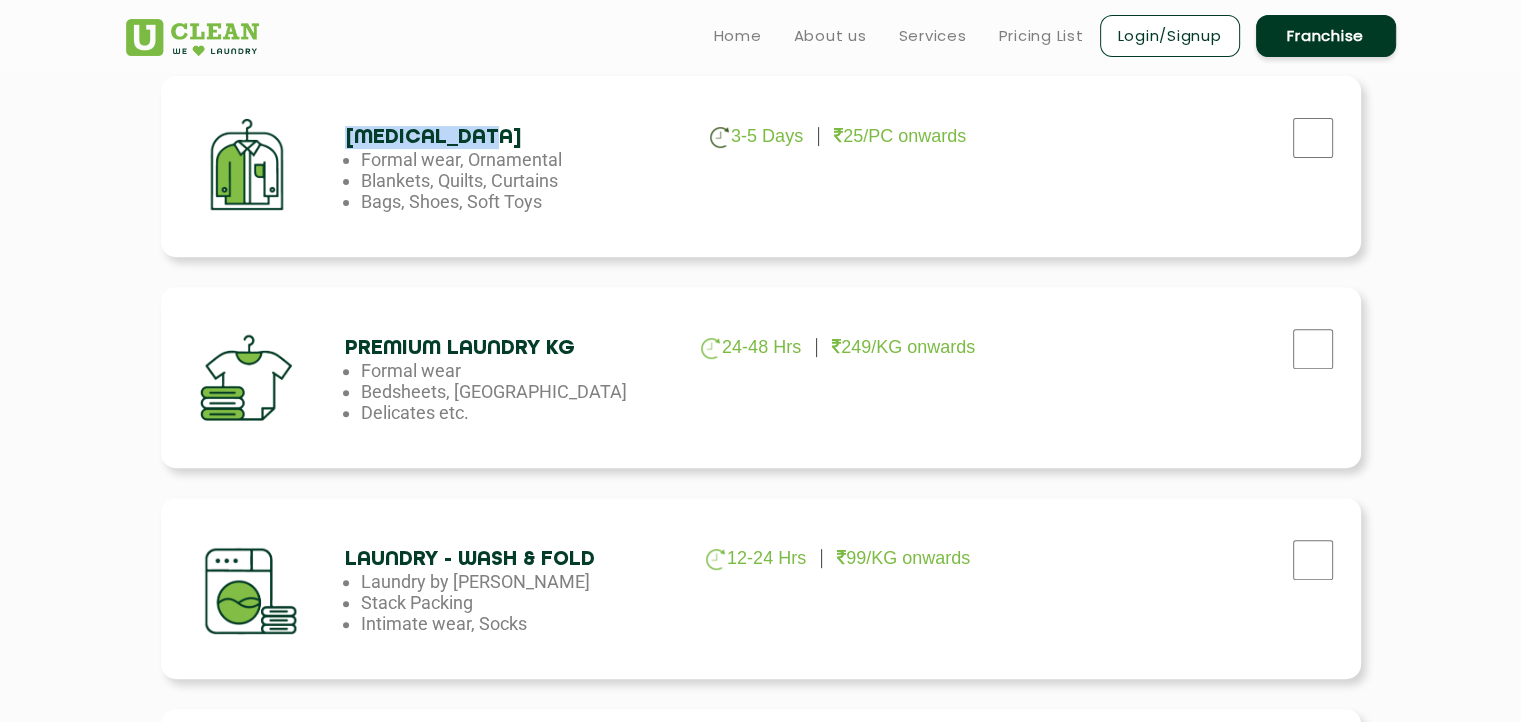 drag, startPoint x: 508, startPoint y: 135, endPoint x: 346, endPoint y: 145, distance: 162.30835 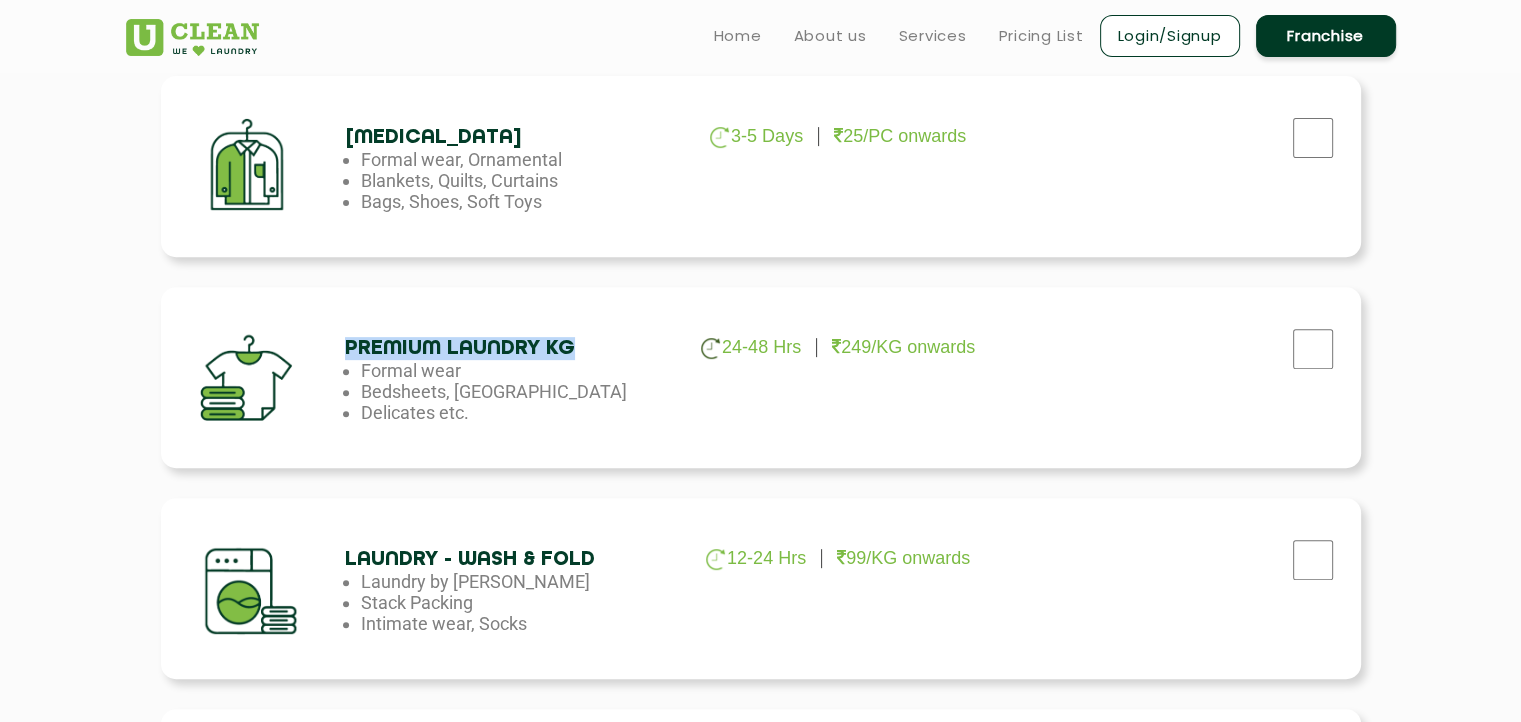 drag, startPoint x: 598, startPoint y: 343, endPoint x: 336, endPoint y: 353, distance: 262.19077 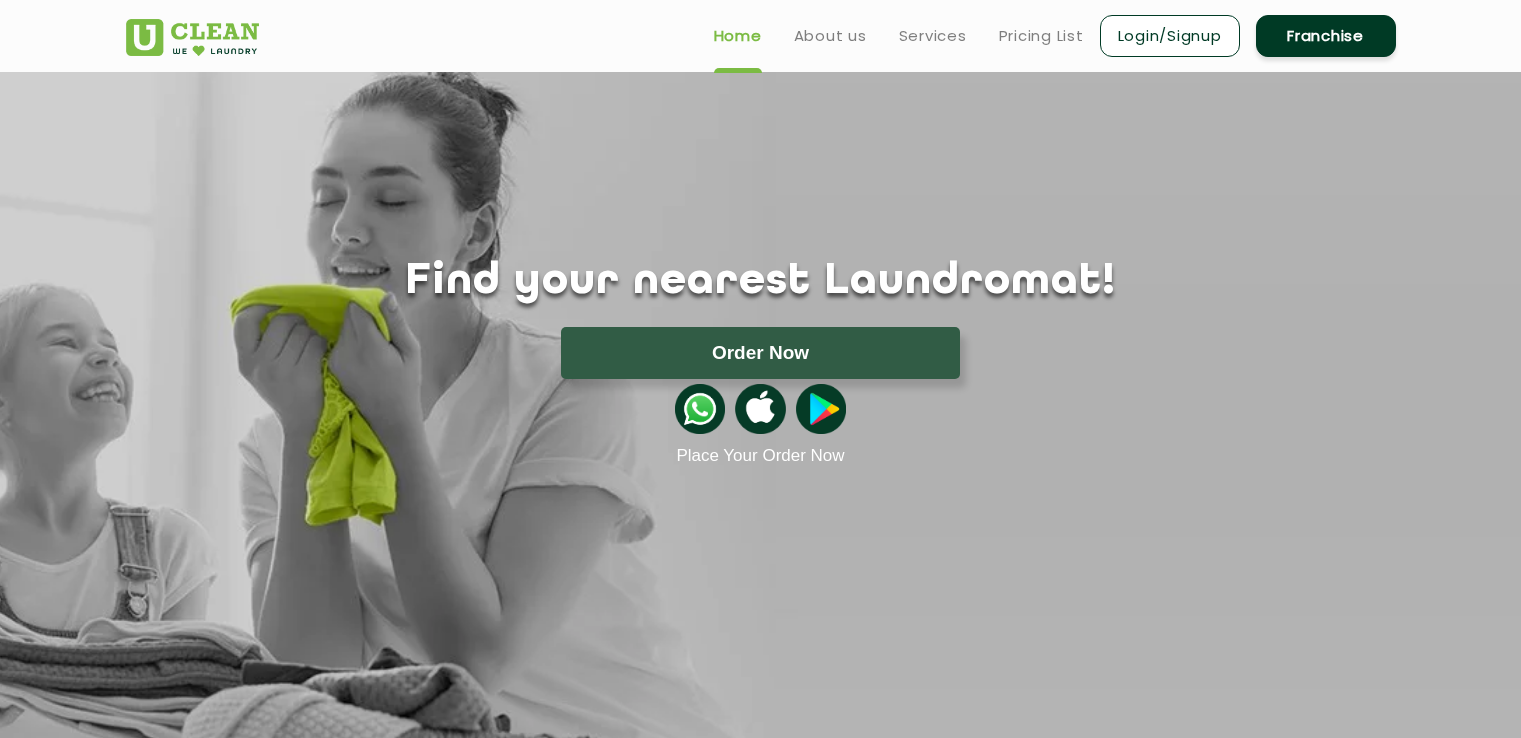 scroll, scrollTop: 0, scrollLeft: 0, axis: both 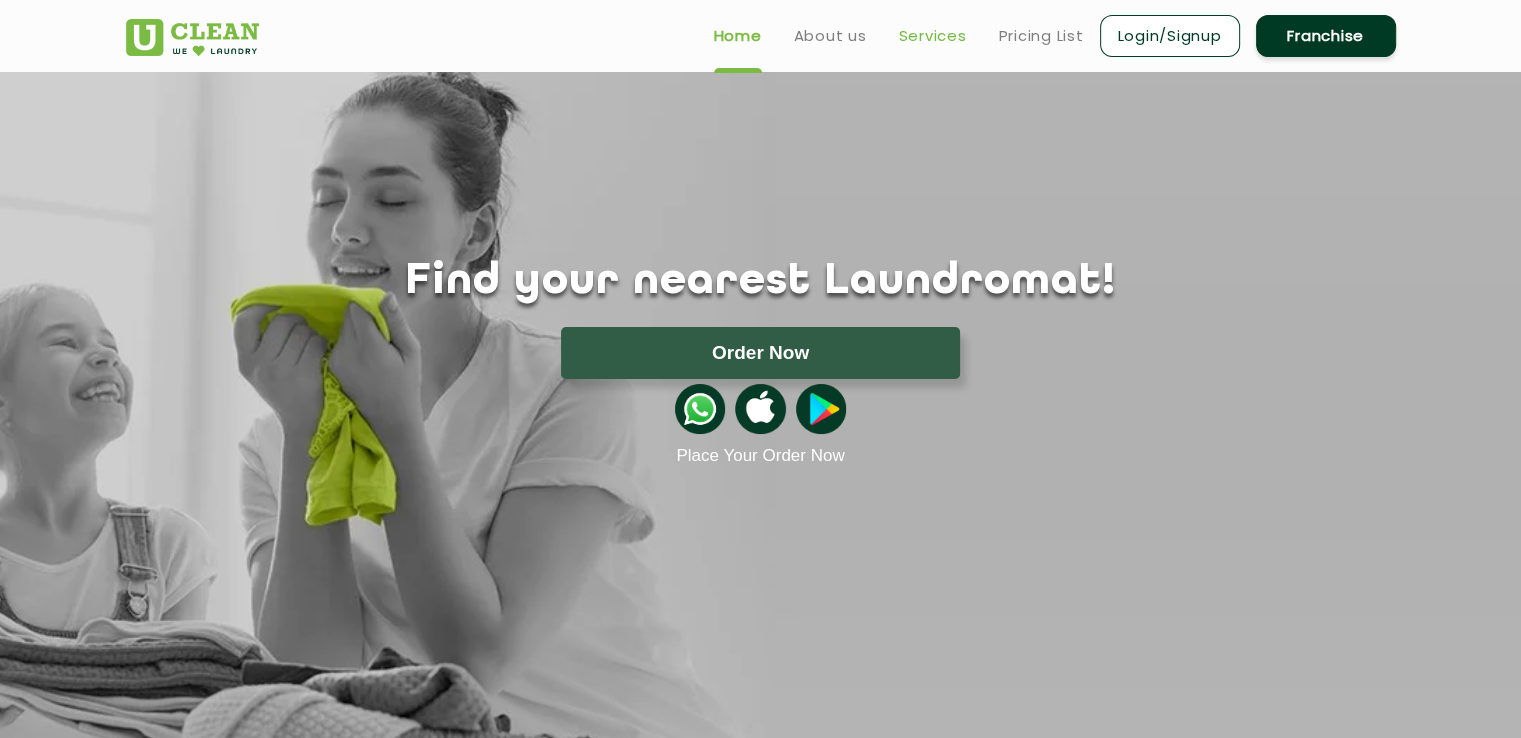 click on "Services" at bounding box center [933, 36] 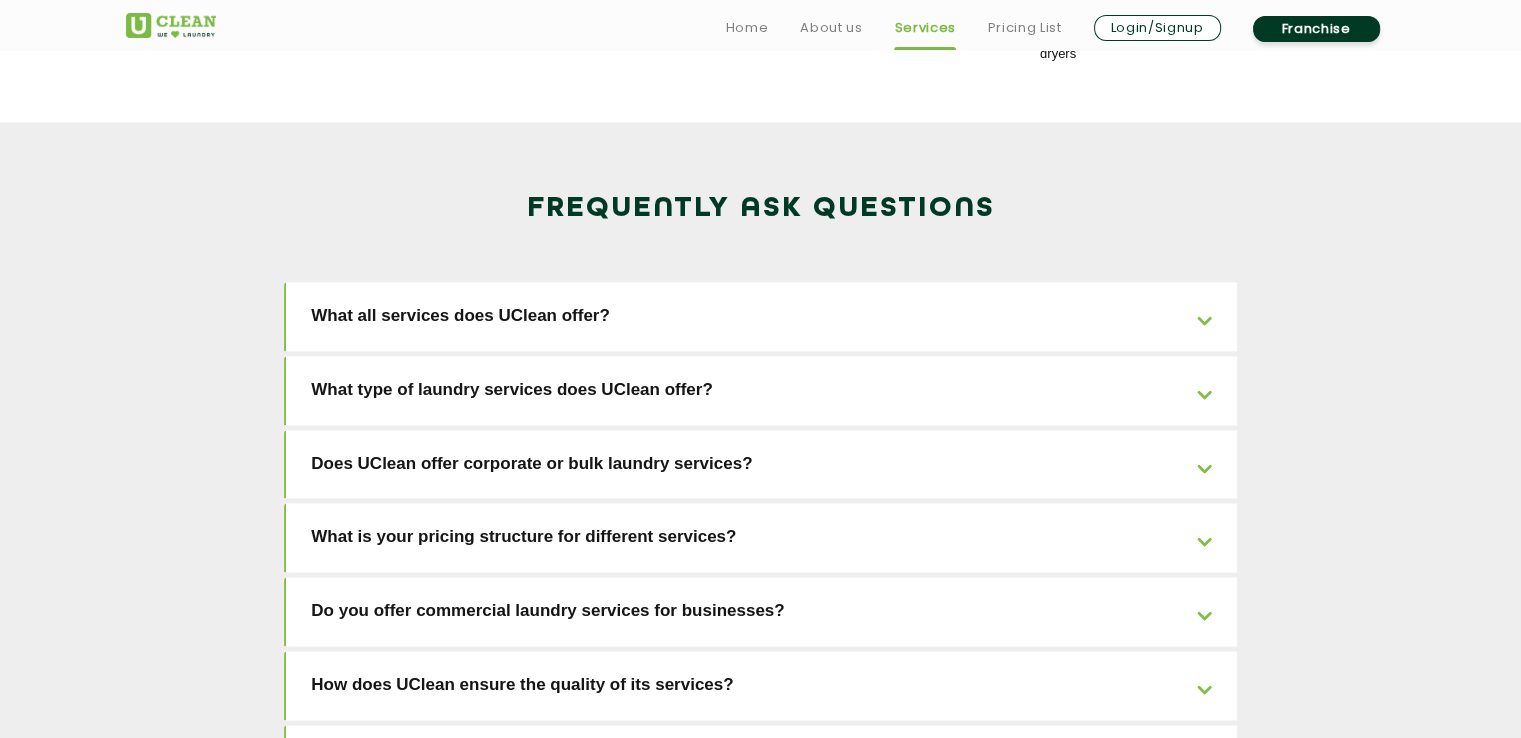 scroll, scrollTop: 3082, scrollLeft: 0, axis: vertical 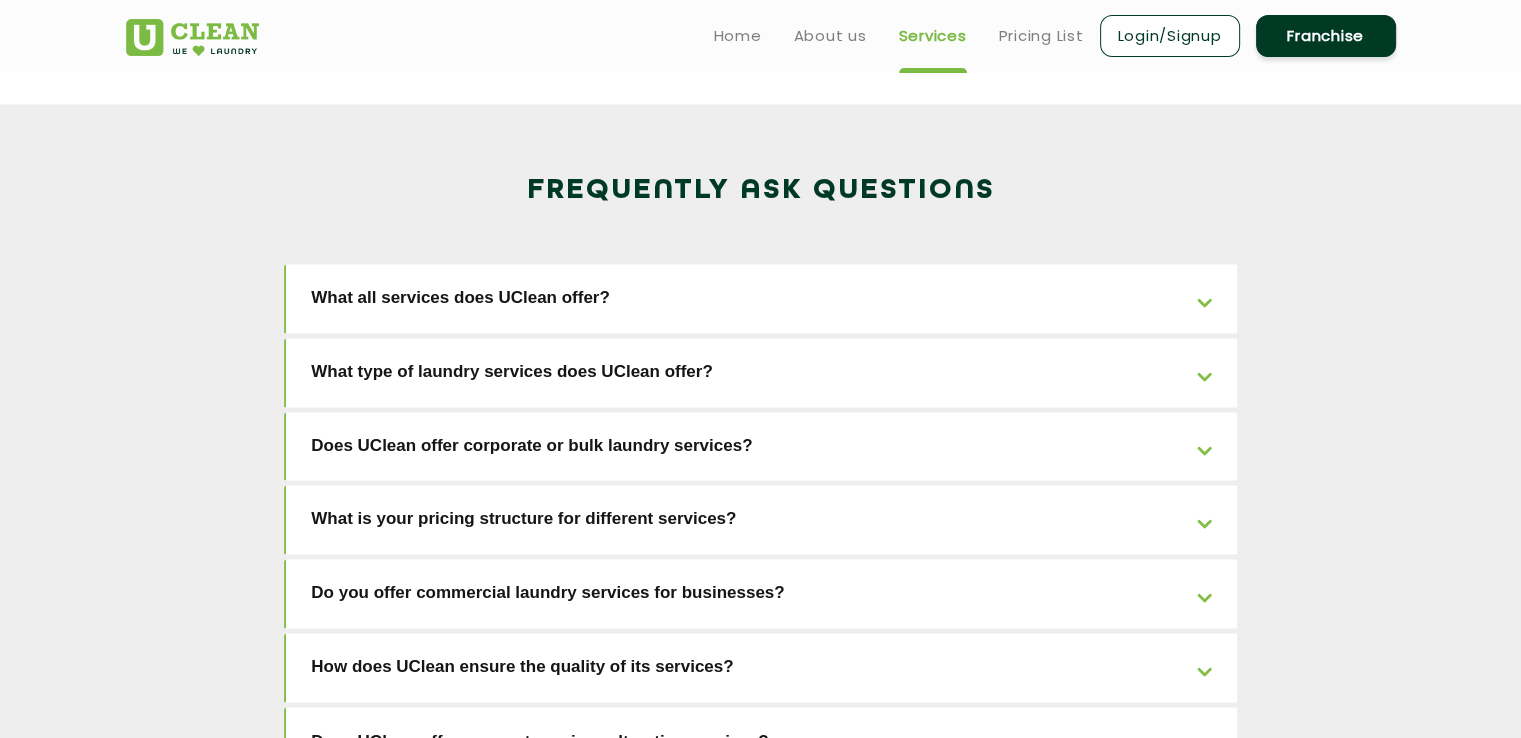 click on "What all services does UClean offer?" at bounding box center [761, 298] 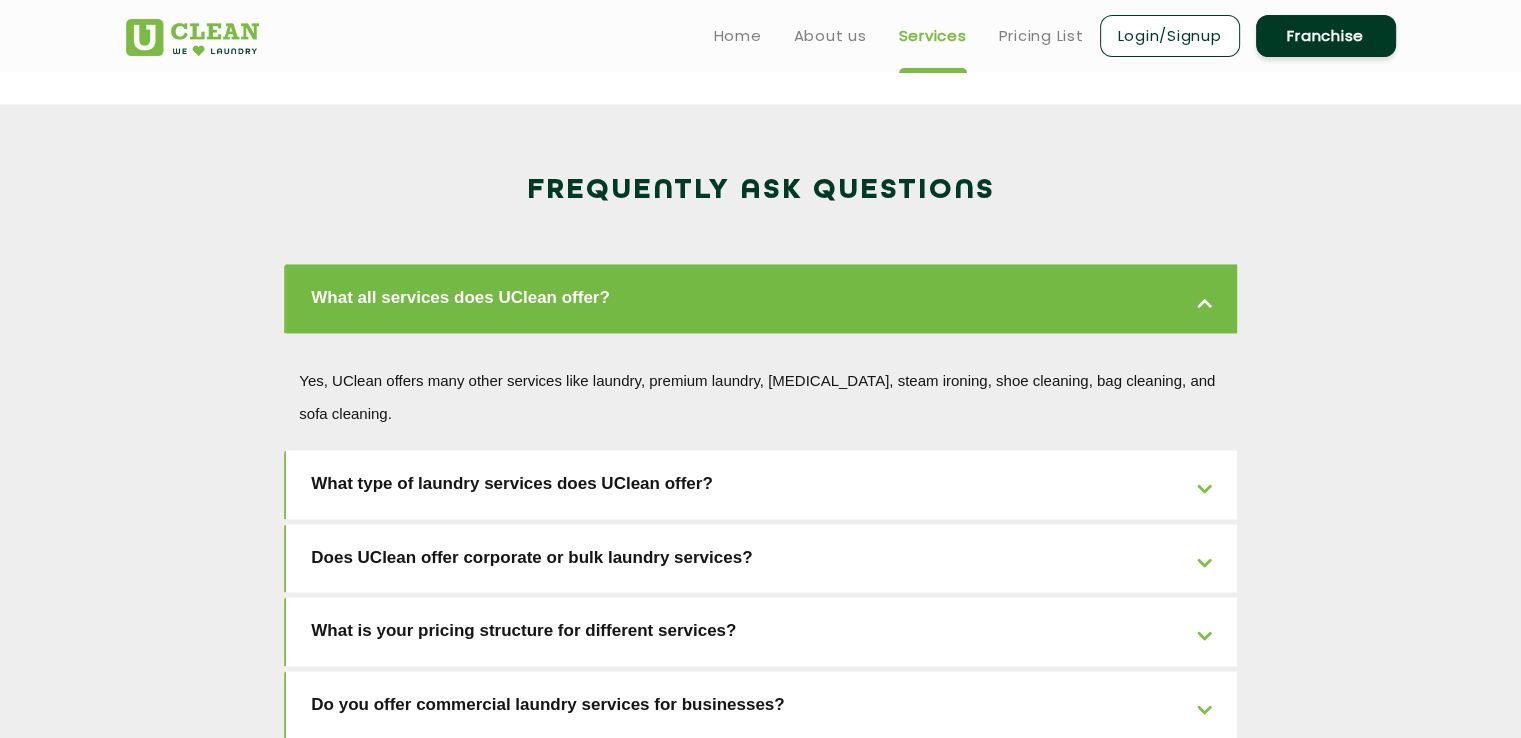 click on "What all services does UClean offer?" at bounding box center [761, 298] 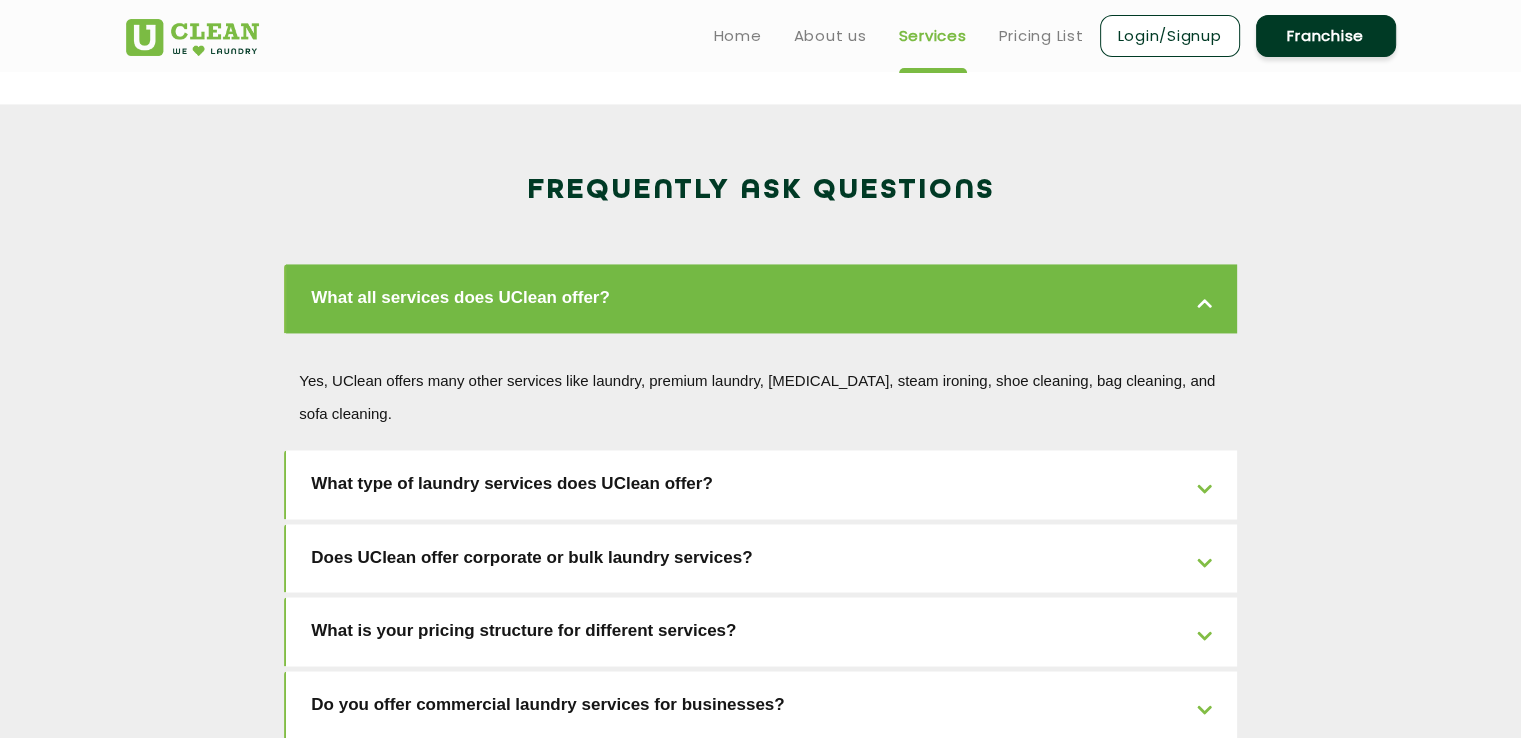 click on "What all services does UClean offer?" at bounding box center [761, 298] 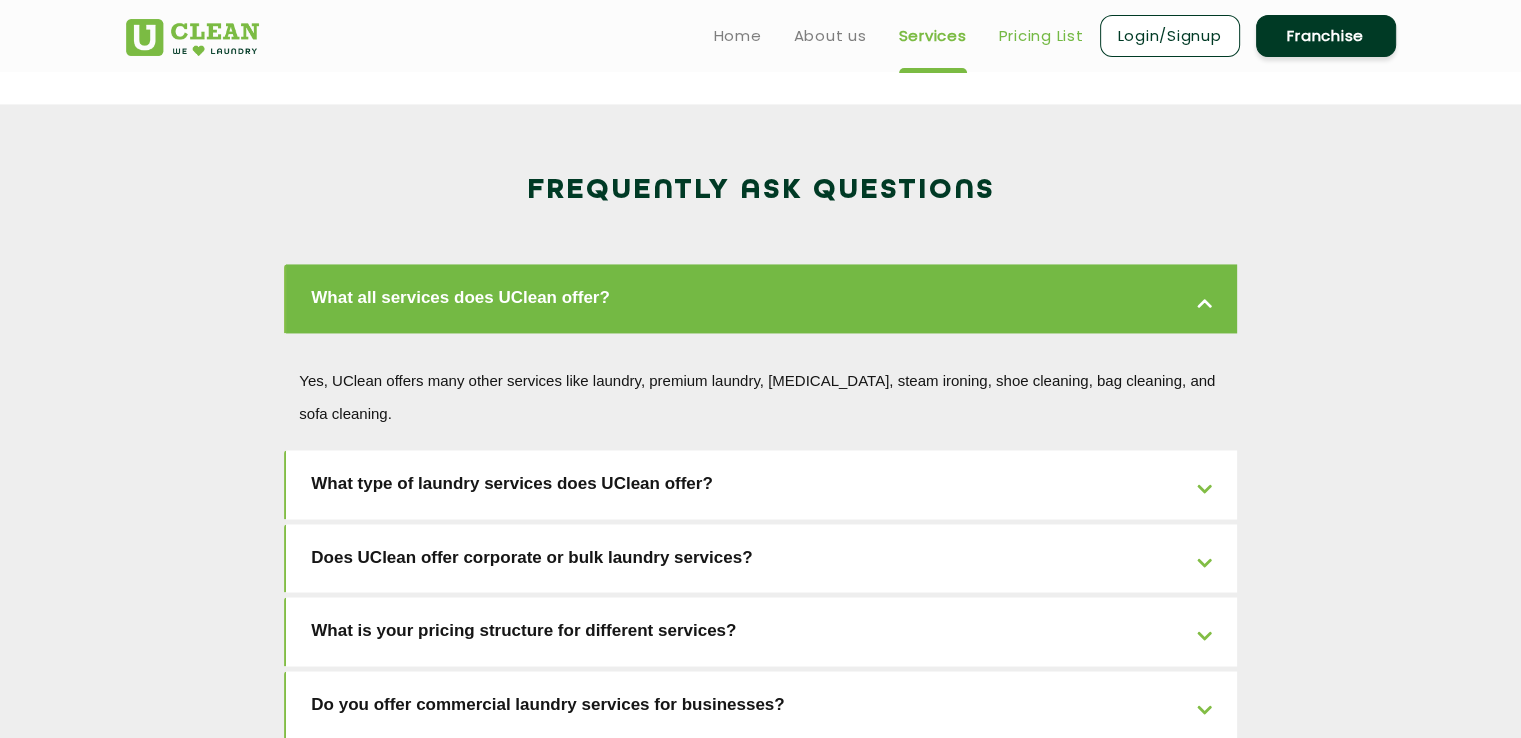 click on "Pricing List" at bounding box center (1041, 36) 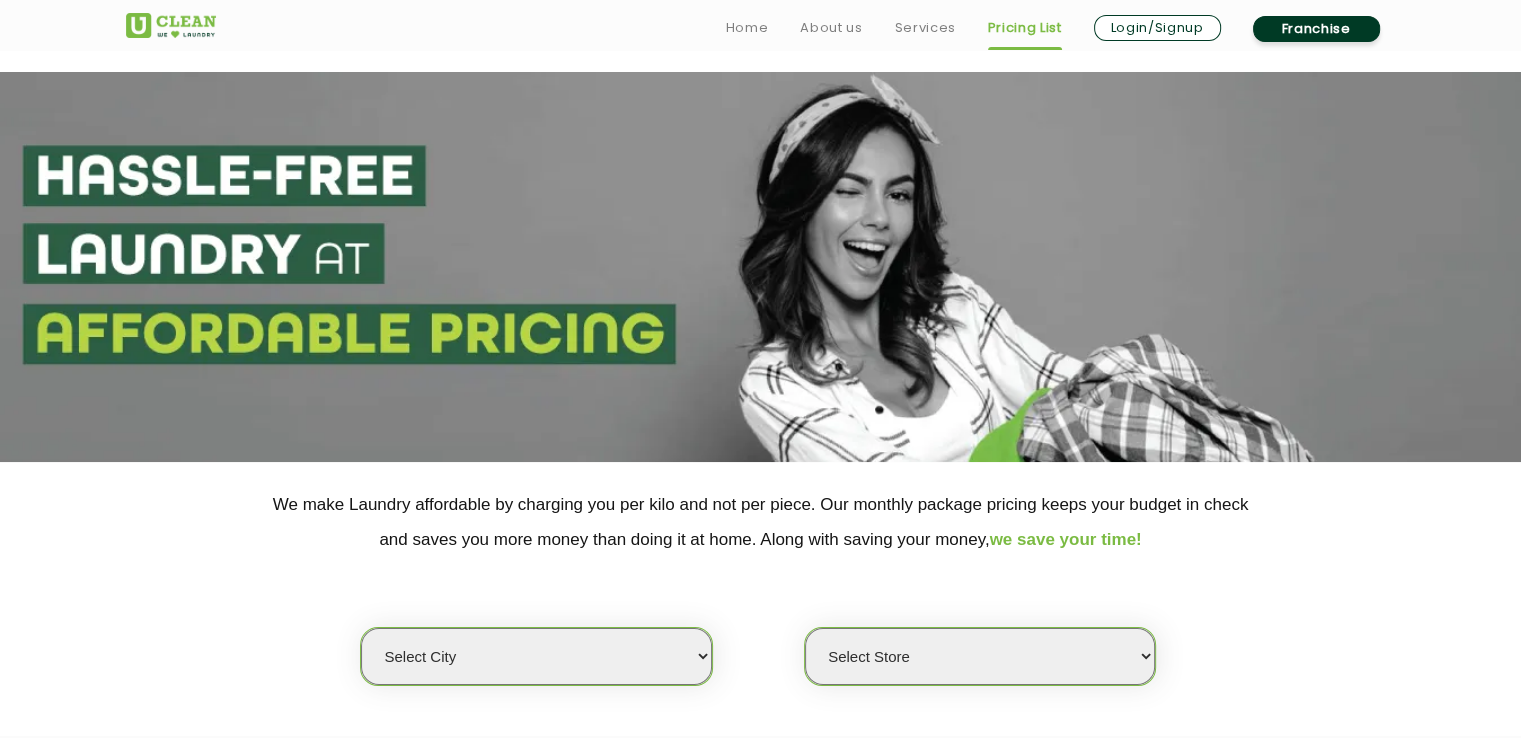 scroll, scrollTop: 266, scrollLeft: 0, axis: vertical 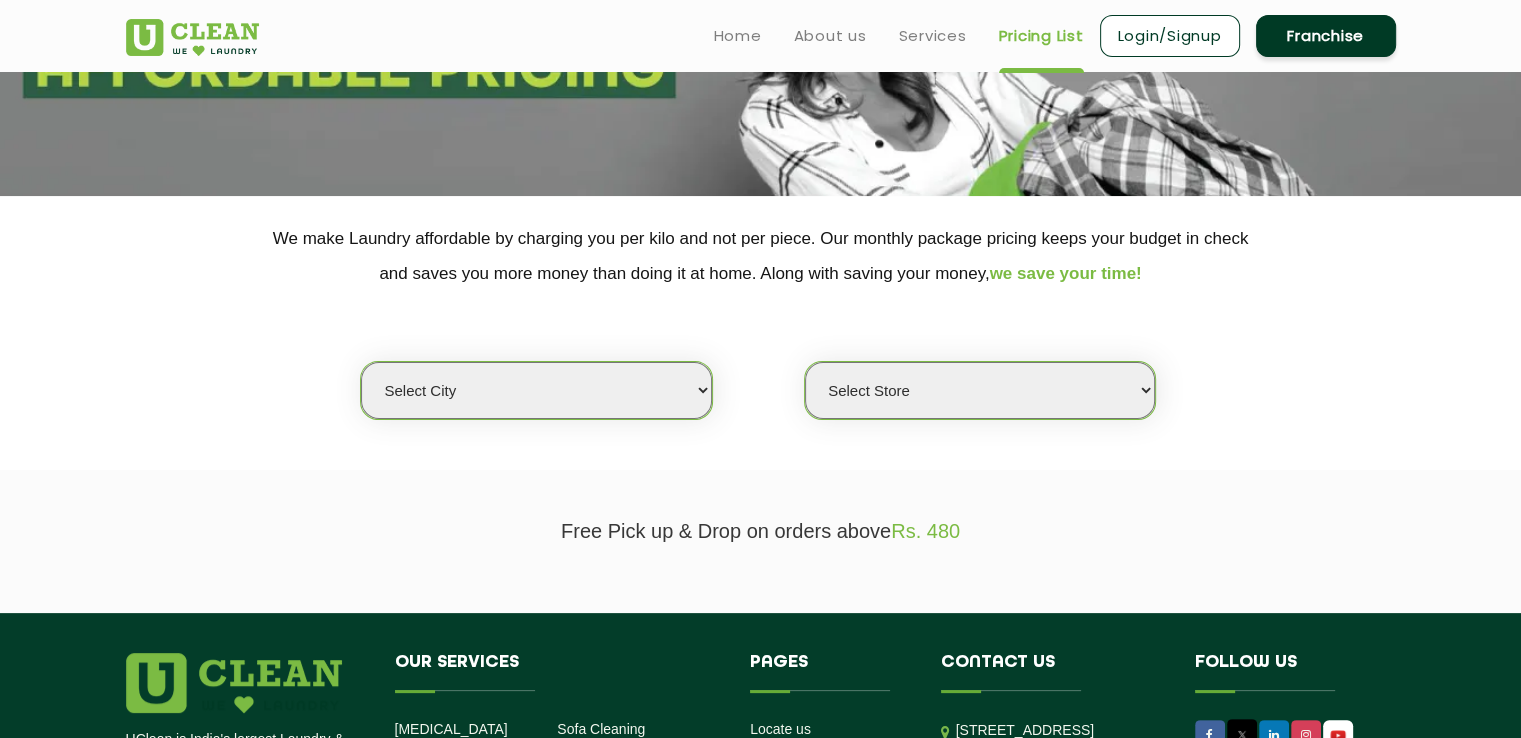 click on "Select city Aalo Agartala Agra Ahmedabad Akola Aligarh Alwar - UClean Select Amravati Aurangabad Ayodhya Bahadurgarh Bahraich Baleswar Baramulla Bareilly Barmer Barpeta Bathinda Belgaum Bengaluru Berhampur Bettiah Bhagalpur Bhilwara Bhiwadi Bhopal Bhubaneshwar Bidar Bikaner Bilaspur Bokaro Bongaigaon Chandigarh Chennai Chitrakoot Cochin Coimbatore Cooch Behar Coonoor Daman Danapur Darrang Daudnagar Dehradun Delhi Deoghar Dhanbad Dharwad Dhule Dibrugarh Digboi Dimapur Dindigul Duliajan Ellenabad Erode Faridabad Gandhidham Gandhinagar Garia Ghaziabad Goa Gohana Golaghat Gonda Gorakhpur Gurugram Guwahati Gwalior Haldwani Hamirpur Hanumangarh Haridwar Hingoli Hojai Howrah Hubli Hyderabad Imphal Indore Itanagar Jagdalpur Jagraon Jaipur Jaipur - Select Jammu Jamshedpur Jehanabad Jhansi Jodhpur Jorhat Kaithal Kakinada Kanpur Kargil Karimganj Kathmandu Kharupetia Khopoli Kochi Kohima Kokapet Kokrajhar Kolhapur Kolkata Kota Kotdwar Krishnanagar Kundli Kurnool Latur Leh Longding Lower Subansiri Lucknow Ludhiana Madurai" at bounding box center (536, 390) 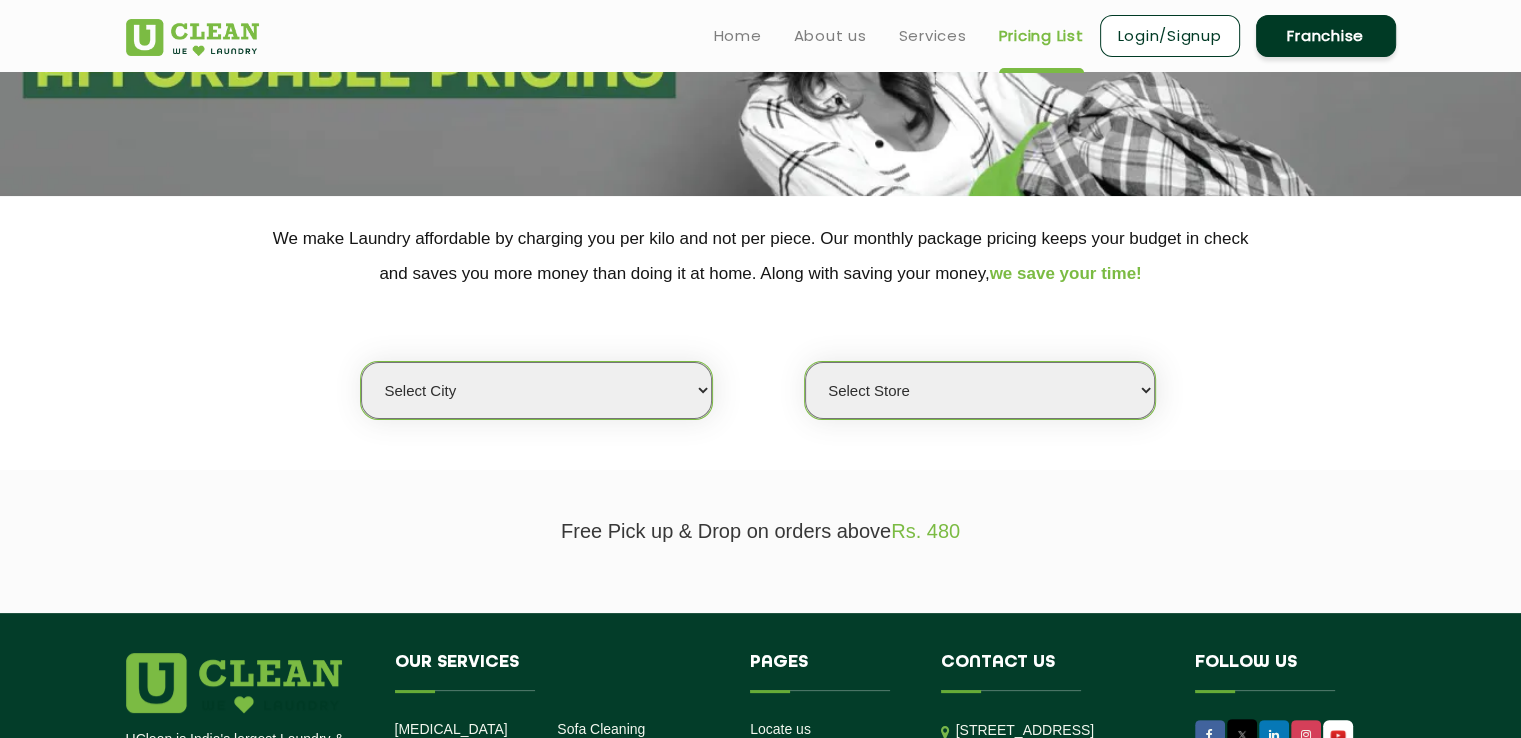 select on "18" 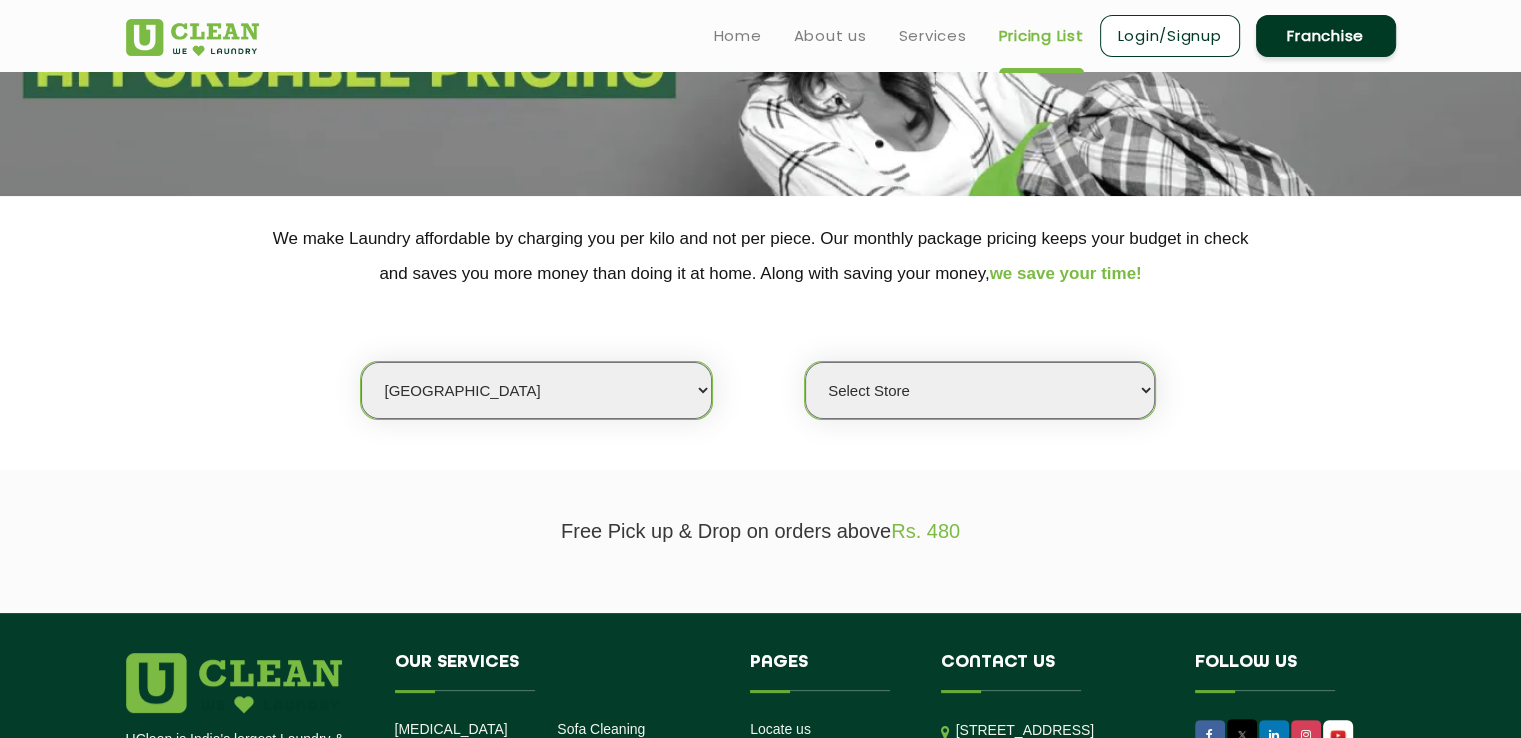 click on "Select city Aalo Agartala Agra Ahmedabad Akola Aligarh Alwar - UClean Select Amravati Aurangabad Ayodhya Bahadurgarh Bahraich Baleswar Baramulla Bareilly Barmer Barpeta Bathinda Belgaum Bengaluru Berhampur Bettiah Bhagalpur Bhilwara Bhiwadi Bhopal Bhubaneshwar Bidar Bikaner Bilaspur Bokaro Bongaigaon Chandigarh Chennai Chitrakoot Cochin Coimbatore Cooch Behar Coonoor Daman Danapur Darrang Daudnagar Dehradun Delhi Deoghar Dhanbad Dharwad Dhule Dibrugarh Digboi Dimapur Dindigul Duliajan Ellenabad Erode Faridabad Gandhidham Gandhinagar Garia Ghaziabad Goa Gohana Golaghat Gonda Gorakhpur Gurugram Guwahati Gwalior Haldwani Hamirpur Hanumangarh Haridwar Hingoli Hojai Howrah Hubli Hyderabad Imphal Indore Itanagar Jagdalpur Jagraon Jaipur Jaipur - Select Jammu Jamshedpur Jehanabad Jhansi Jodhpur Jorhat Kaithal Kakinada Kanpur Kargil Karimganj Kathmandu Kharupetia Khopoli Kochi Kohima Kokapet Kokrajhar Kolhapur Kolkata Kota Kotdwar Krishnanagar Kundli Kurnool Latur Leh Longding Lower Subansiri Lucknow Ludhiana Madurai" at bounding box center [536, 390] 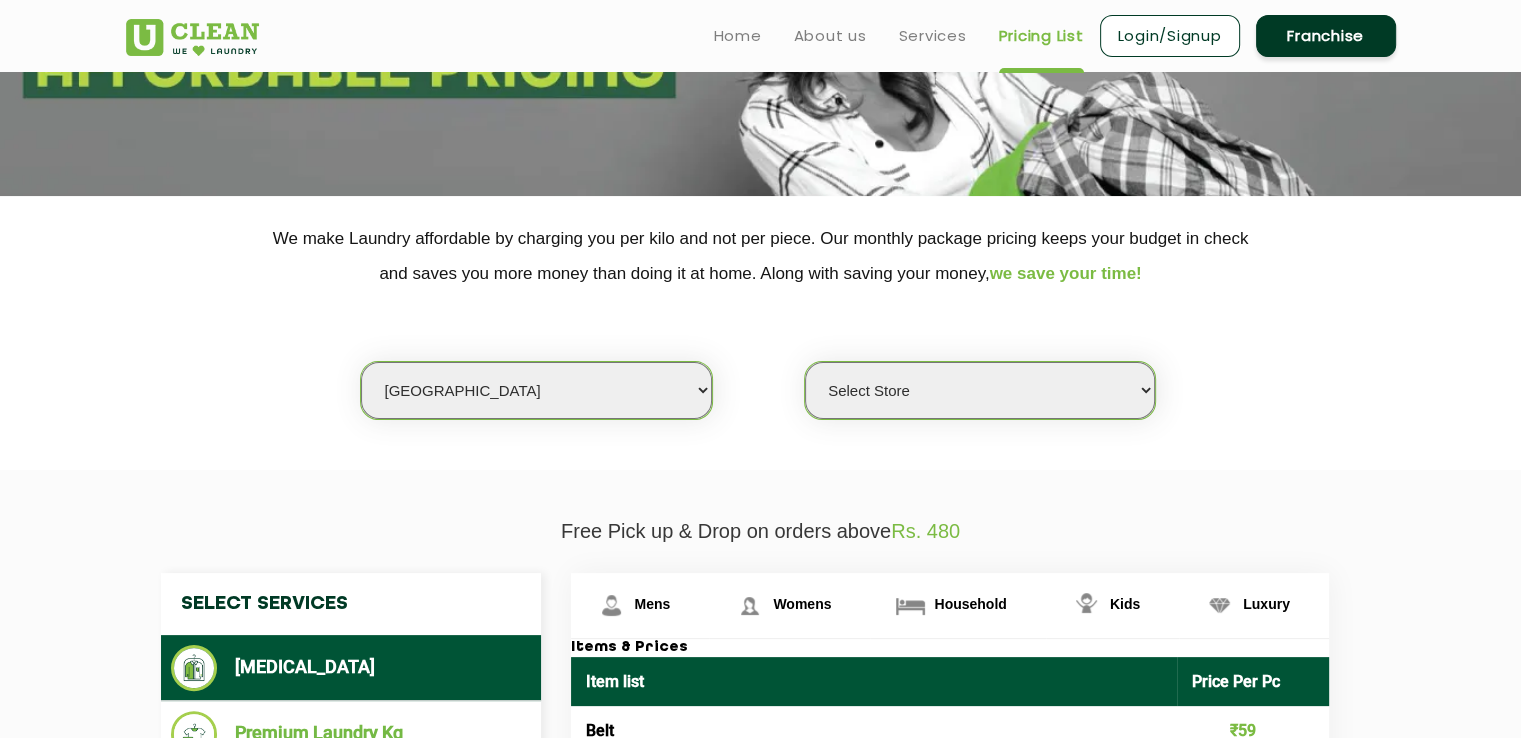 click on "Select Store UClean Indirapuram UClean Crossing Republic UClean Raj Nagar Ghaziabad UClean Vasundhara" at bounding box center [980, 390] 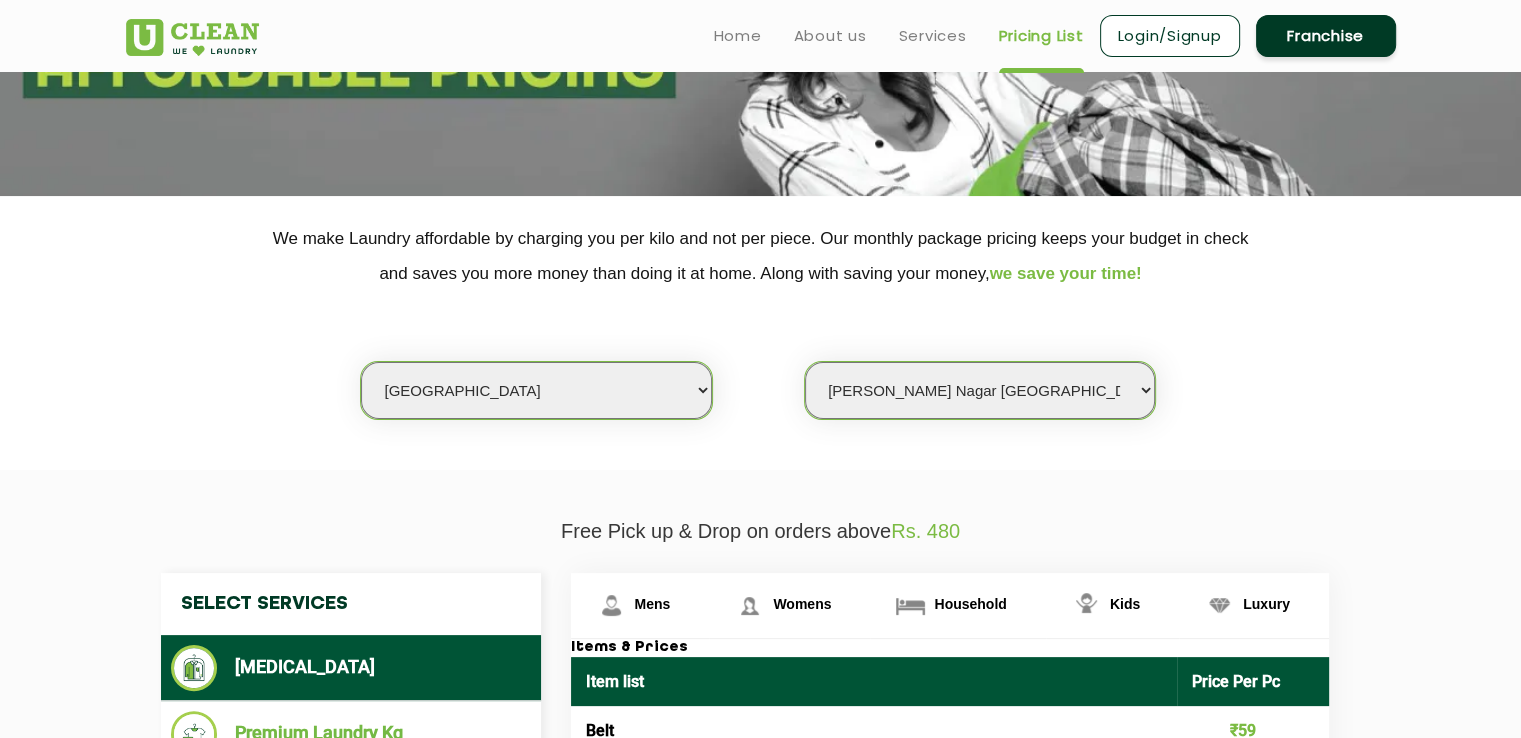 click on "Select Store UClean Indirapuram UClean Crossing Republic UClean Raj Nagar Ghaziabad UClean Vasundhara" at bounding box center (980, 390) 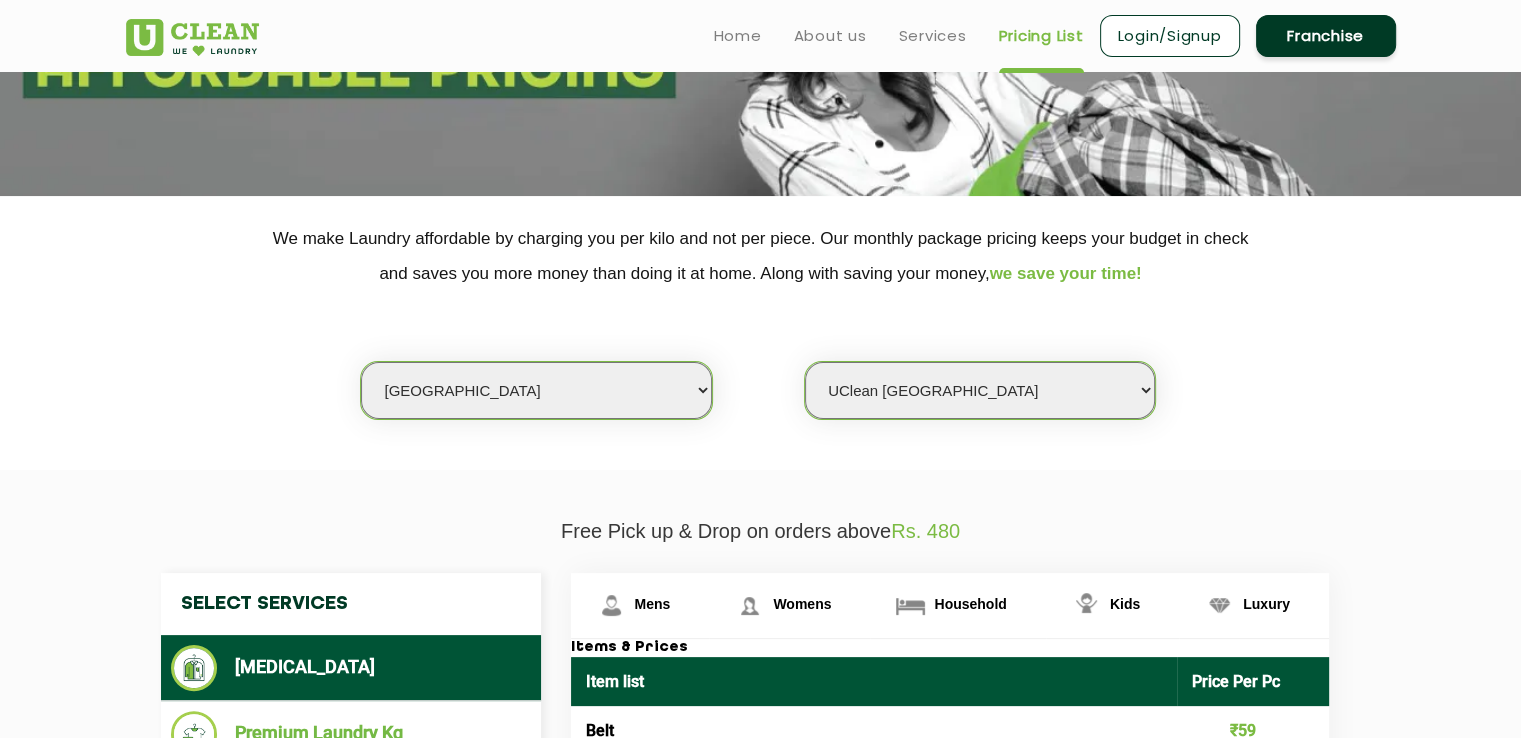 click on "Select Store UClean Indirapuram UClean Crossing Republic UClean Raj Nagar Ghaziabad UClean Vasundhara" at bounding box center [980, 390] 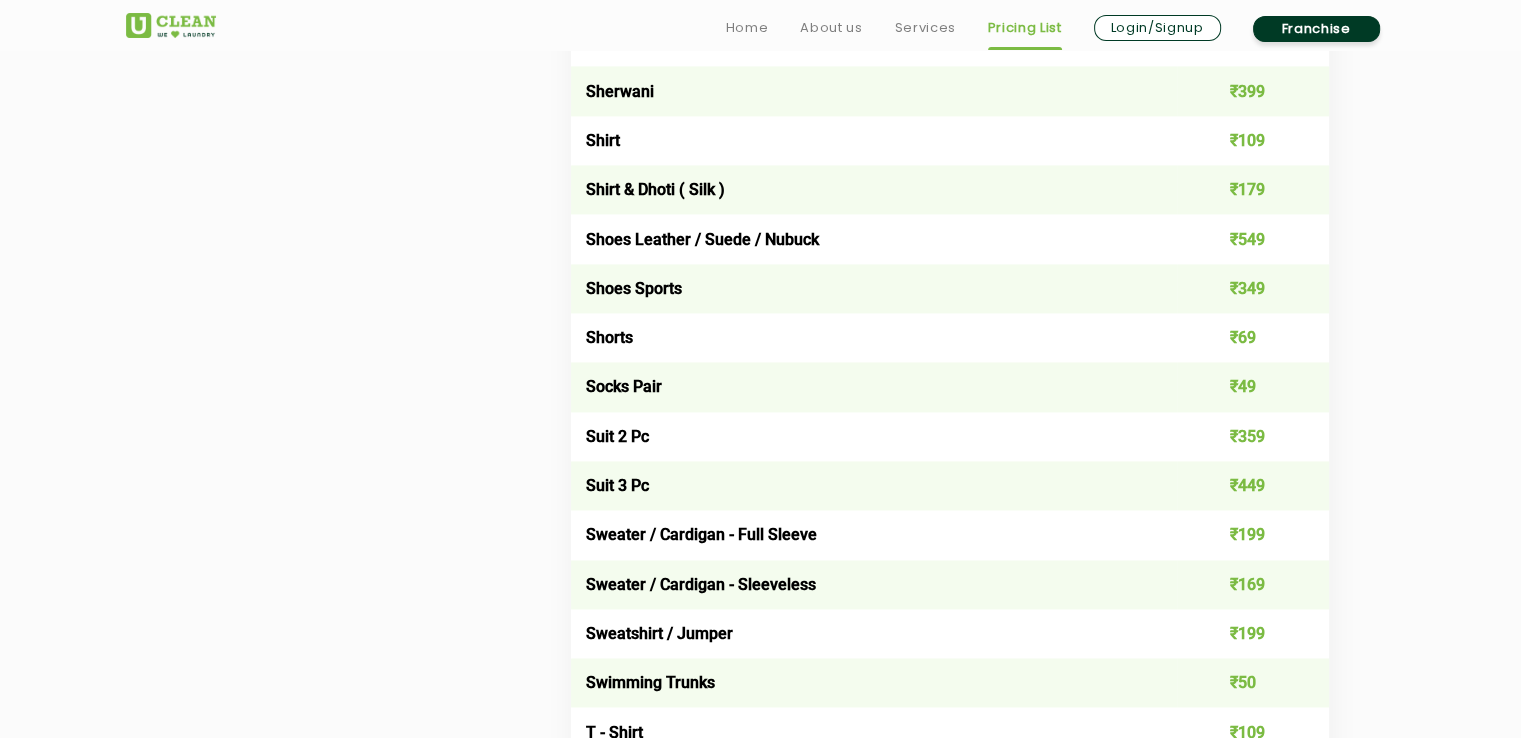 scroll, scrollTop: 2928, scrollLeft: 0, axis: vertical 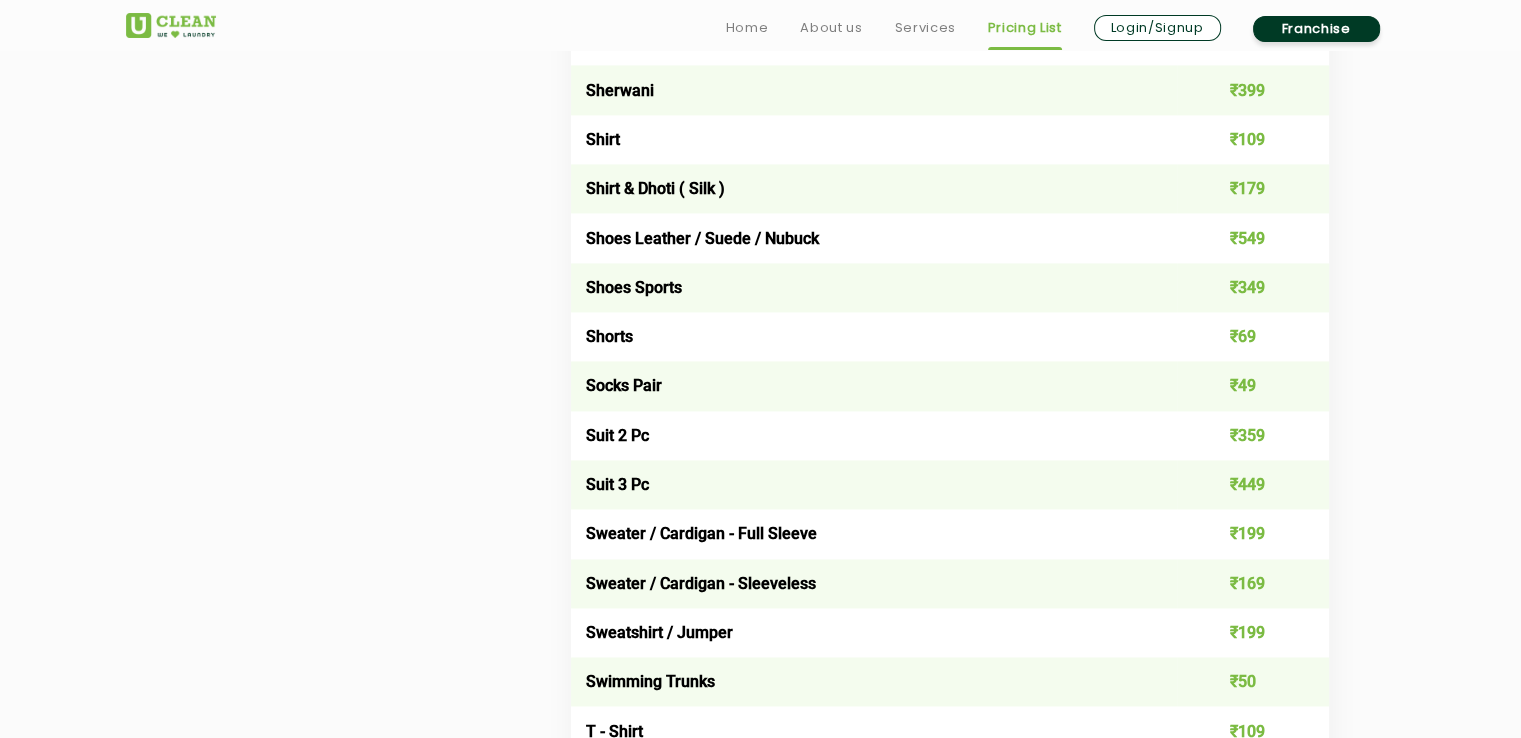 click on "Suit 2 Pc" at bounding box center (874, 435) 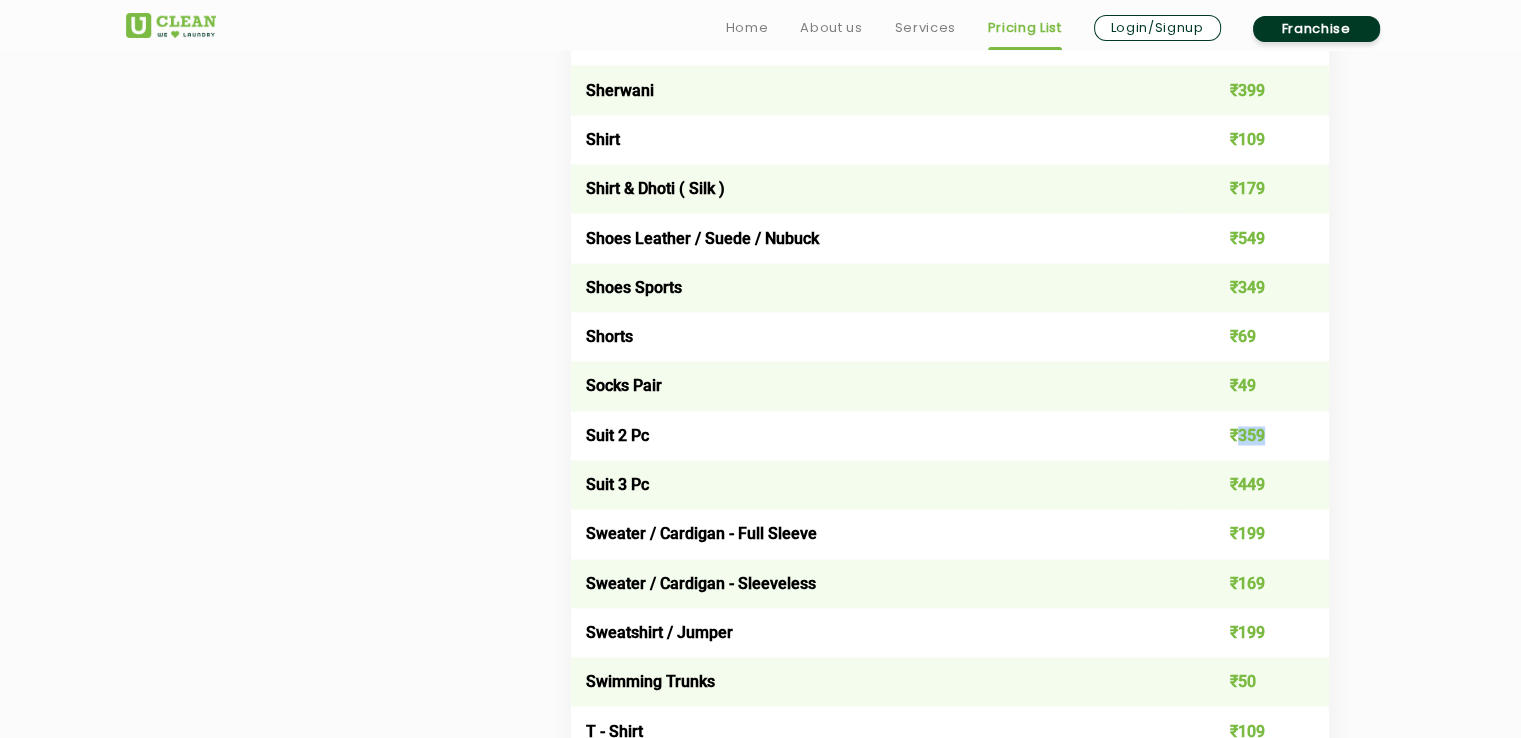click on "₹359" at bounding box center (1253, 435) 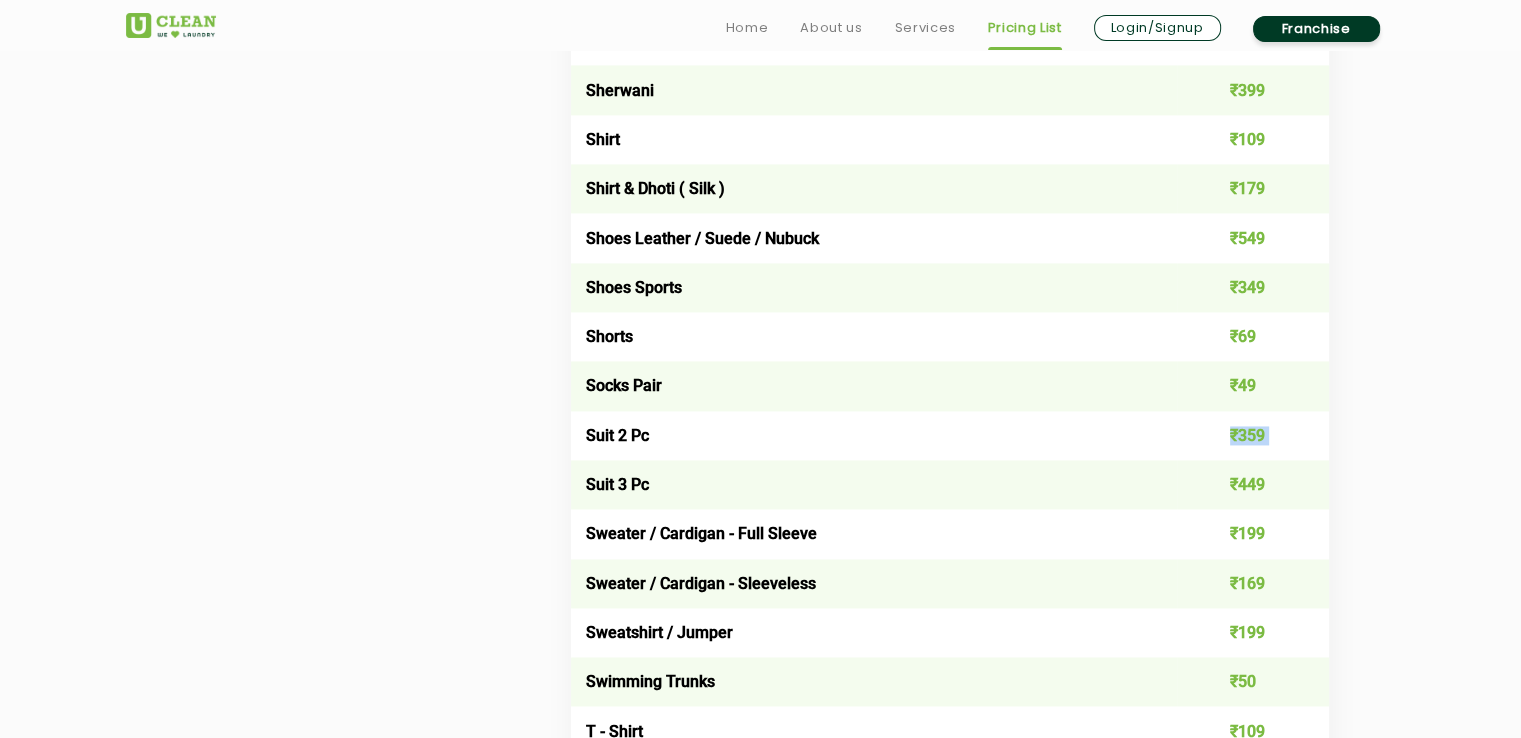 click on "₹359" at bounding box center (1253, 435) 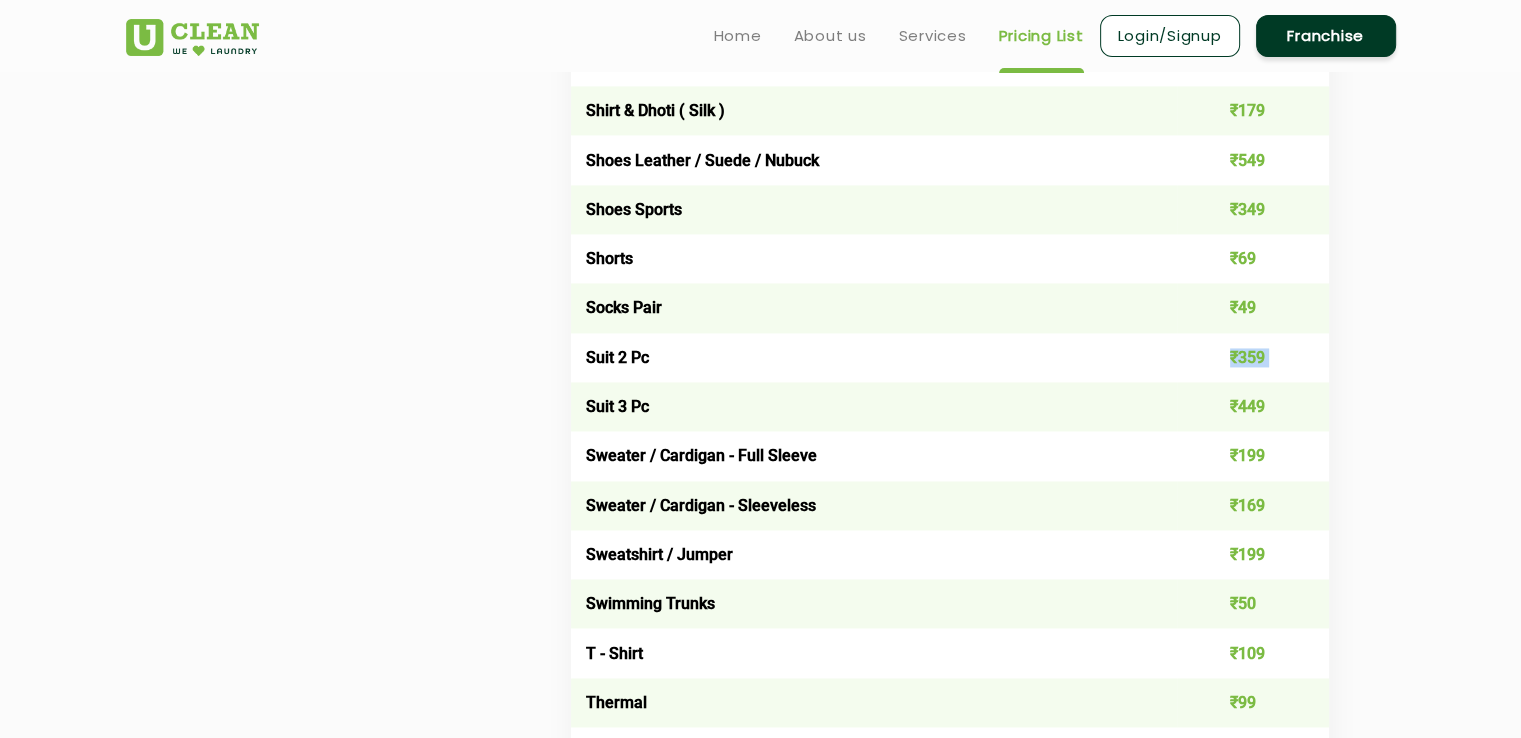 scroll, scrollTop: 2982, scrollLeft: 0, axis: vertical 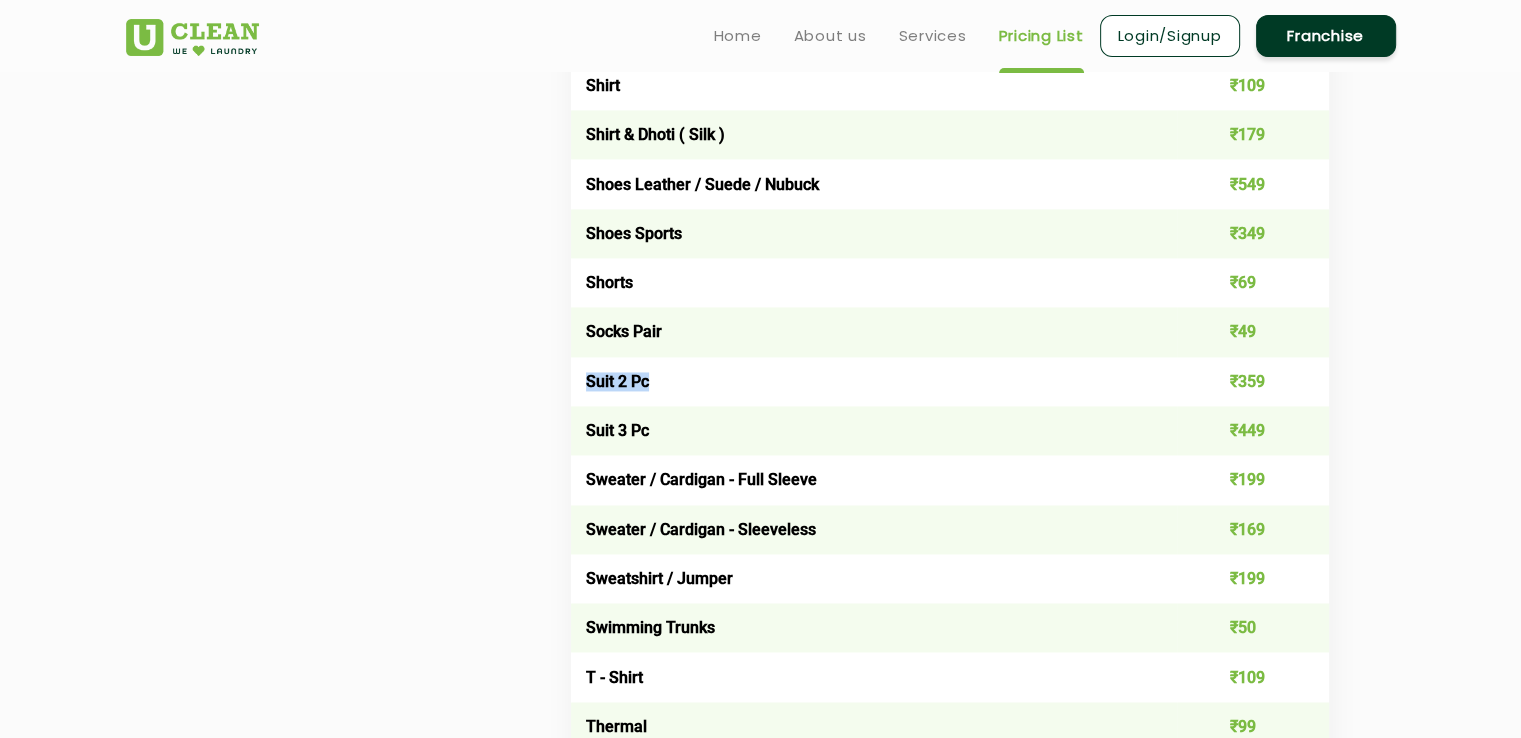 drag, startPoint x: 660, startPoint y: 389, endPoint x: 580, endPoint y: 384, distance: 80.1561 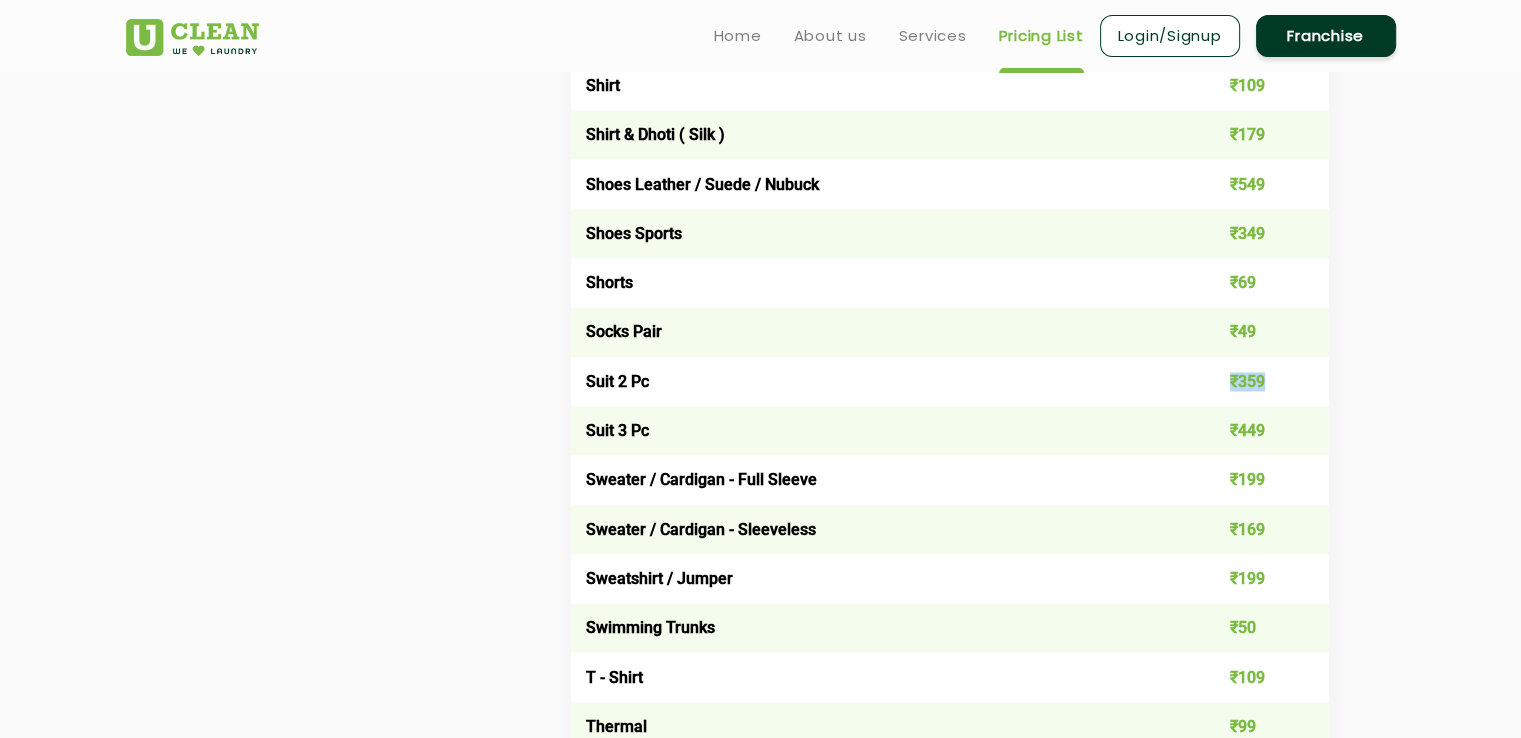 drag, startPoint x: 1275, startPoint y: 387, endPoint x: 1208, endPoint y: 392, distance: 67.18631 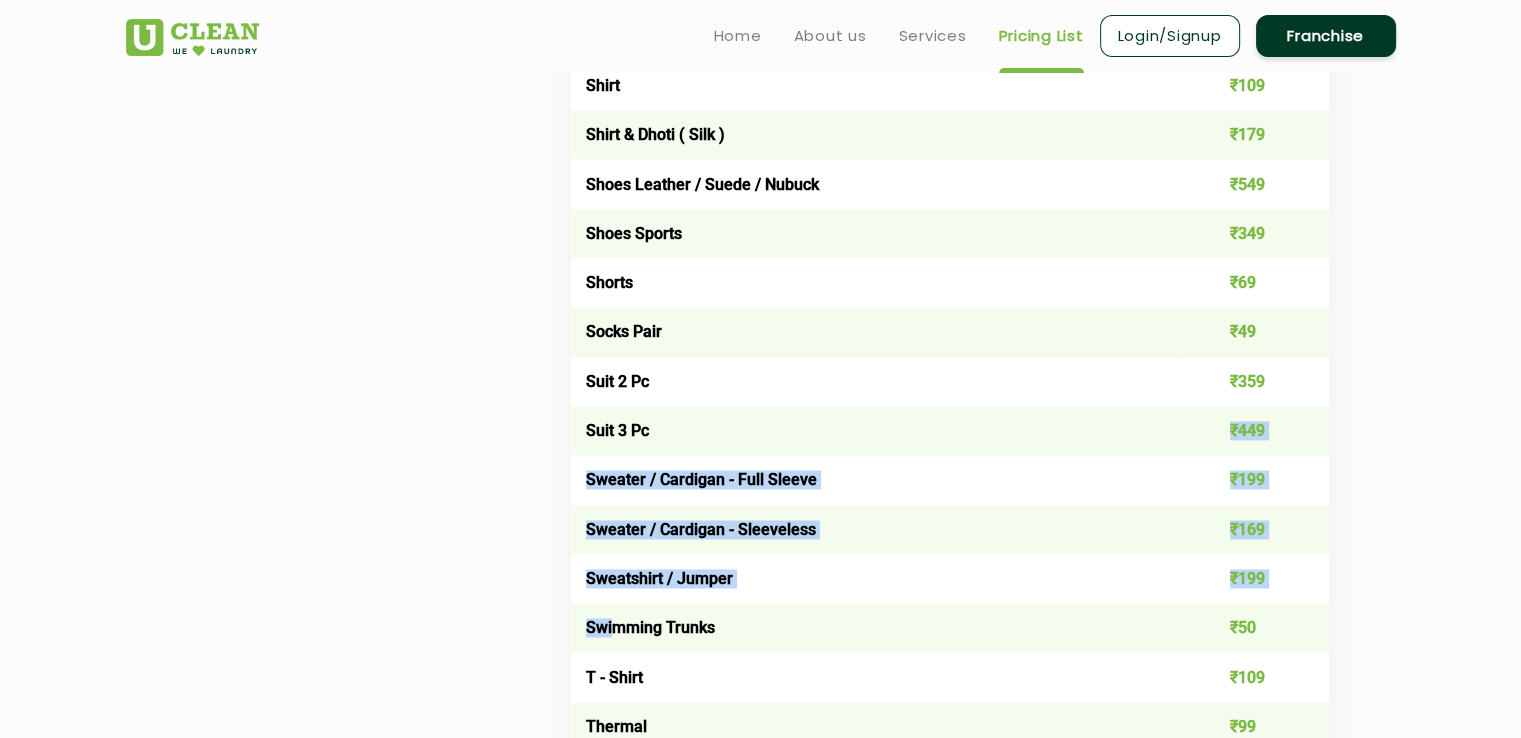 drag, startPoint x: 617, startPoint y: 624, endPoint x: 733, endPoint y: 439, distance: 218.3598 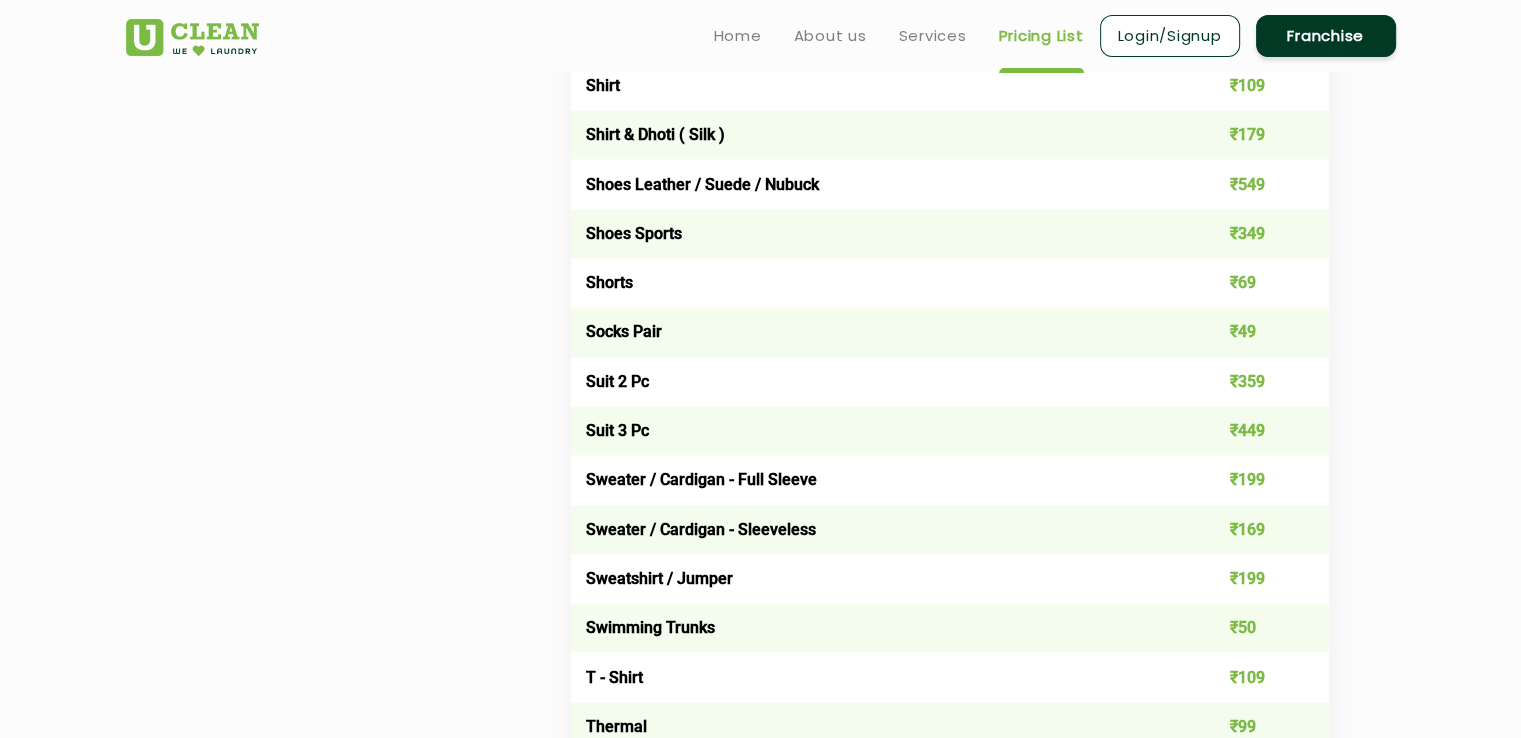click on "Select Services Dry Cleaning  Premium Laundry Kg  Laundry - Wash & Fold  Laundry - Wash & Iron  Steam Press  Mens Womens Household Kids Luxury Items & Prices Item list Price Per Pc Belt ₹59 Blazer / Coat - Long ₹399 Blazer / Coat - Short ₹299 Boots leather ₹599 Cap ( Casual / Woolen ) ₹99 Combo - Shirt and Pant ₹149 Dhoti / Lungi ( Silk ) ₹119 Dhoti Heavy ₹169 Dhoti Normal ₹109 Formal and Casual Trousers / Pants ₹109 Gloves ( Leather ) ₹369 Gloves ( Woolen ) ₹69 Handkerchief ₹25 Hats ₹125 Indo Western ₹696 Jacket -  Faux fur Long ₹899 Jacket -  Faux fur Short ₹799 Jacket Leather ₹799 Jacket Normal Long ₹249 Jacket Normal Short ₹199 Jacket Puffer Long ₹399 Jacket Puffer Short ₹299 Jacket Rexine ₹299 Jeans ₹139 Joggers ₹179 Kurta ( Cotton ) ₹159 Kurta ( Silk ) ₹199 Kurta Heavy ₹229 Kurta Payjama ( Heavy ) ₹349 Kurta Payjama ( Light ) ₹199 Muffler ( Woolen / Pashmina ) ₹219 Pagdi ₹155 Parka Coat < Fur Inside > Long ₹299 ₹249 Pocket Square ₹29" 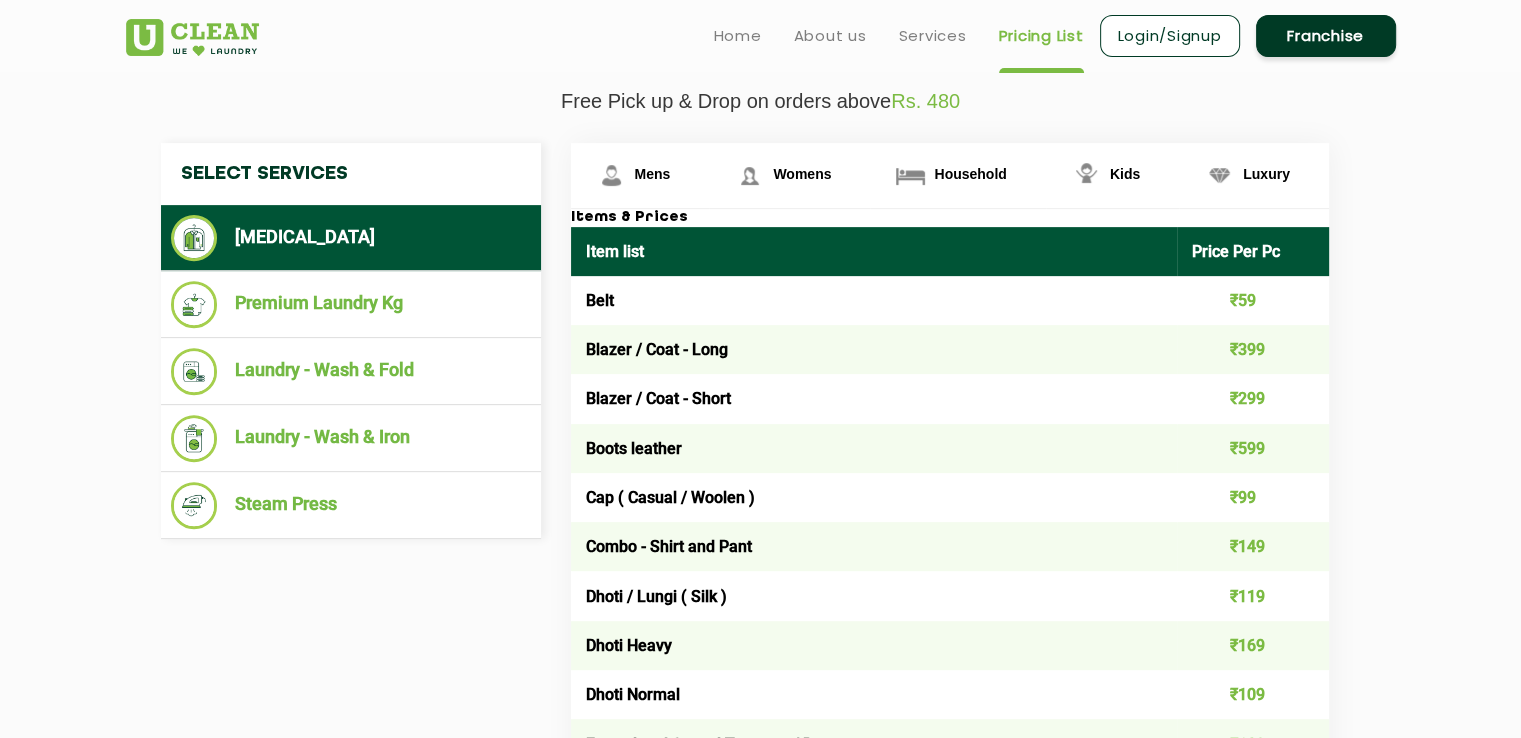 scroll, scrollTop: 698, scrollLeft: 0, axis: vertical 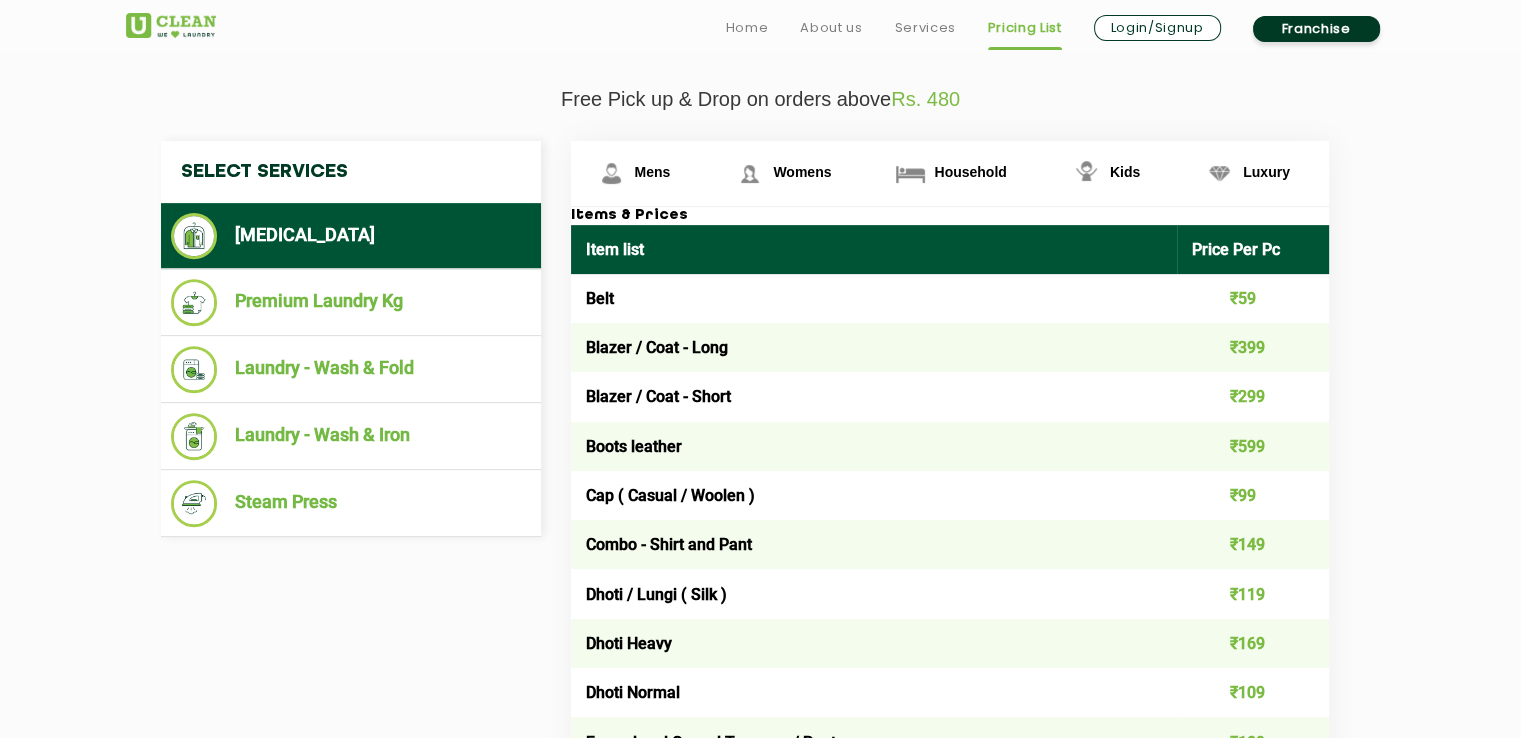 click on "[MEDICAL_DATA]" at bounding box center (351, 236) 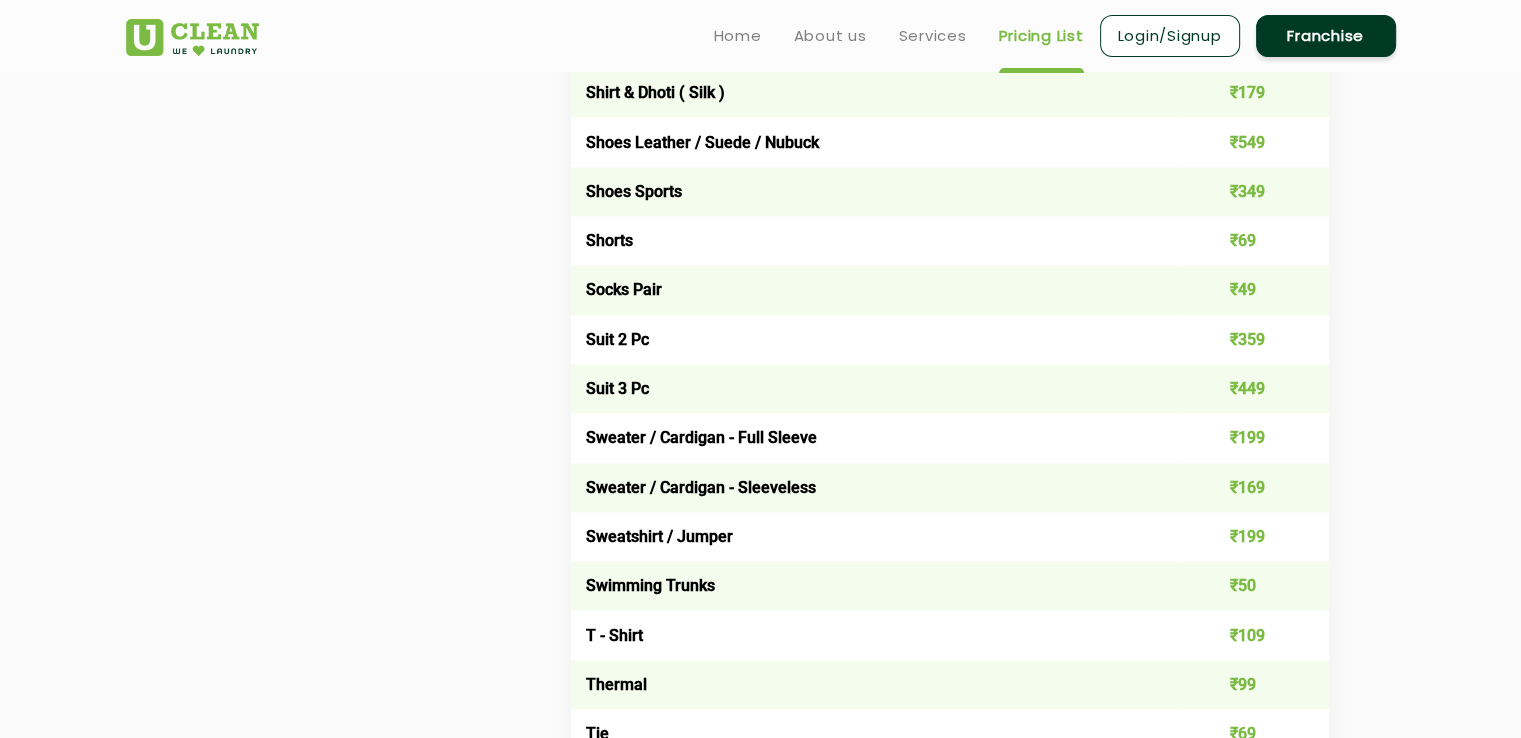 scroll, scrollTop: 2893, scrollLeft: 0, axis: vertical 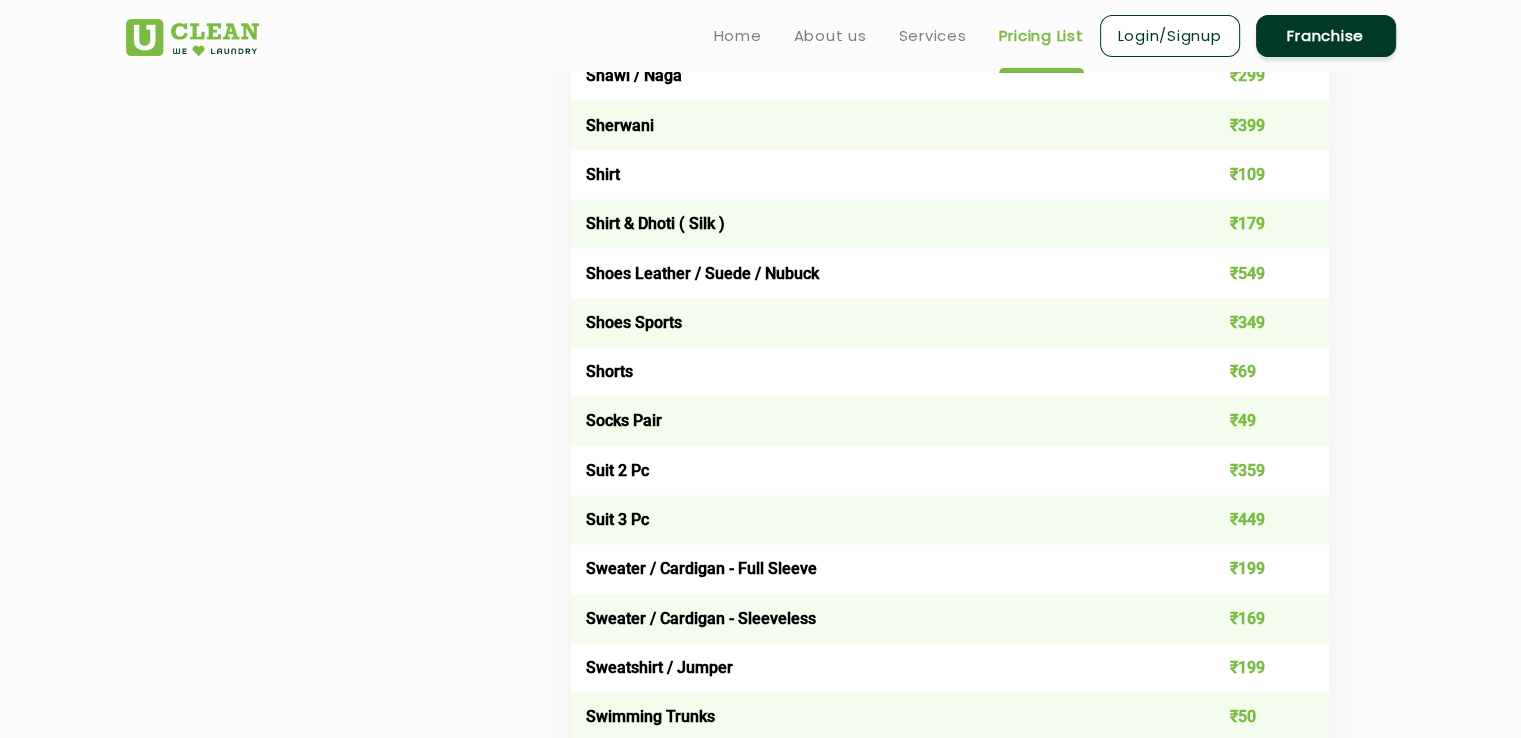 click on "₹359" at bounding box center [1253, 470] 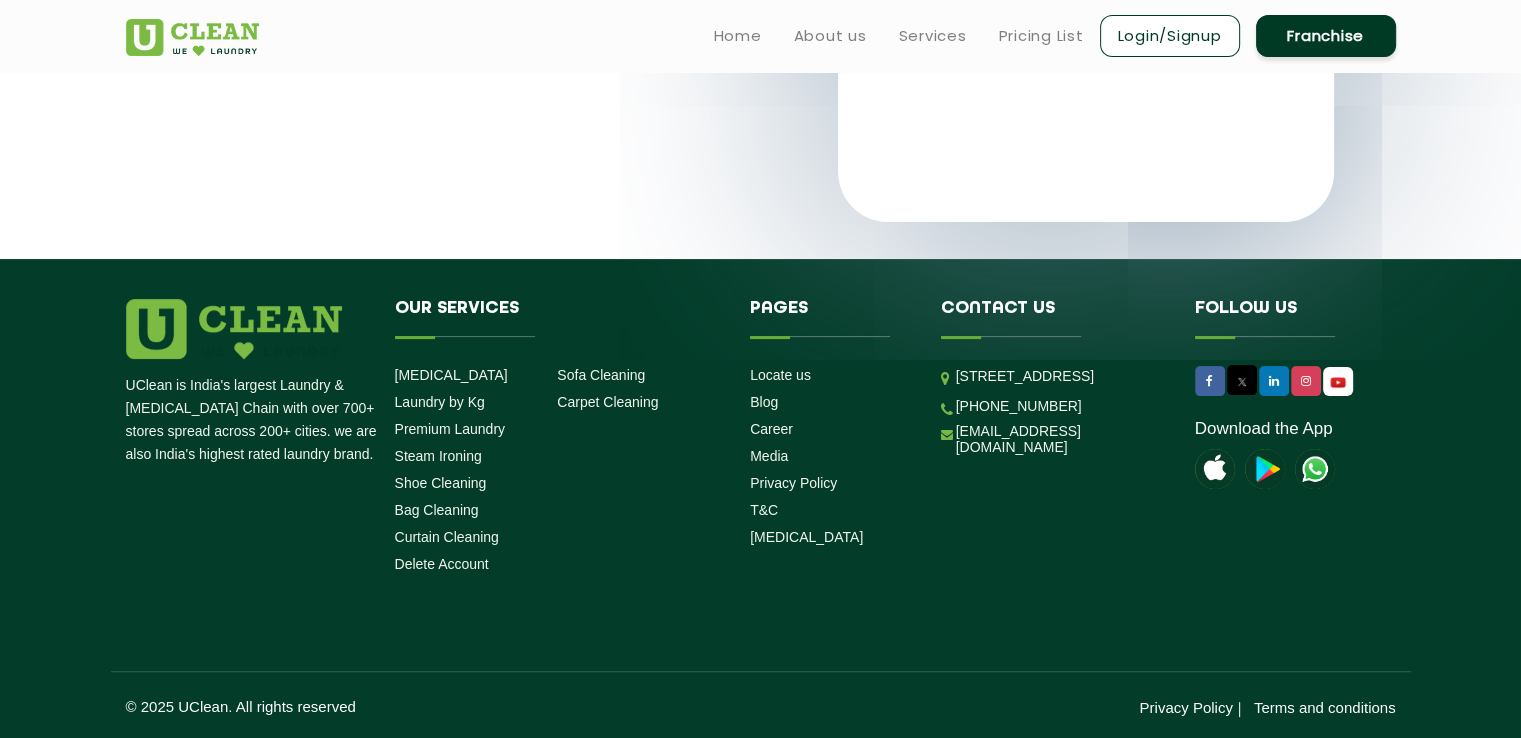 scroll, scrollTop: 0, scrollLeft: 0, axis: both 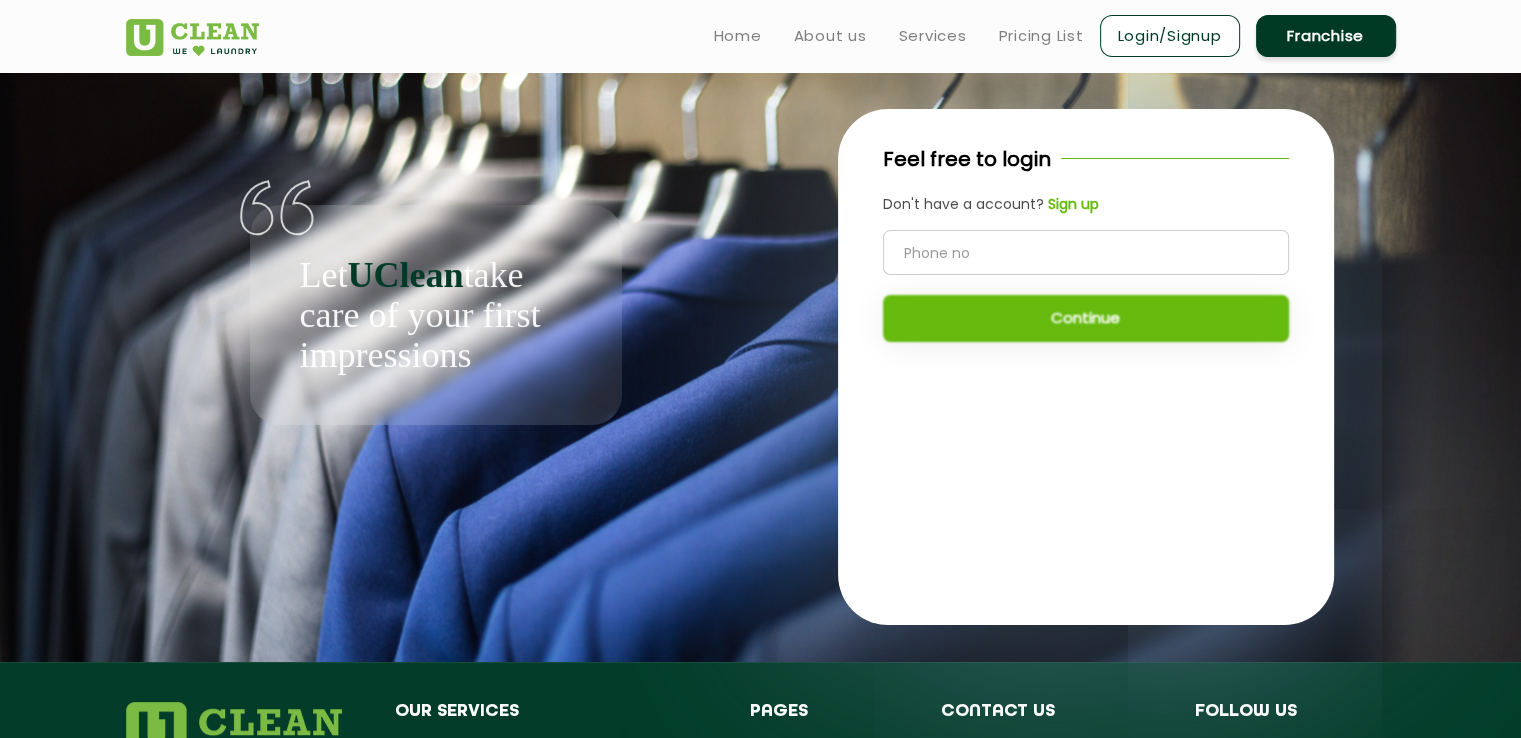 click 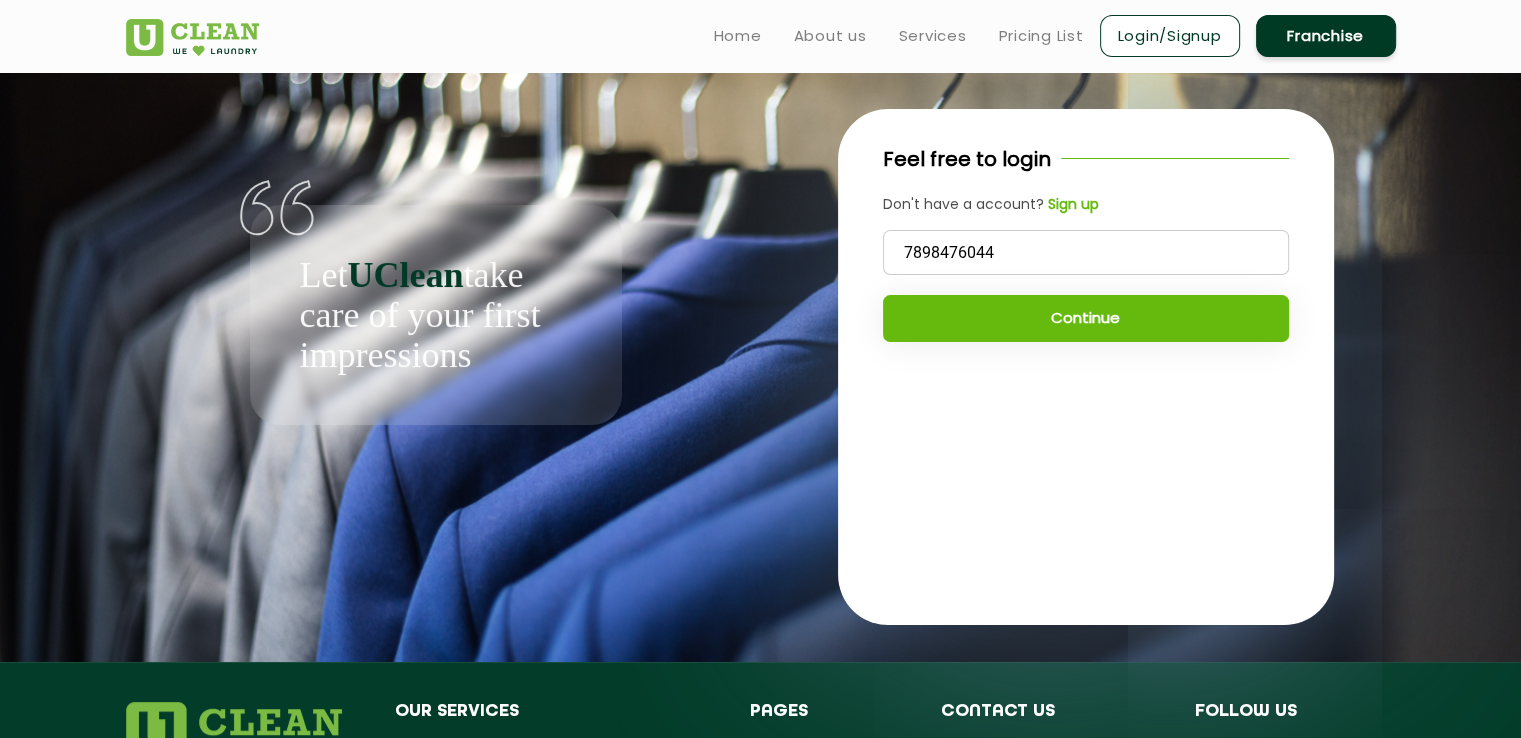 type on "7898476044" 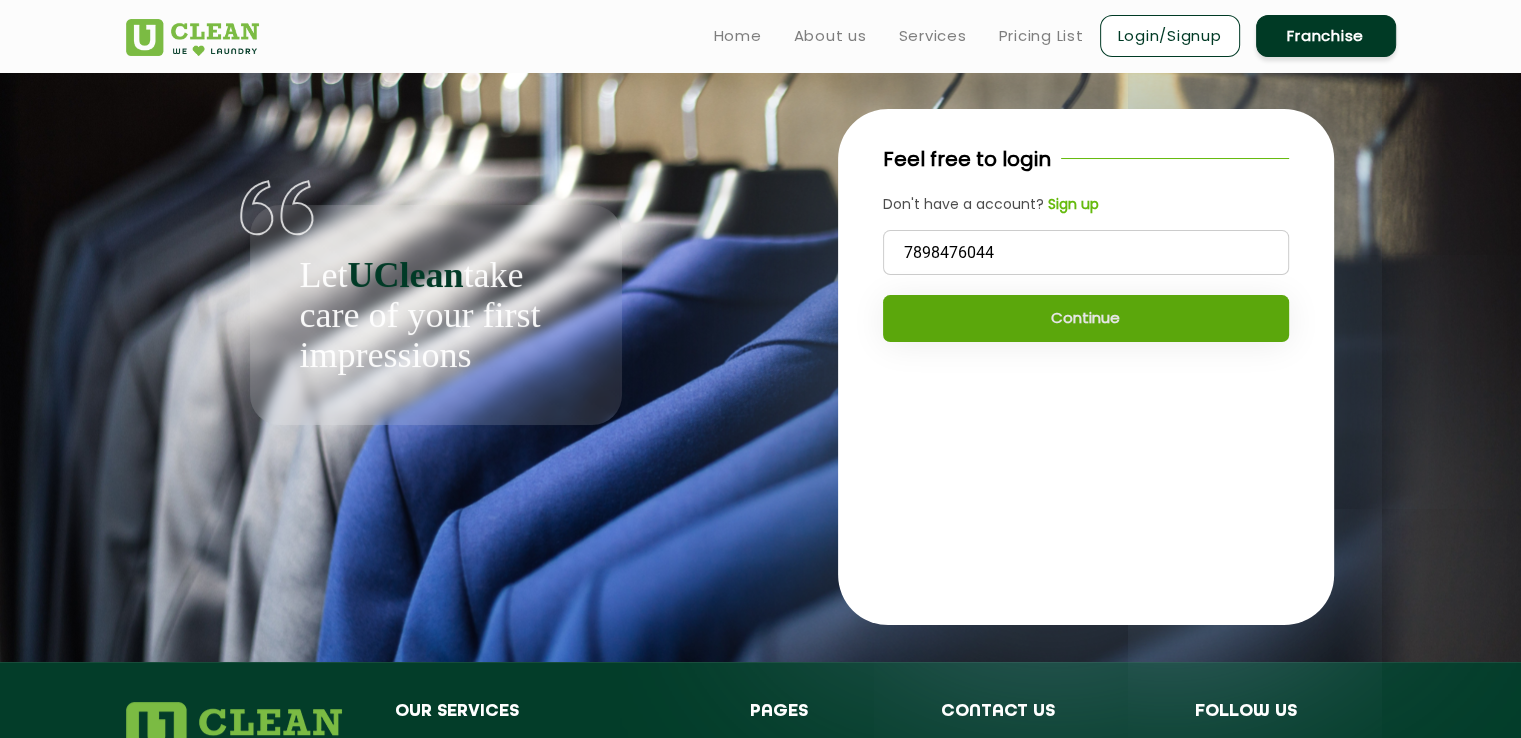 click on "Continue" 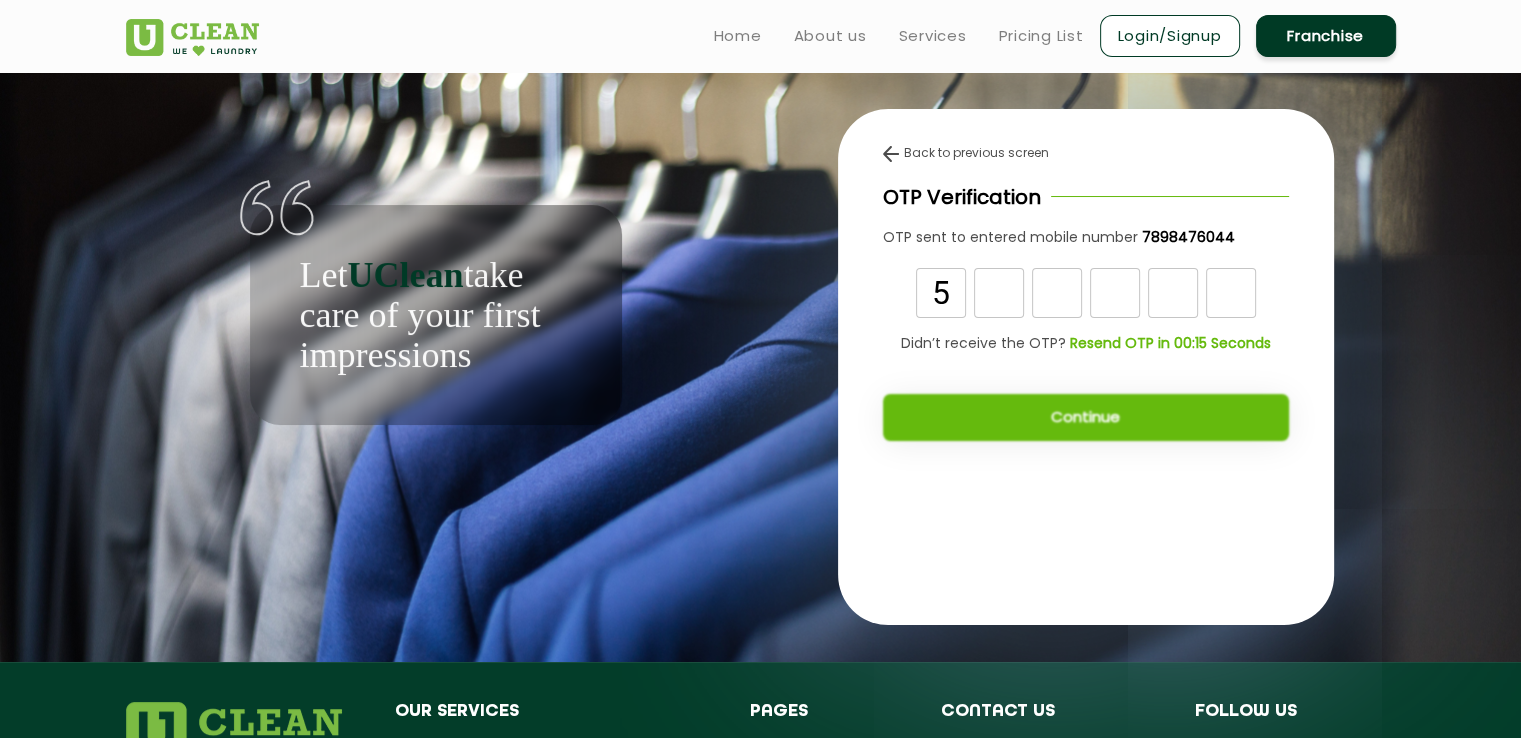 type on "5" 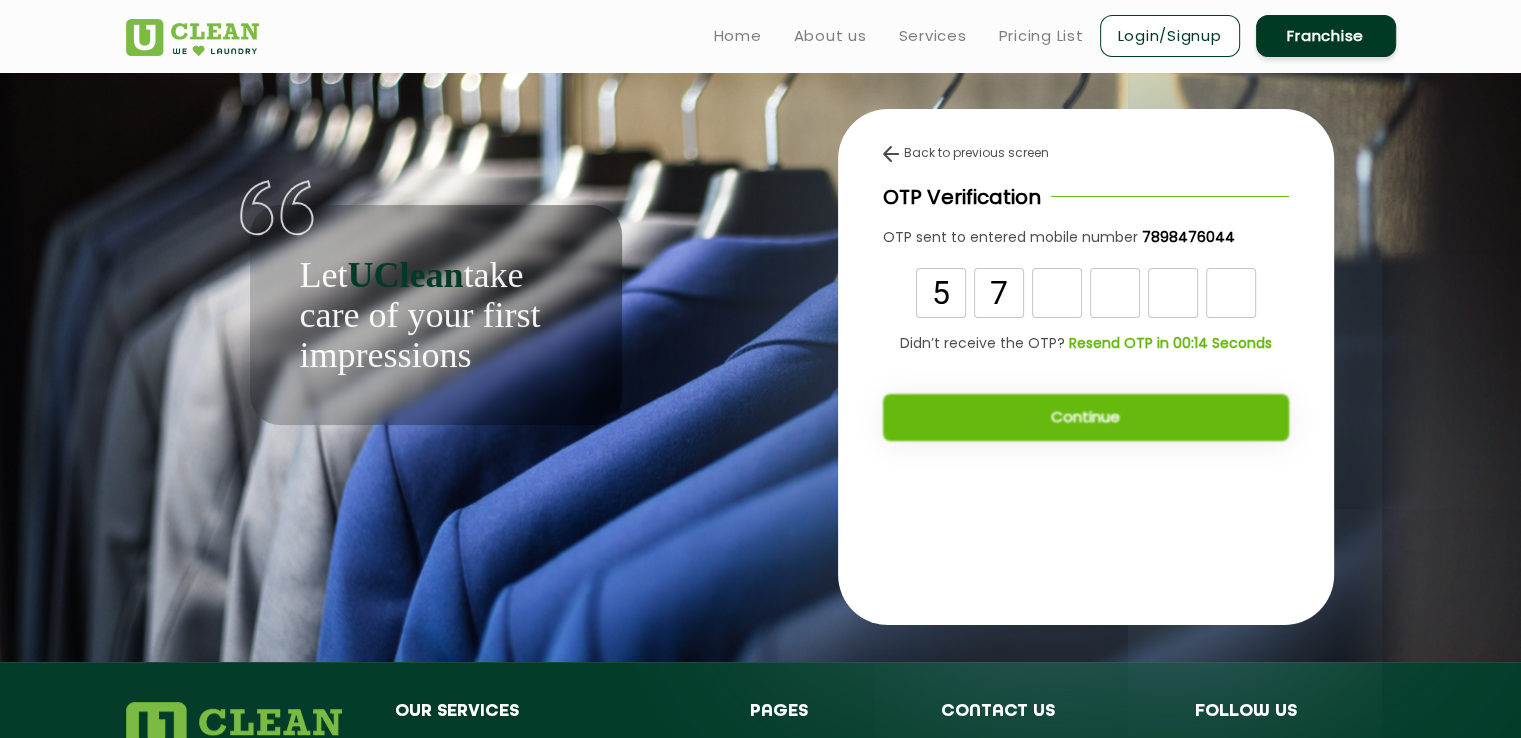 type on "7" 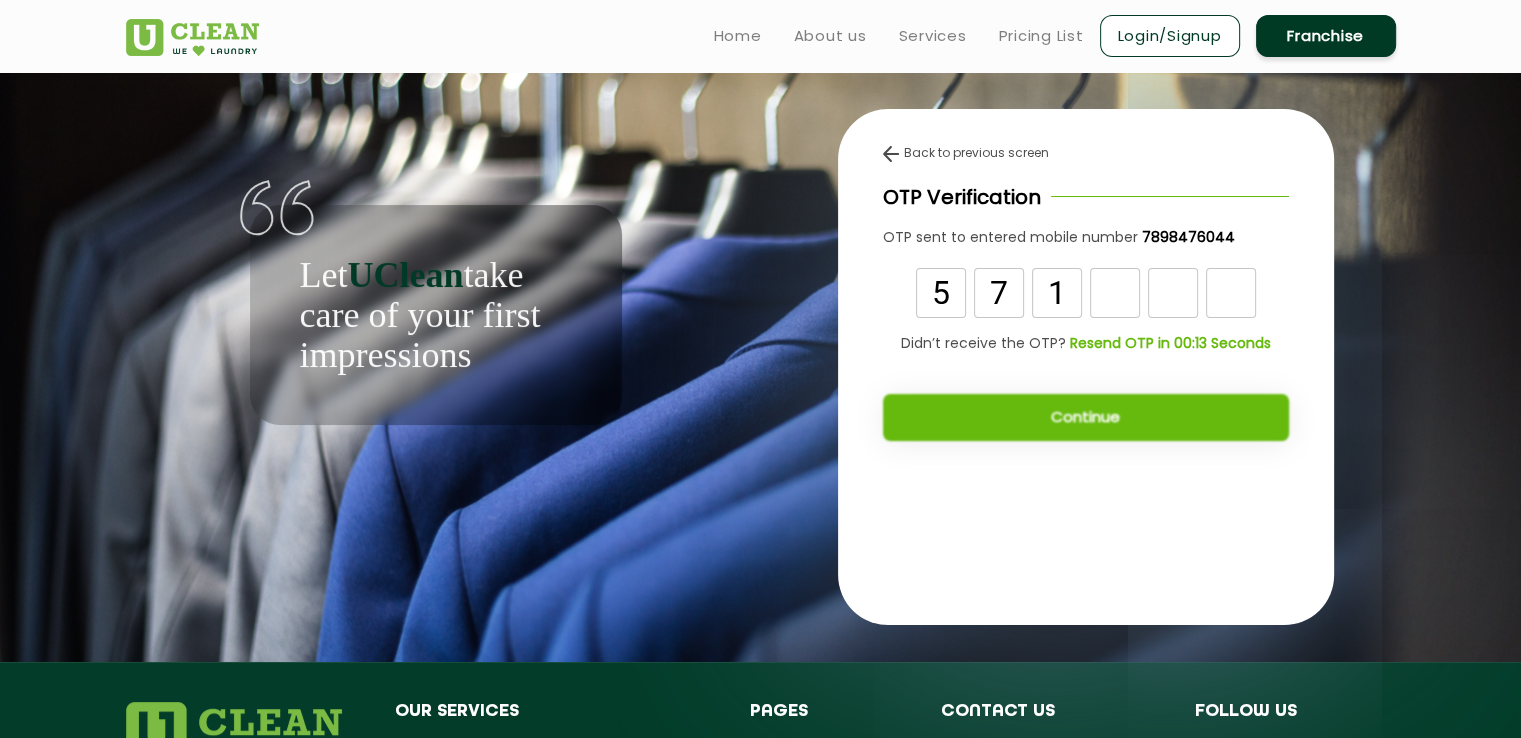 type on "1" 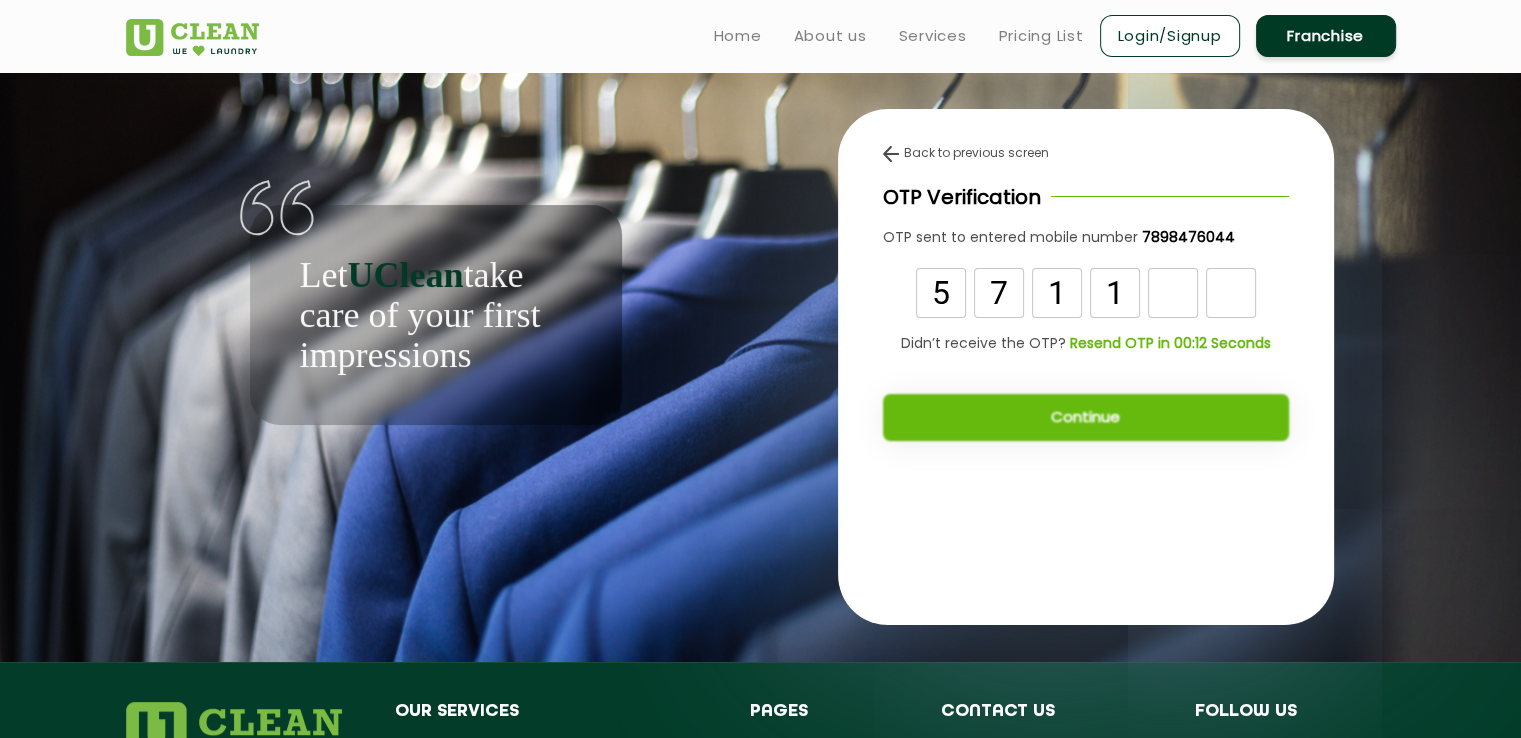 type on "1" 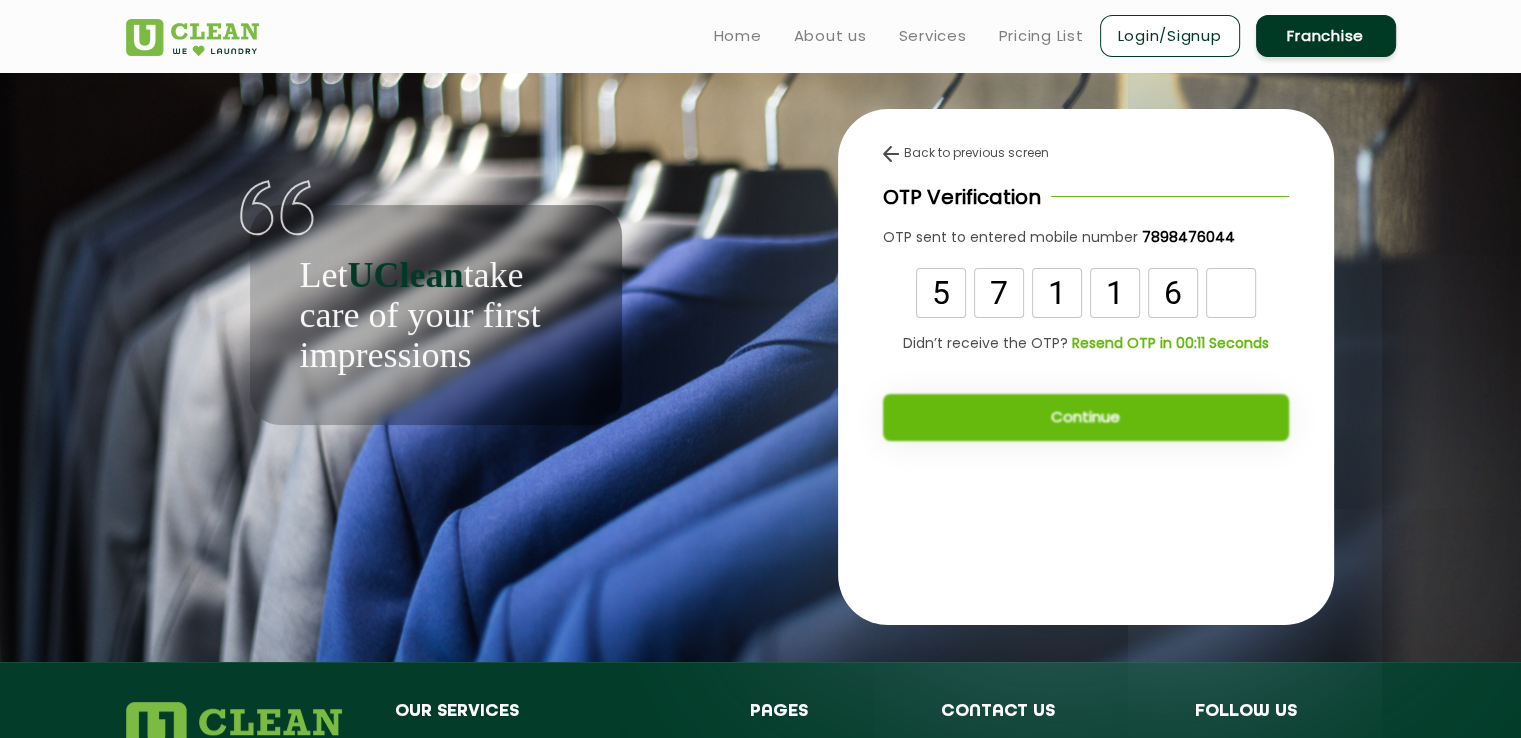 type on "6" 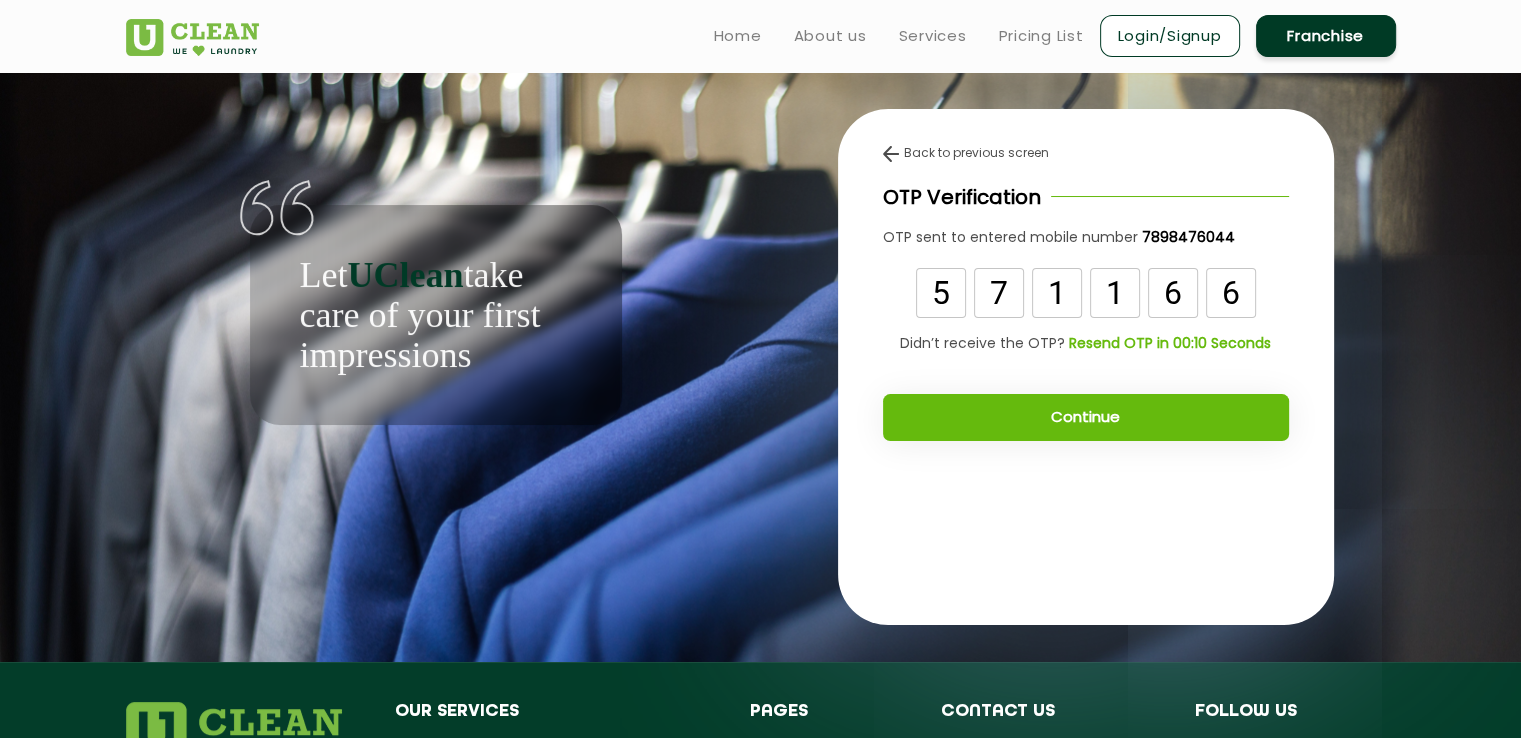 type on "6" 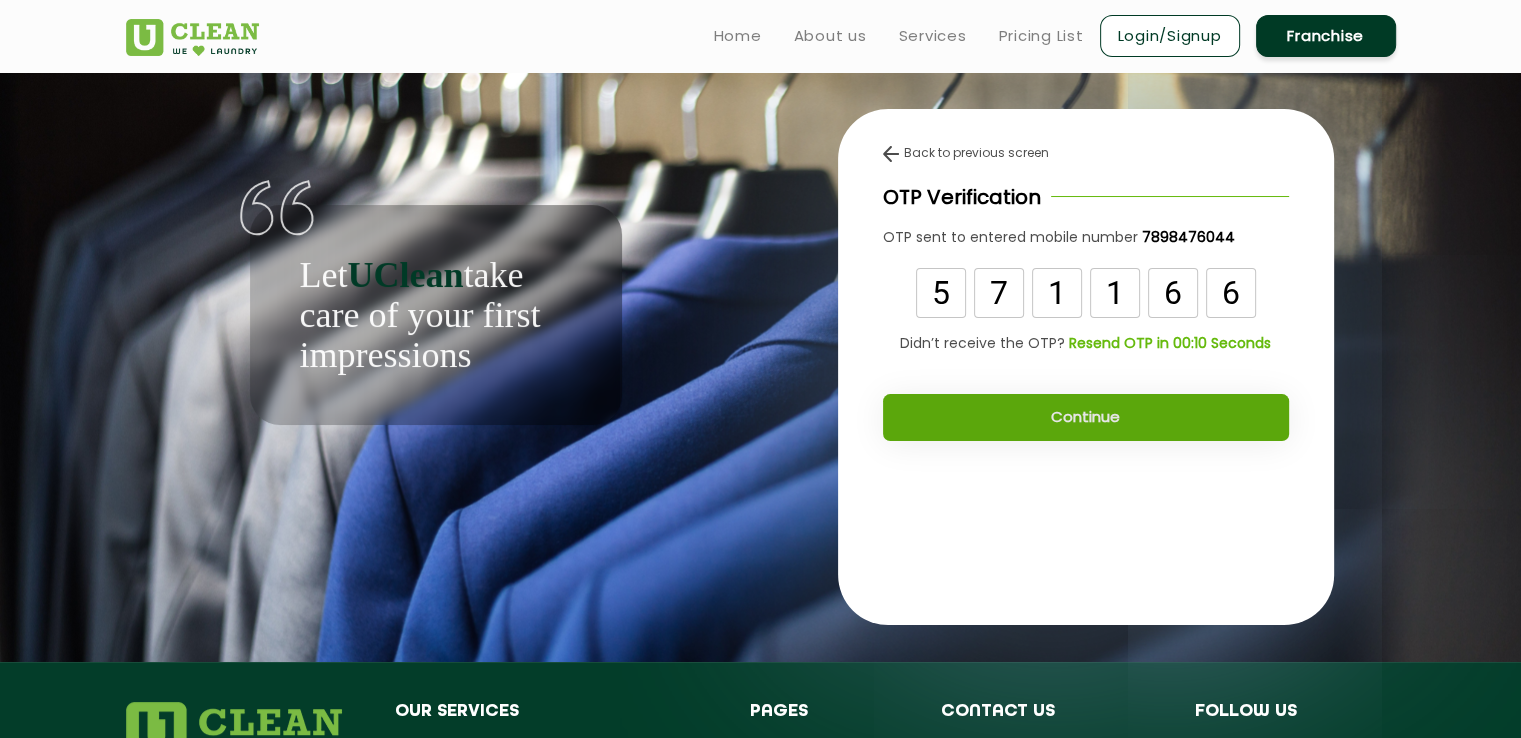click on "Continue" 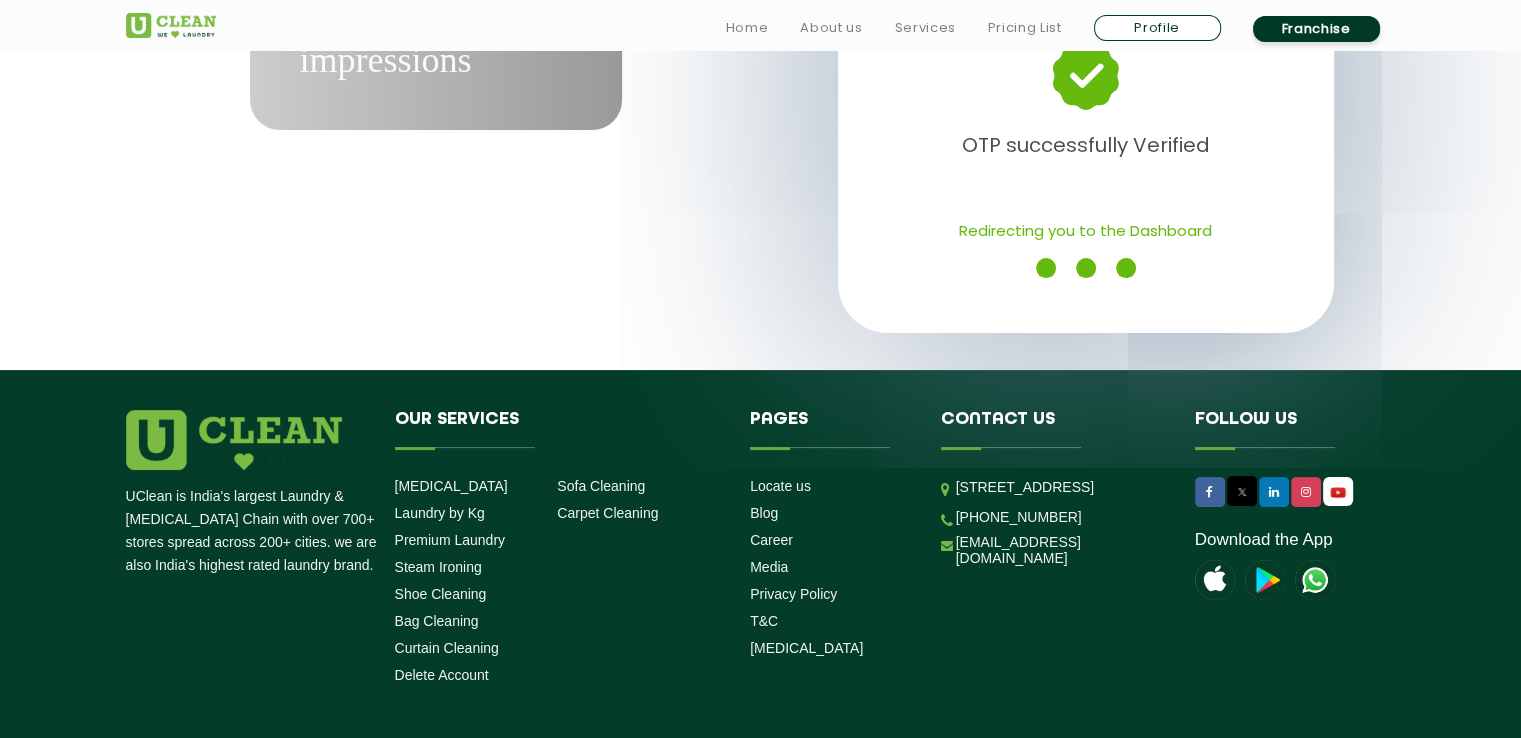 scroll, scrollTop: 0, scrollLeft: 0, axis: both 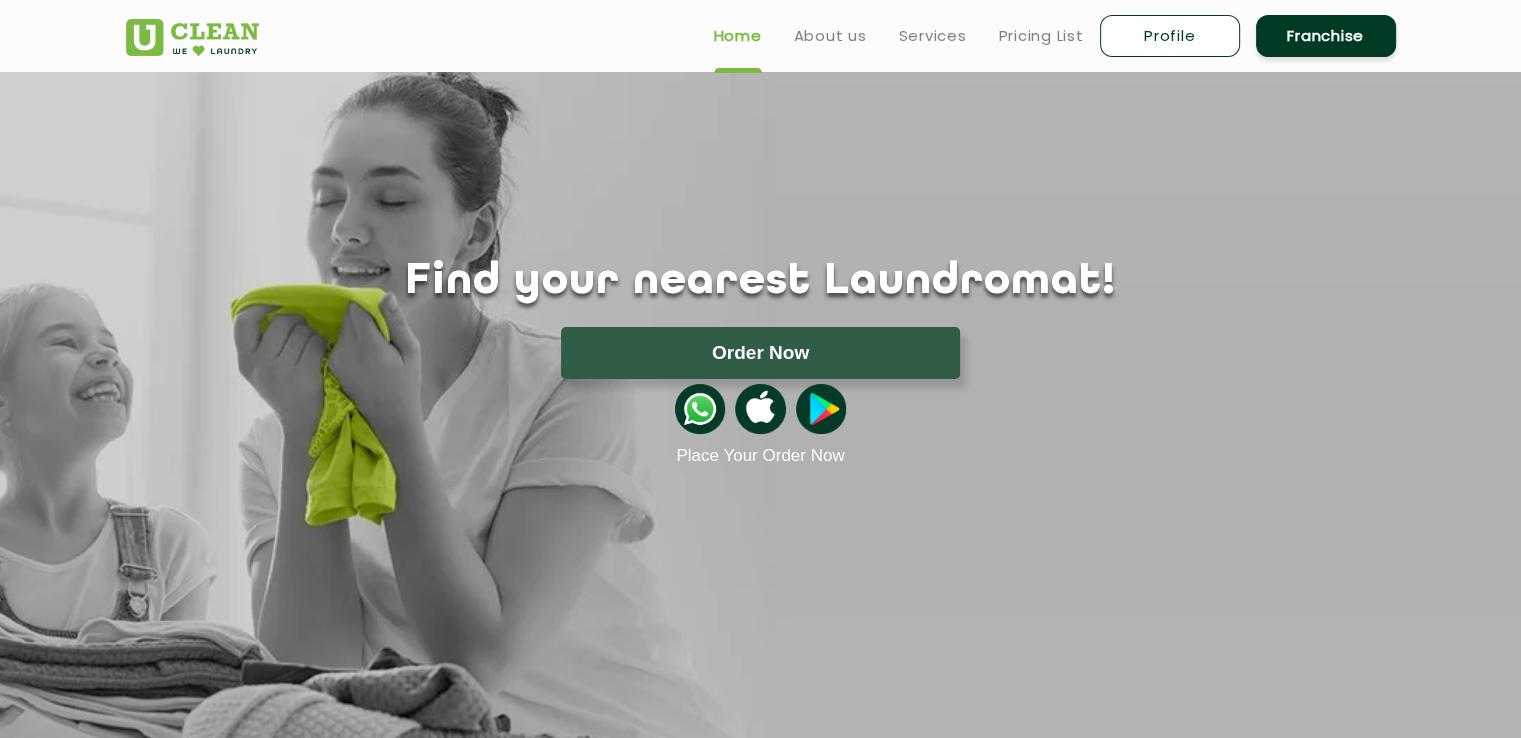 click on "Profile" at bounding box center [1170, 36] 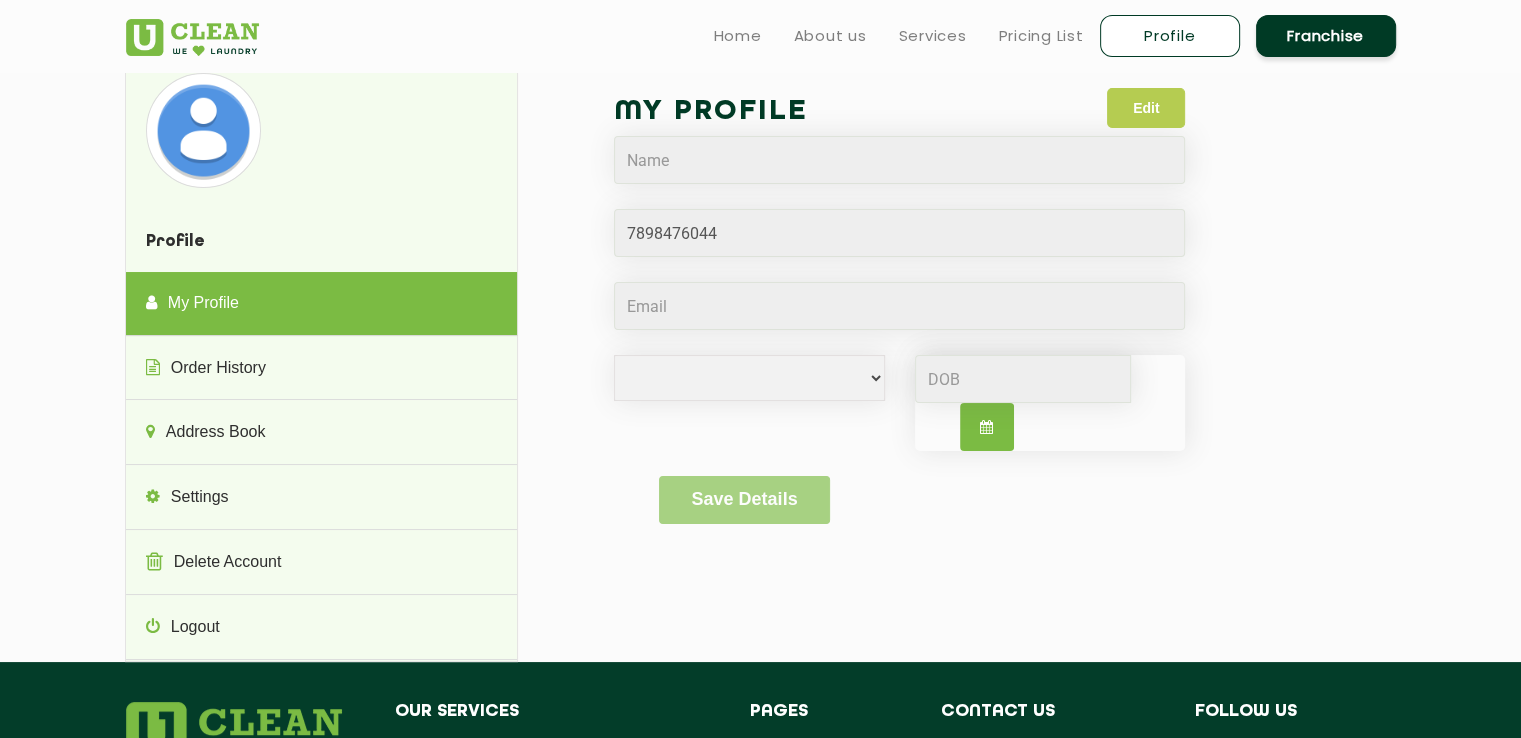 click on "Edit" at bounding box center (1146, 108) 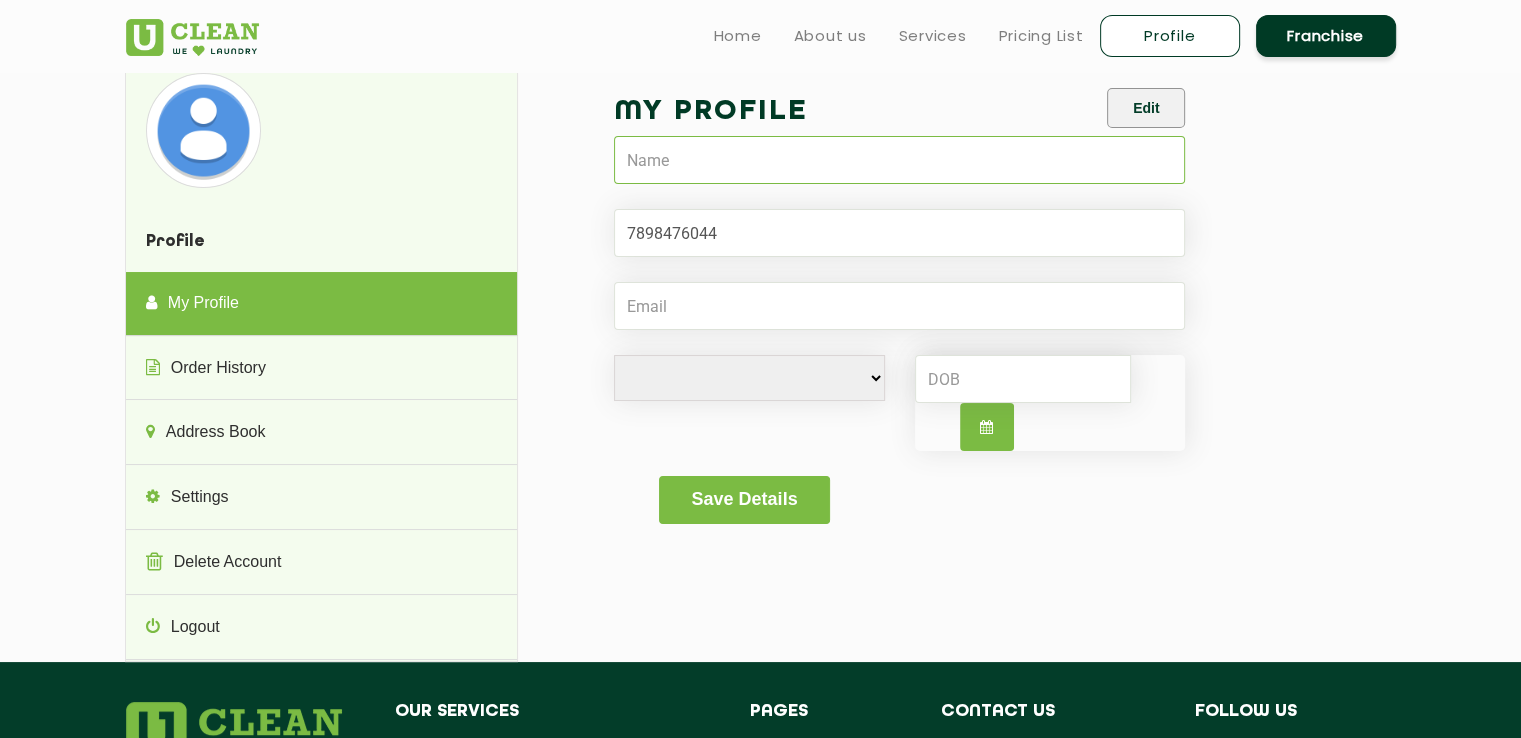 click at bounding box center (900, 160) 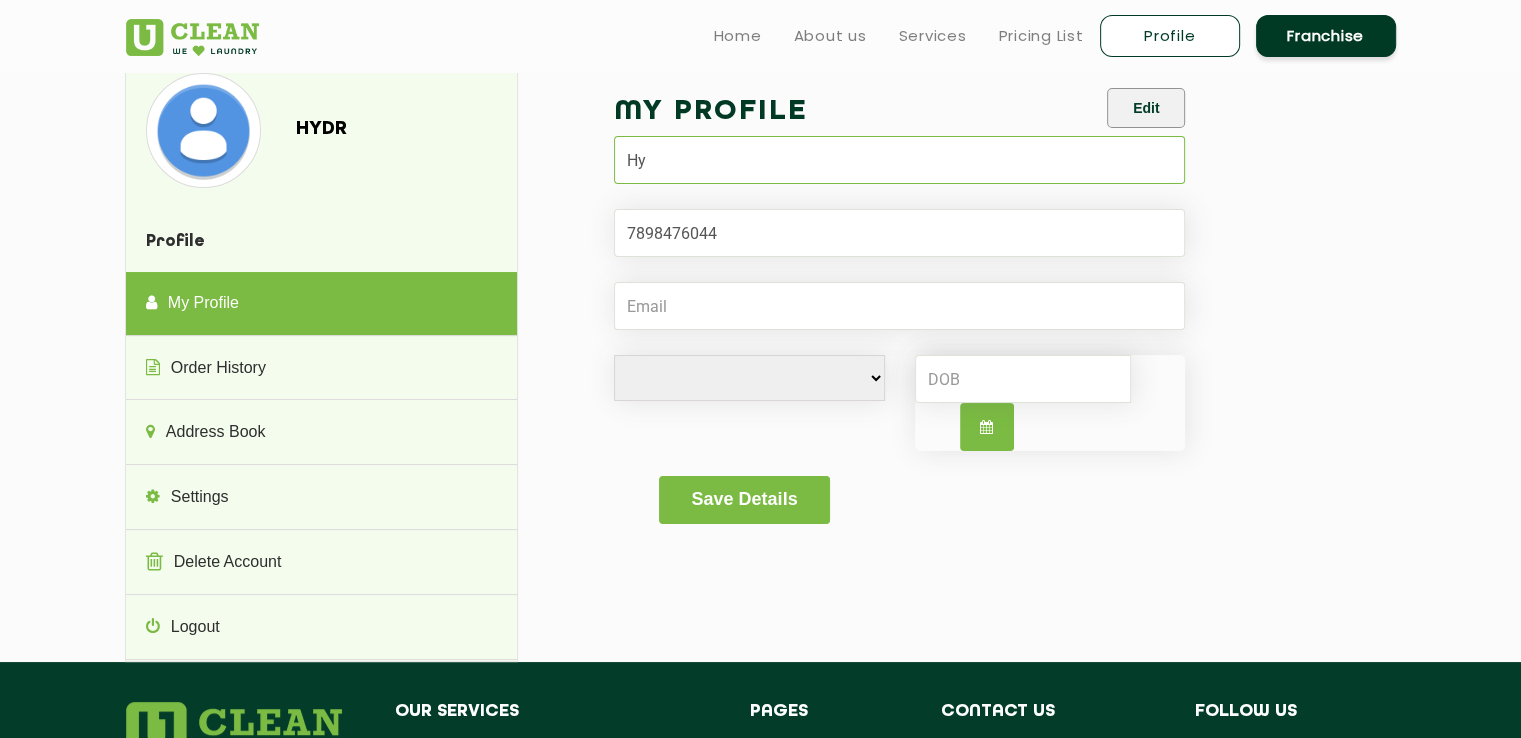 type on "H" 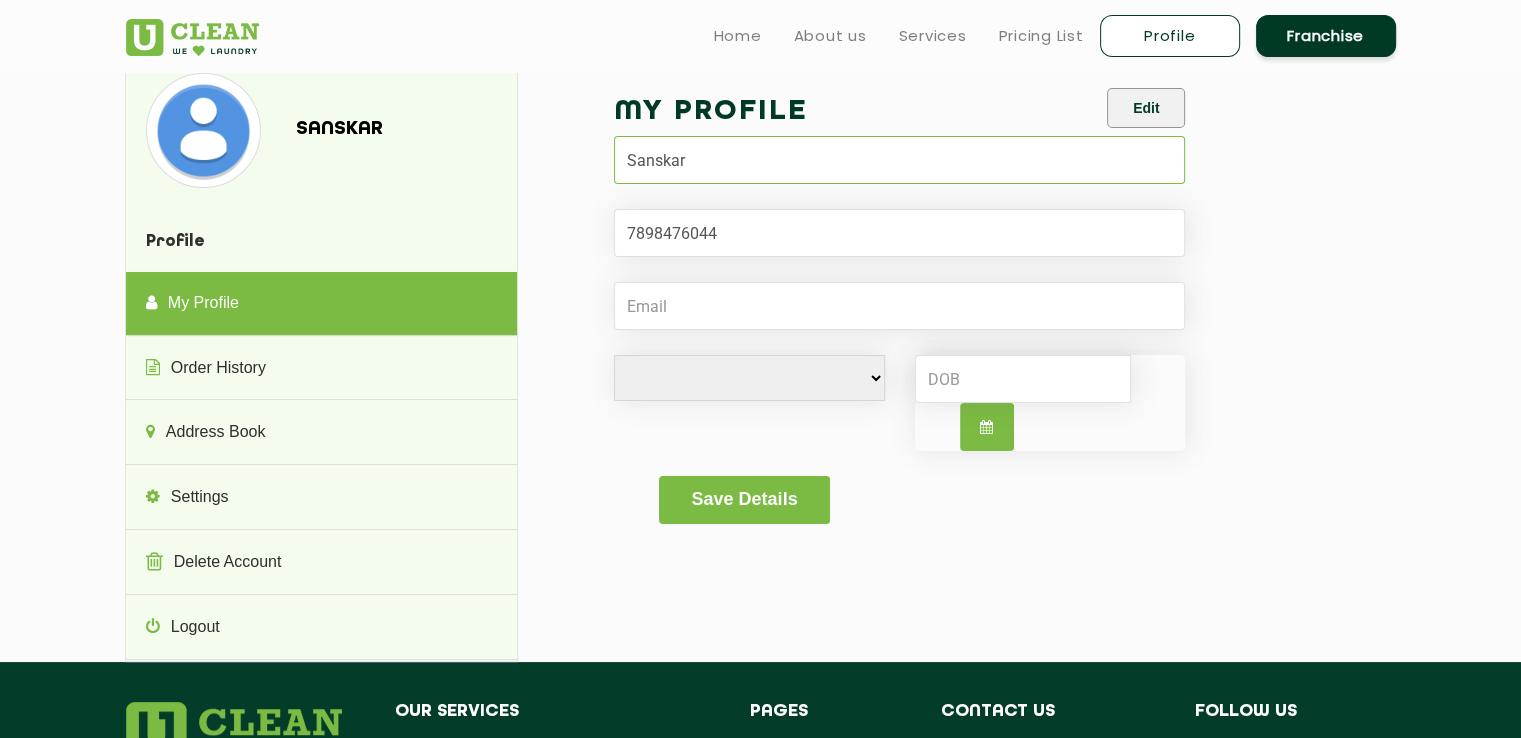 type on "Sanskar" 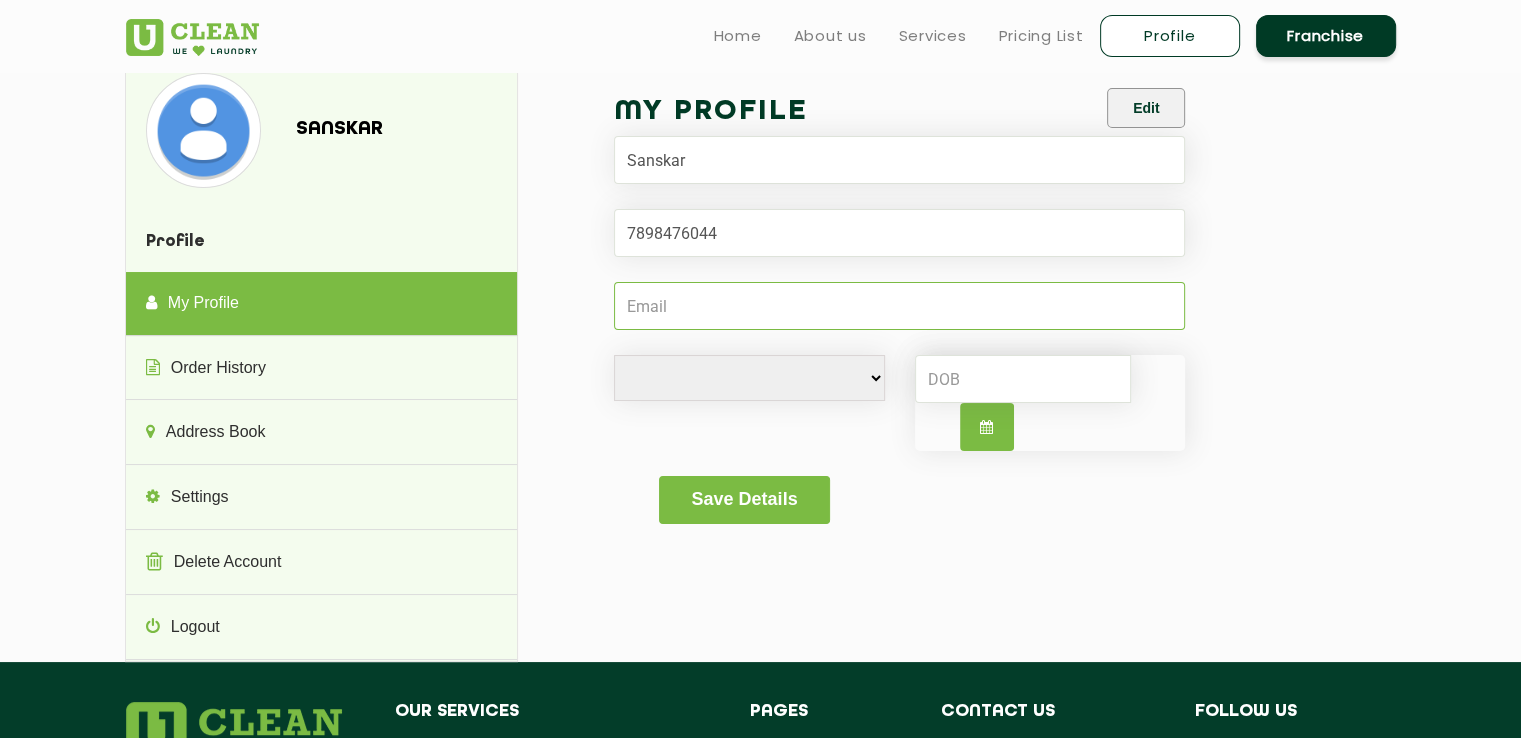click at bounding box center (900, 306) 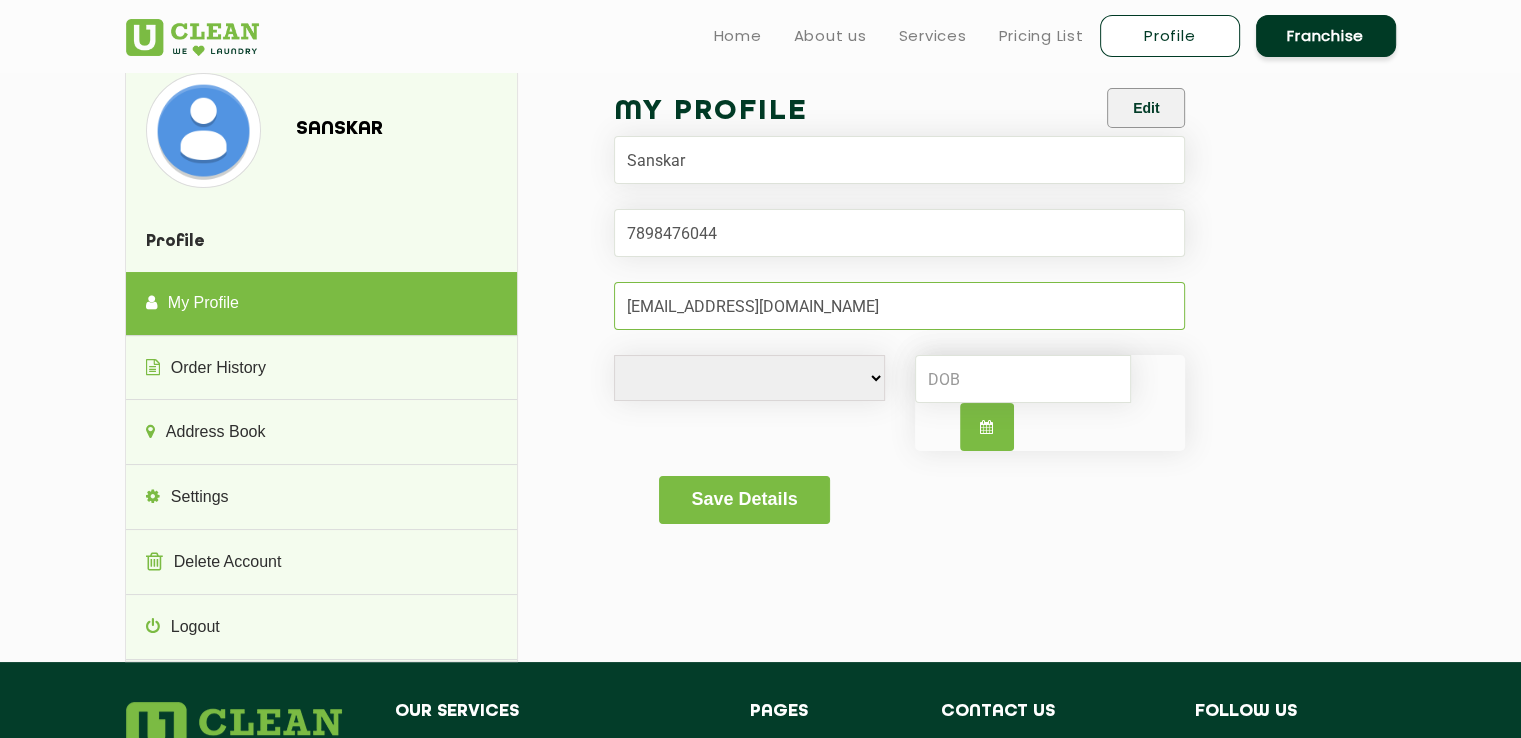 type on "atharvj82@gmail.com" 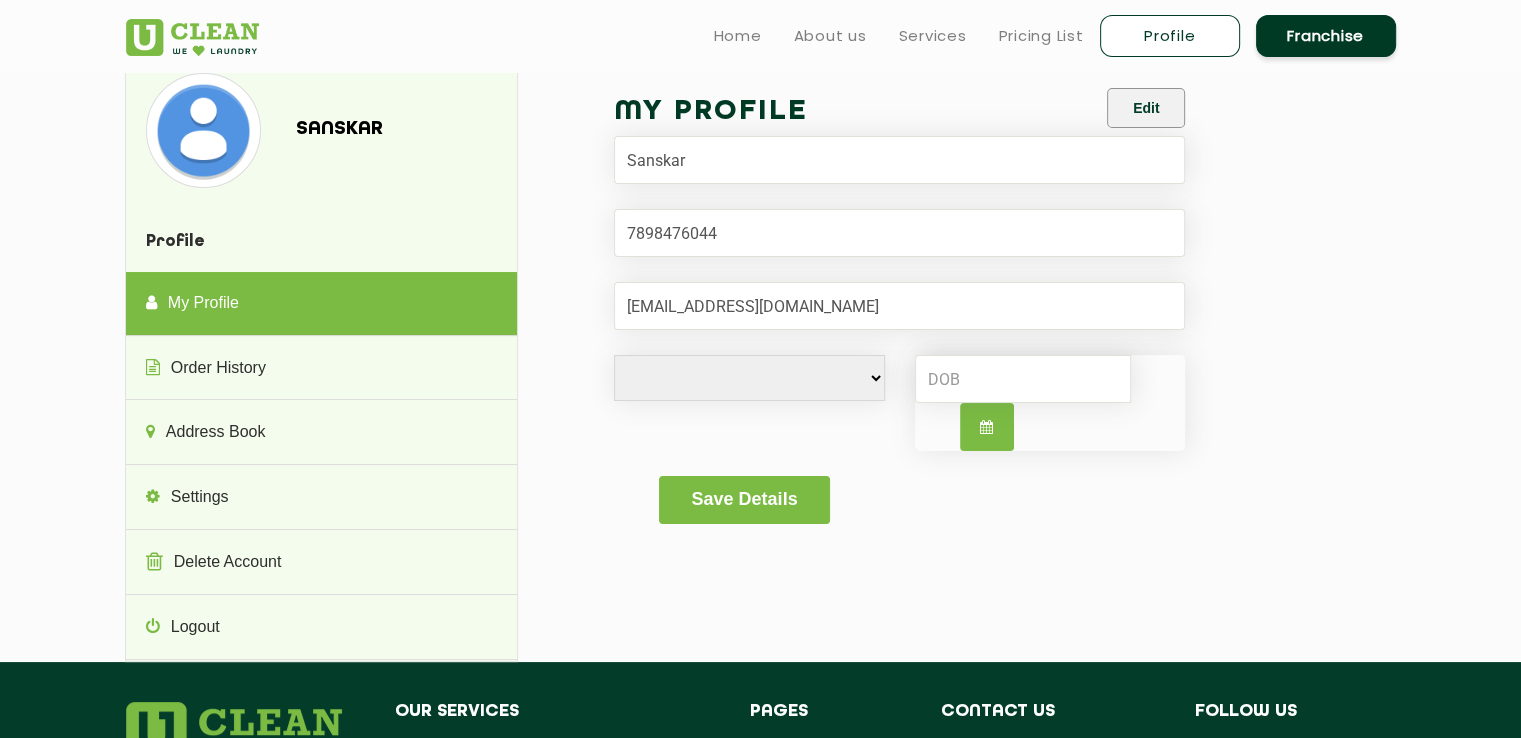 click on "Male Female i'd rather not say" at bounding box center (749, 378) 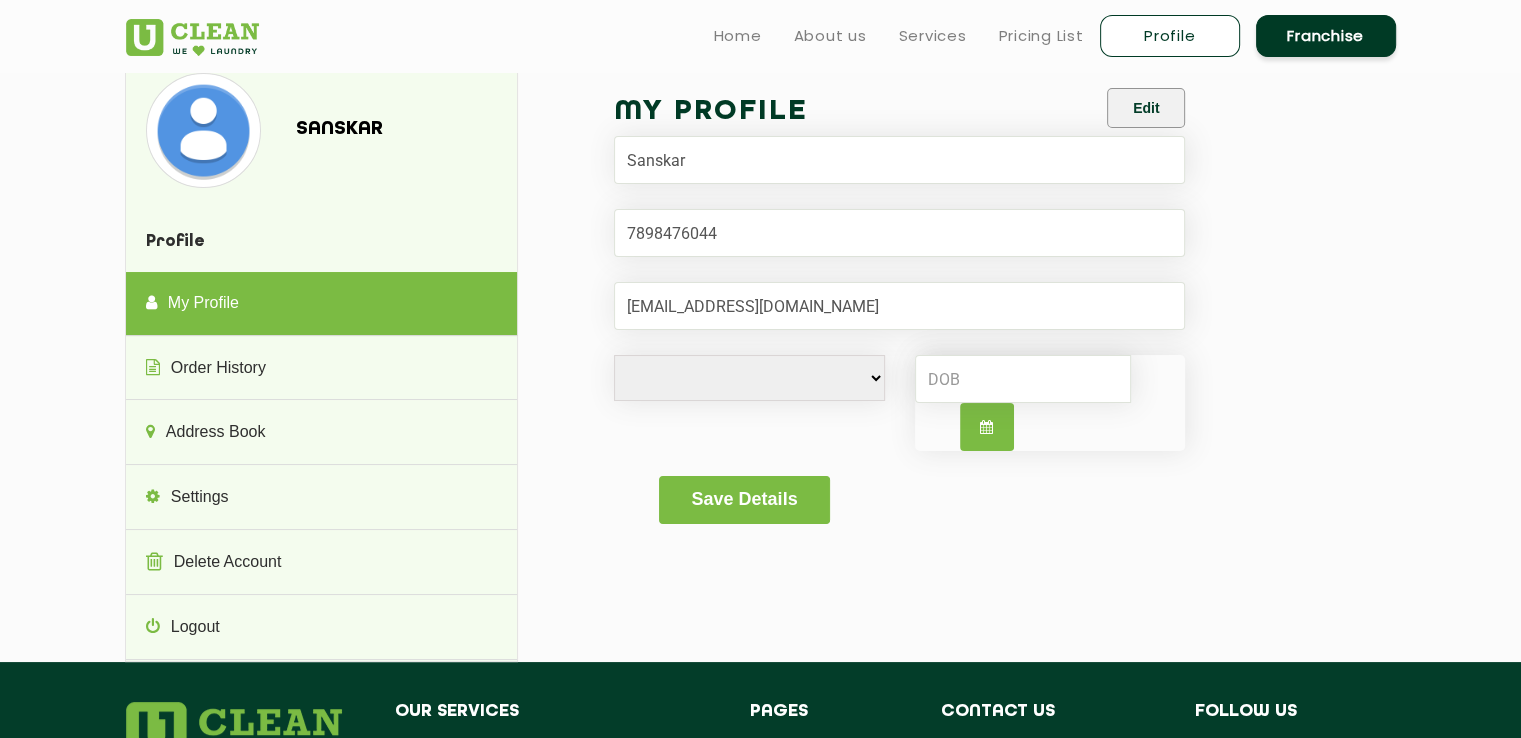 select on "i'd rather not say" 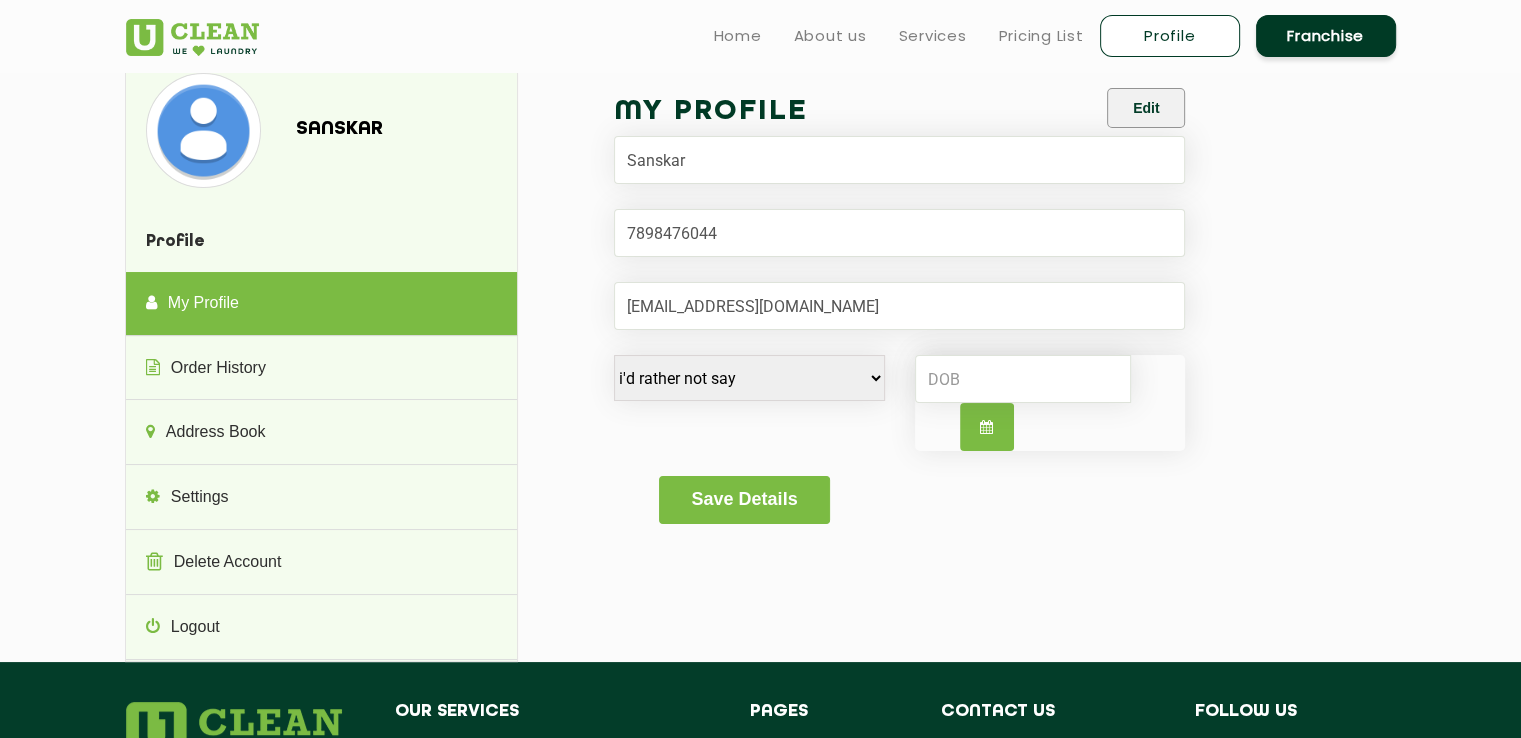 click on "Male Female i'd rather not say" at bounding box center (749, 378) 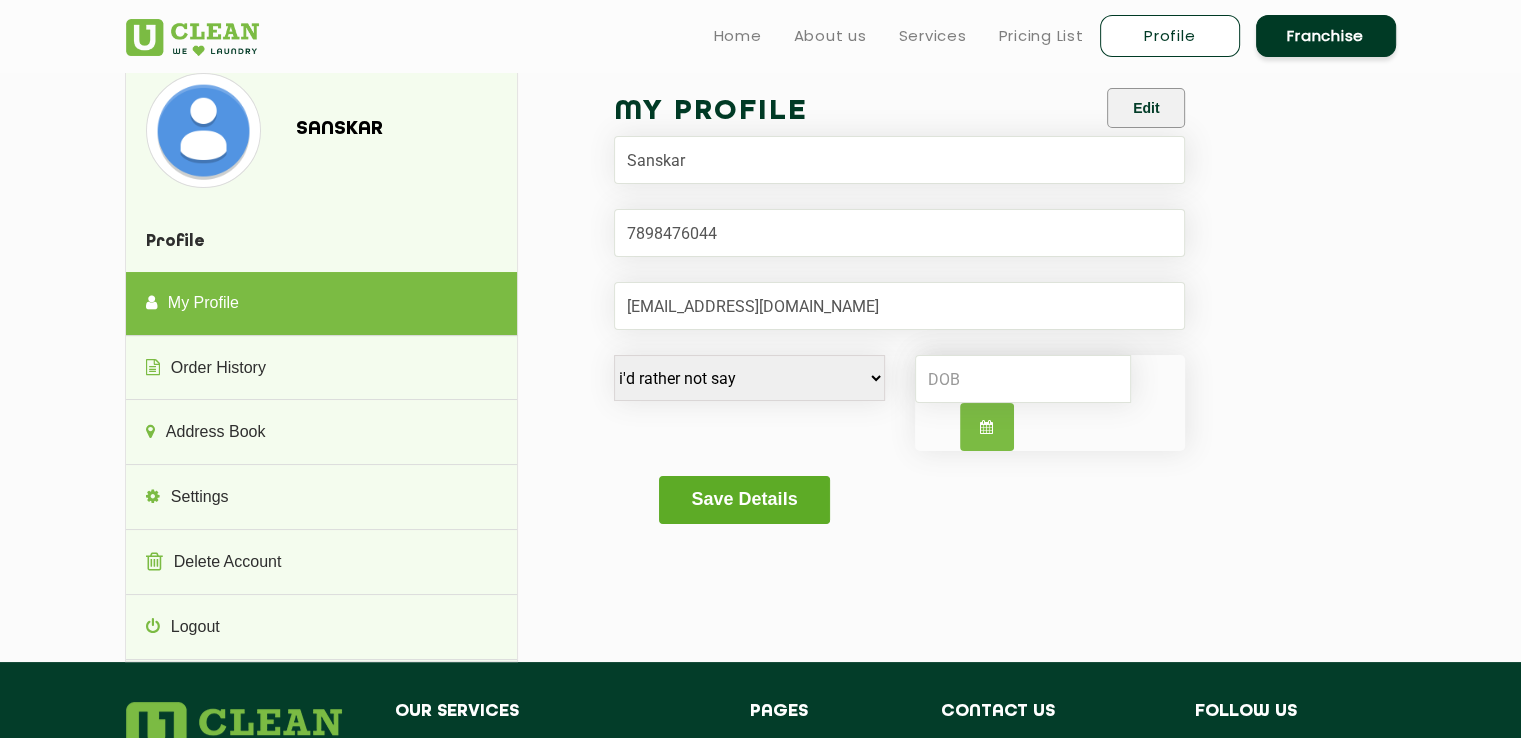 click on "Save Details" at bounding box center [744, 500] 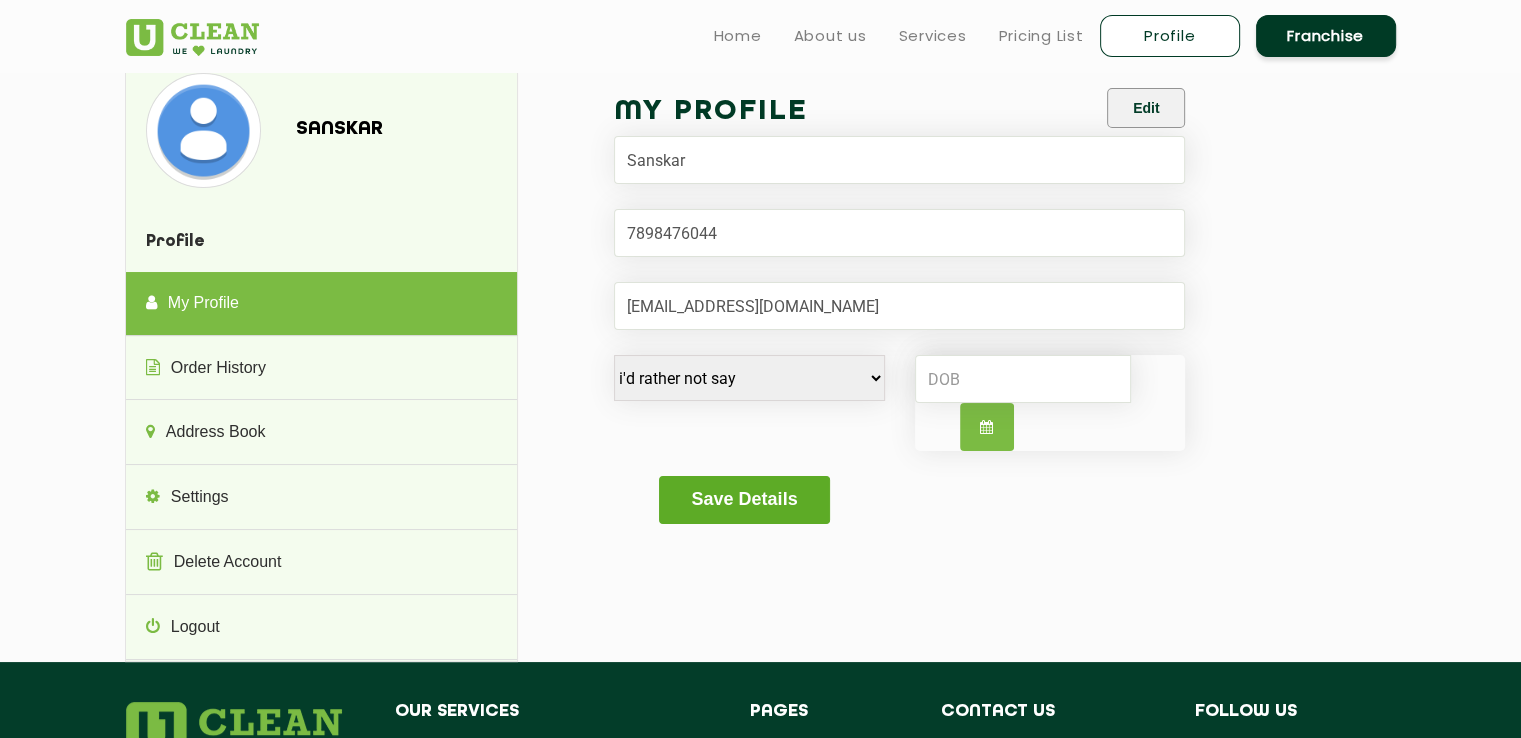 click on "Save Details" at bounding box center (744, 500) 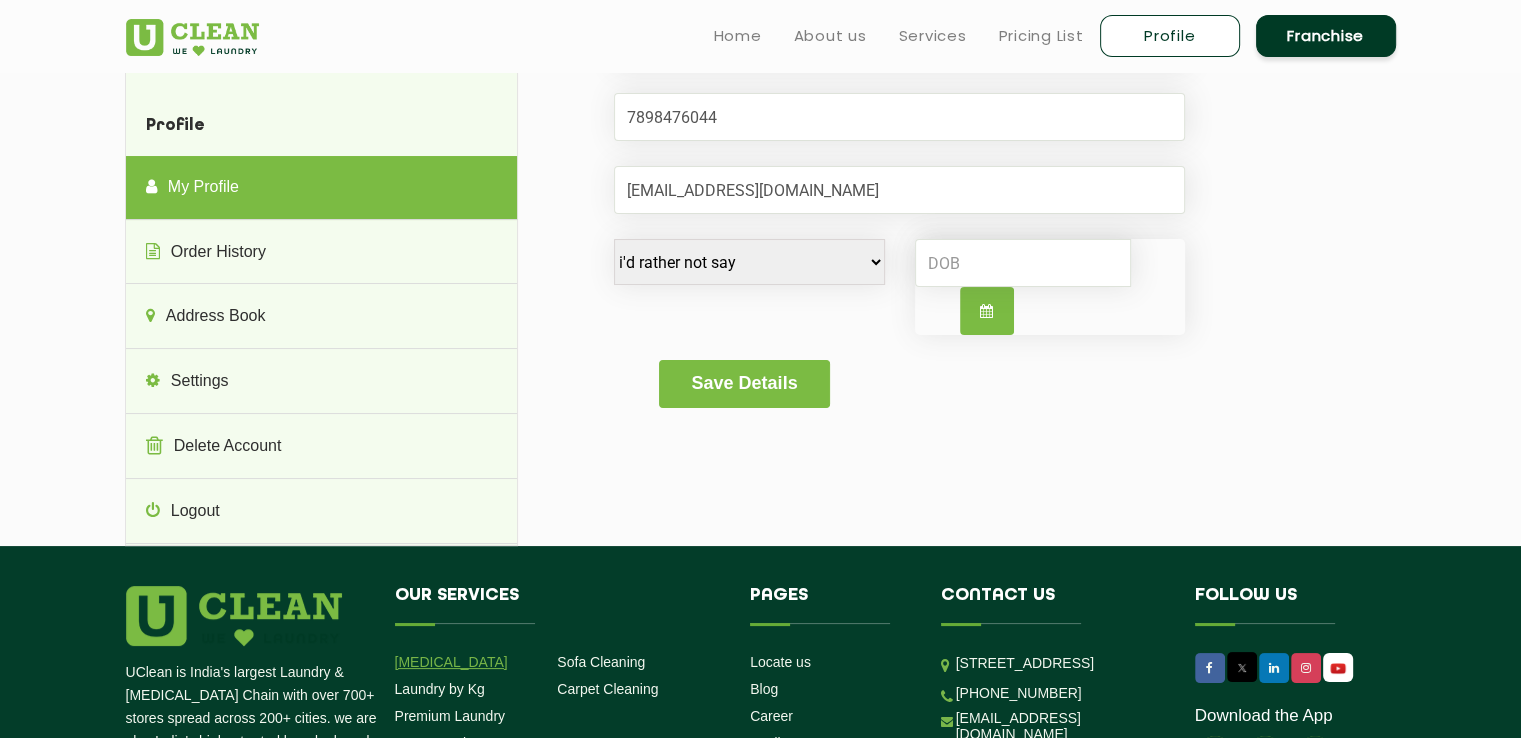 scroll, scrollTop: 115, scrollLeft: 0, axis: vertical 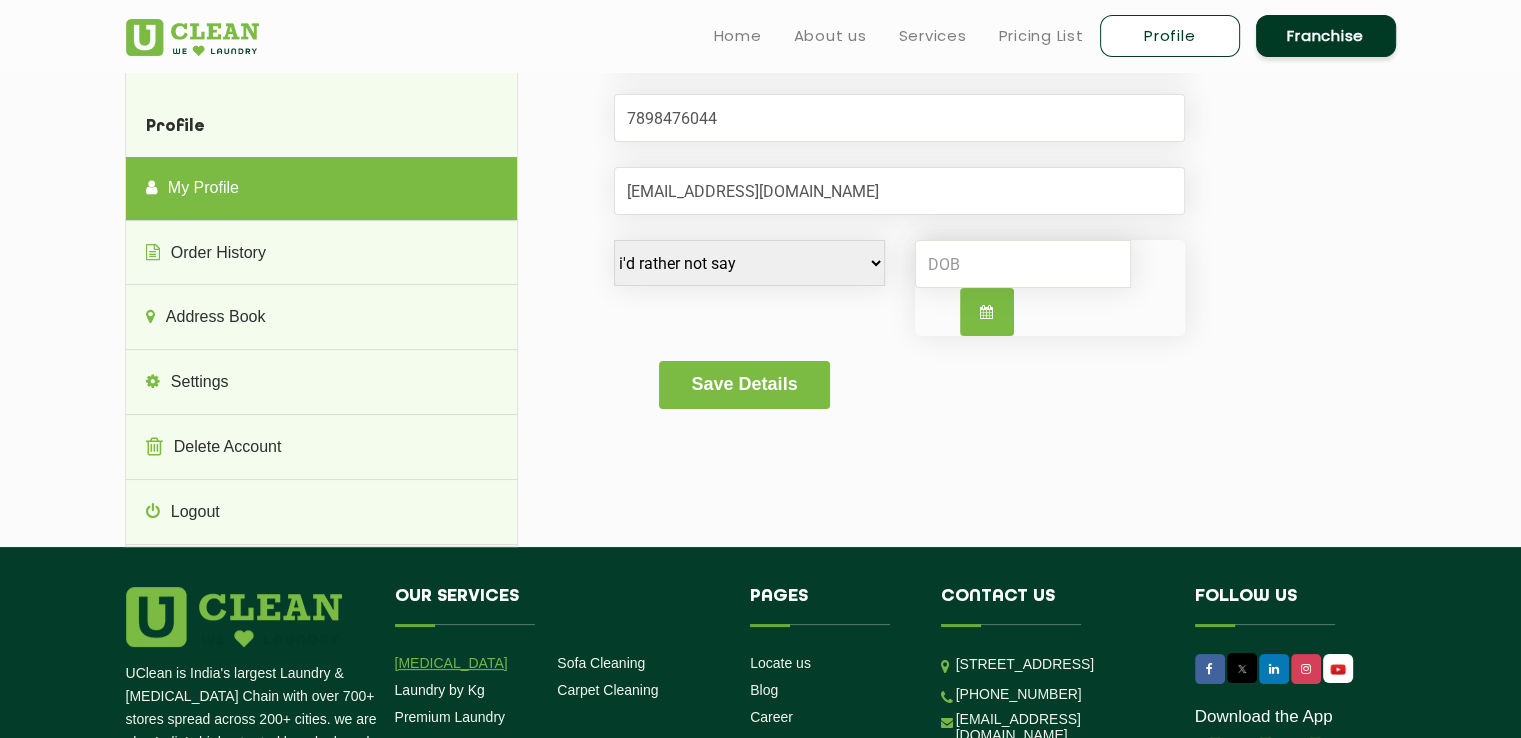 click on "[MEDICAL_DATA]" at bounding box center (451, 663) 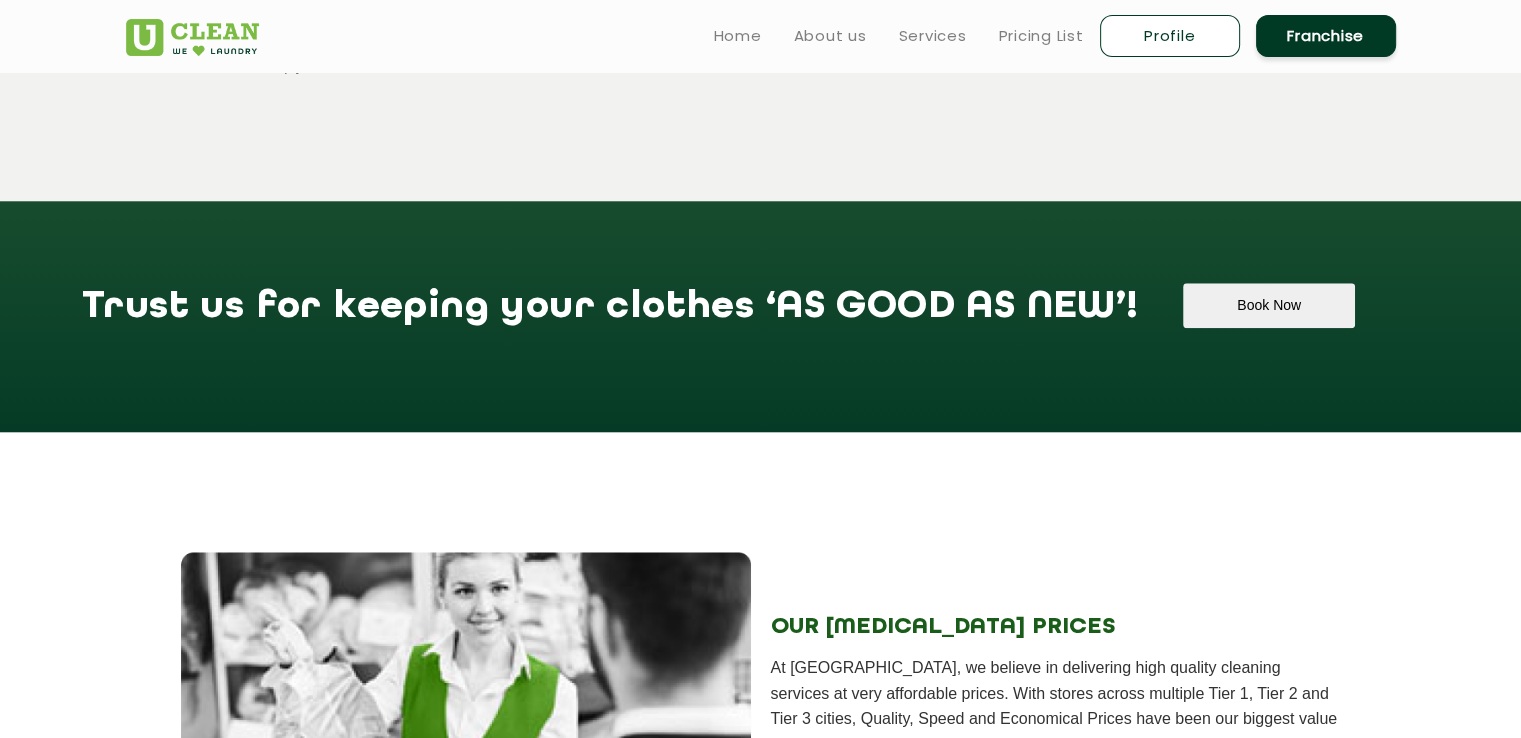 scroll, scrollTop: 1903, scrollLeft: 0, axis: vertical 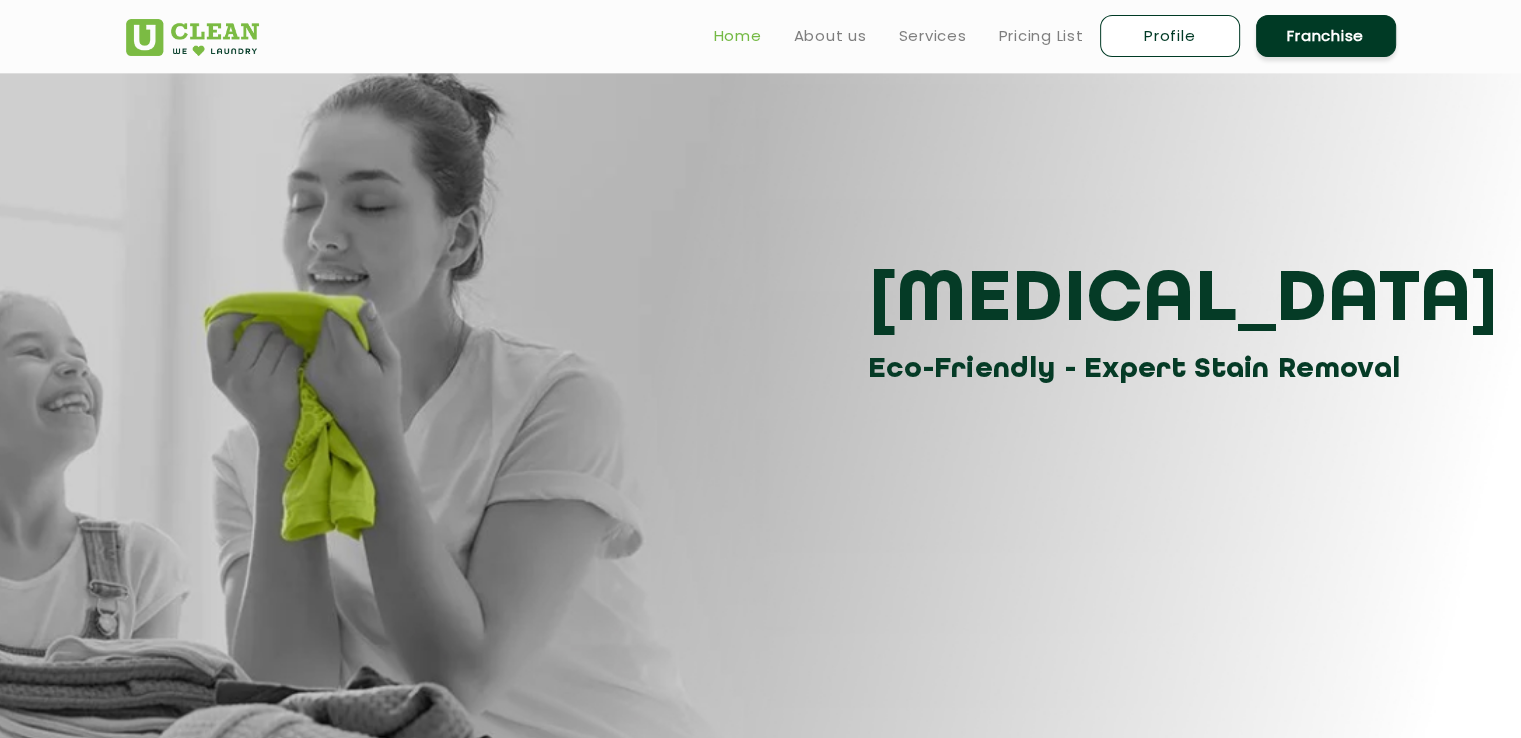 click on "Home" at bounding box center [738, 36] 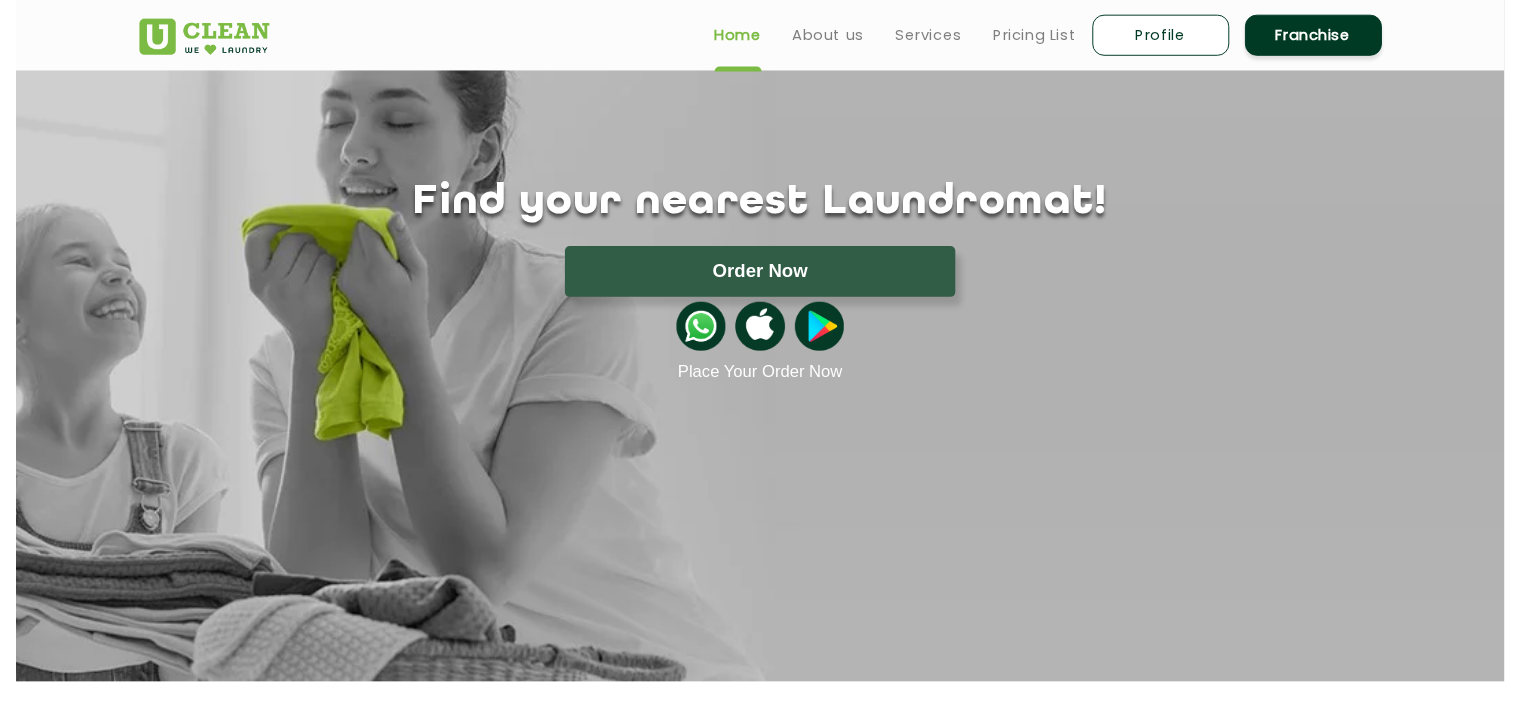 scroll, scrollTop: 0, scrollLeft: 0, axis: both 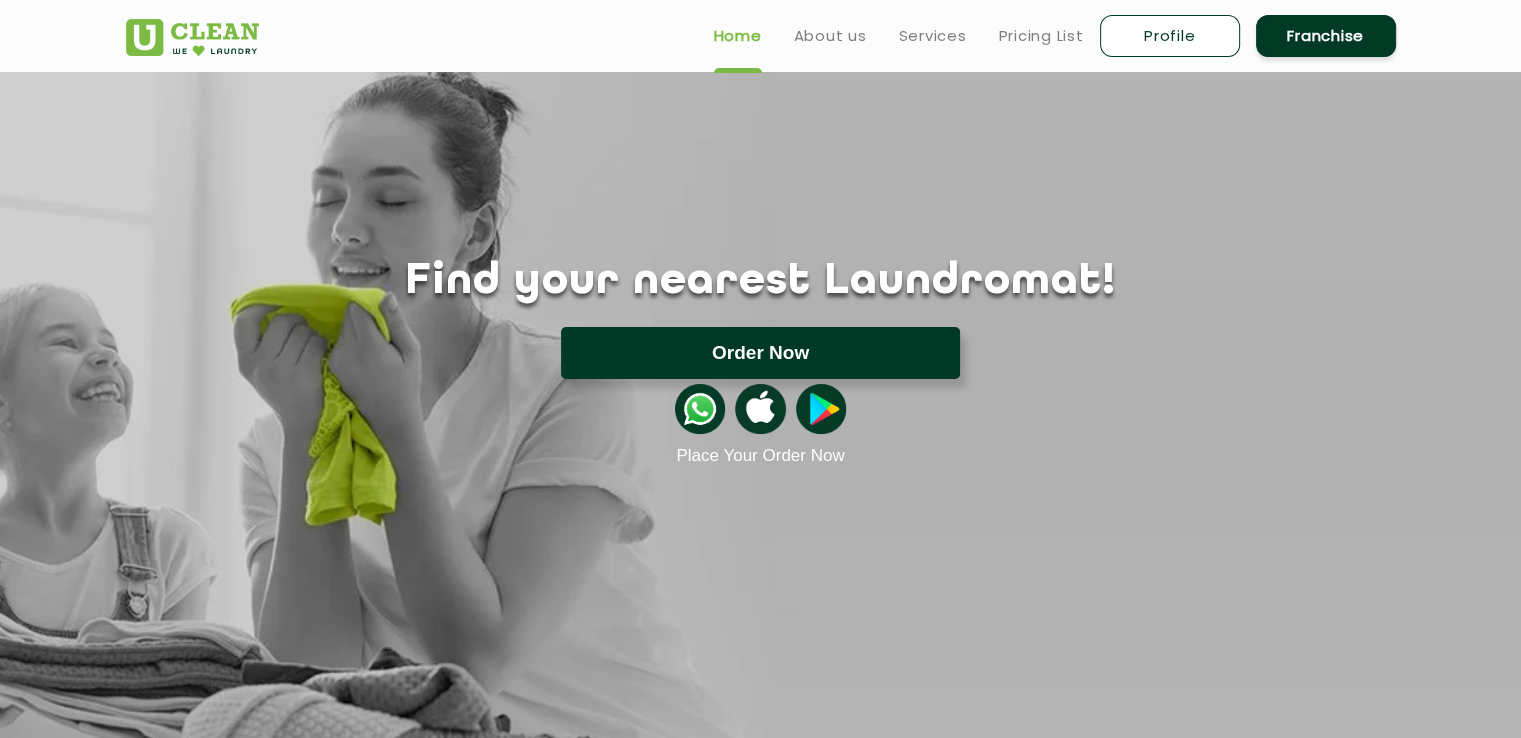 click on "Order Now" 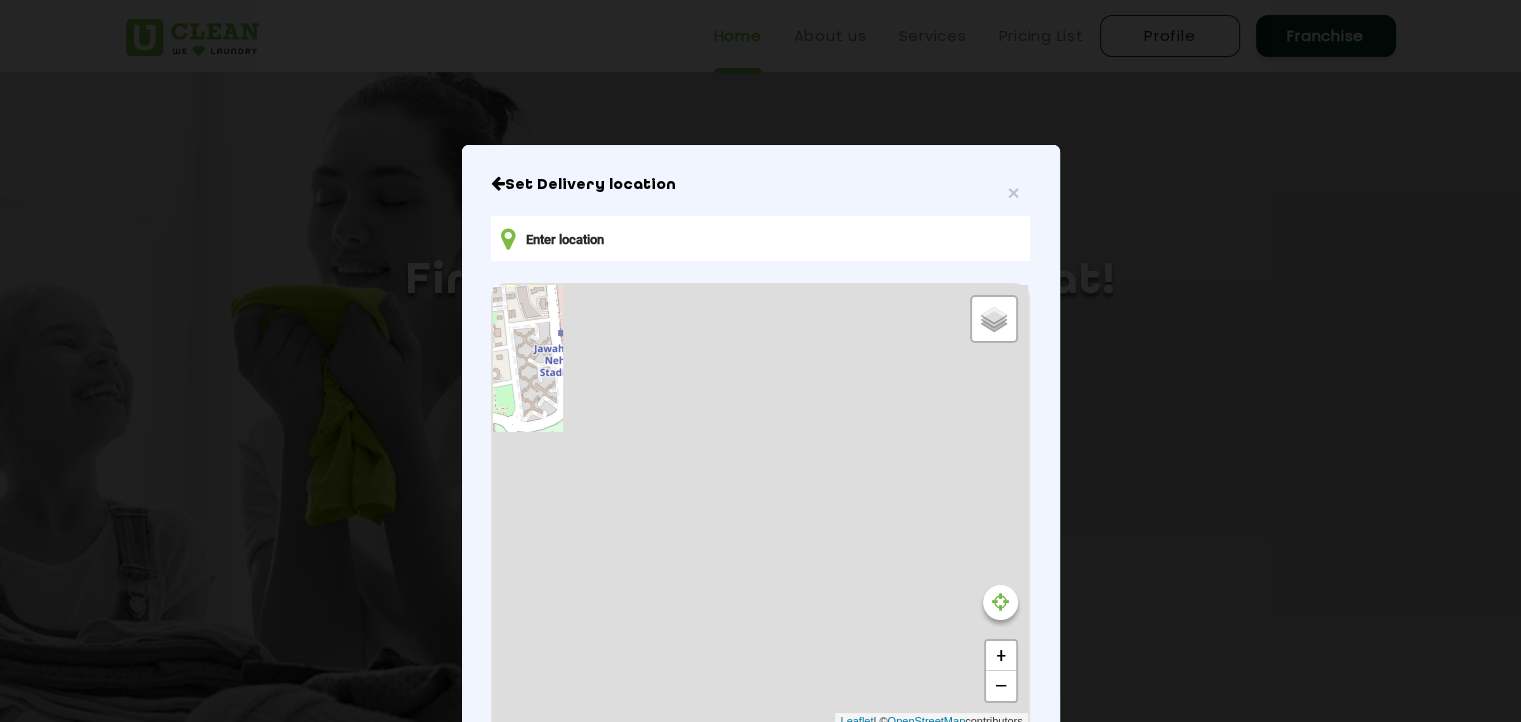 type on "[STREET_ADDRESS][PERSON_NAME]" 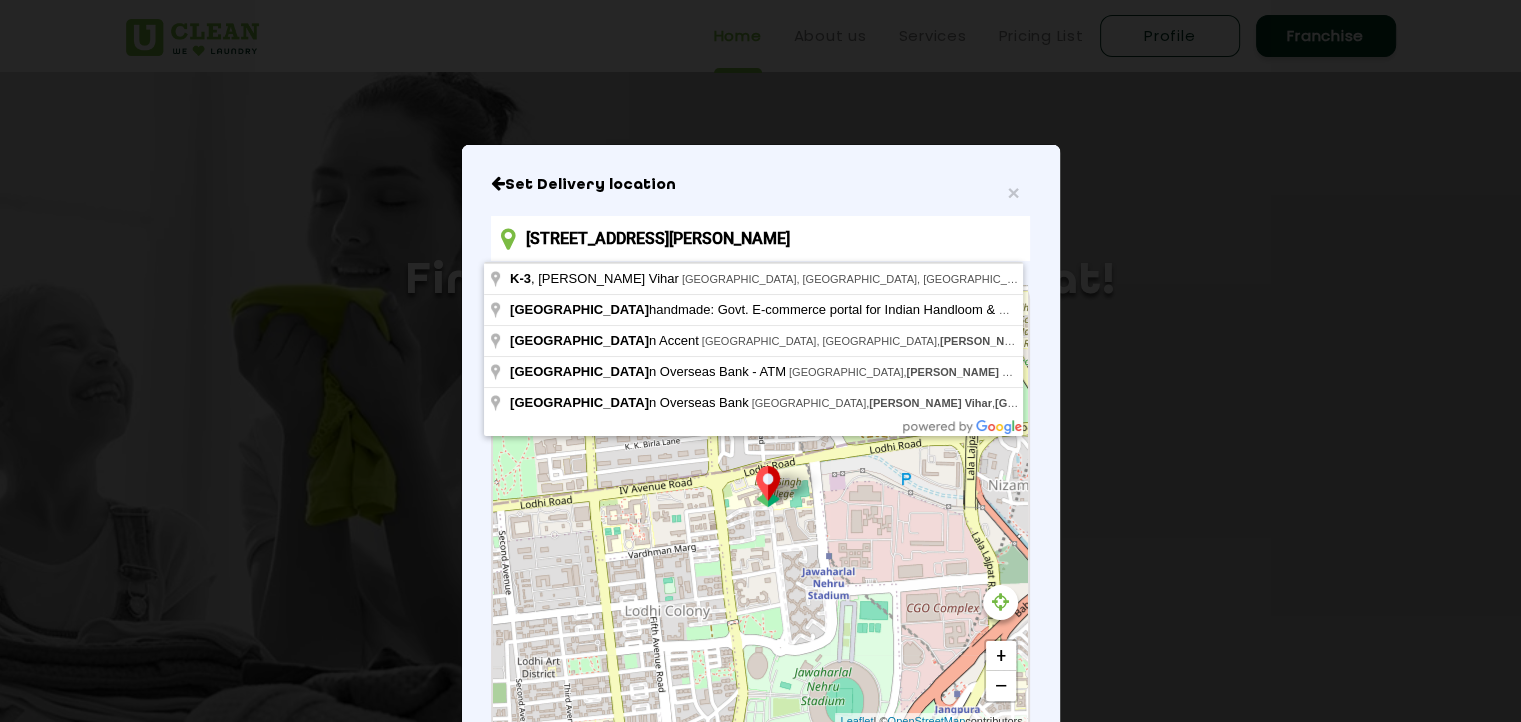 drag, startPoint x: 903, startPoint y: 241, endPoint x: 480, endPoint y: 230, distance: 423.143 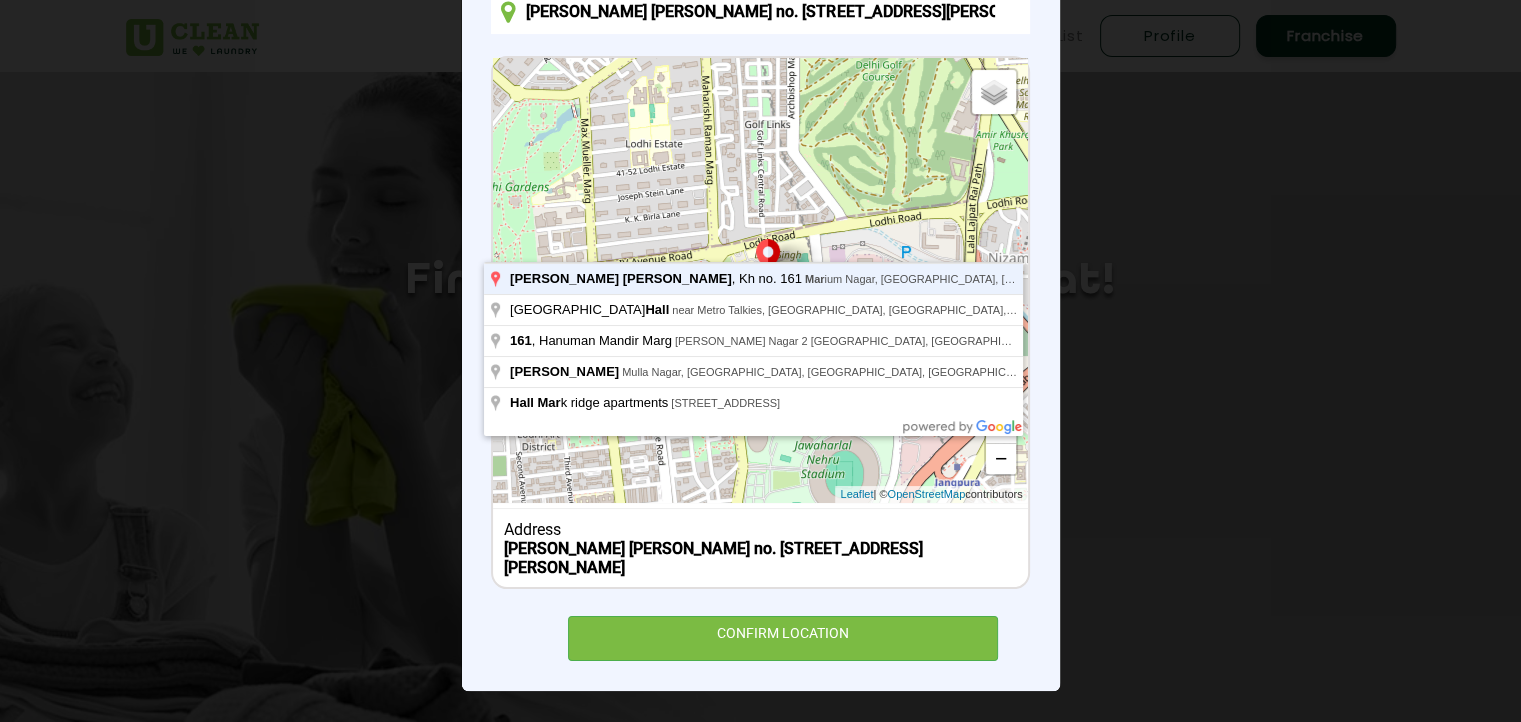 scroll, scrollTop: 225, scrollLeft: 0, axis: vertical 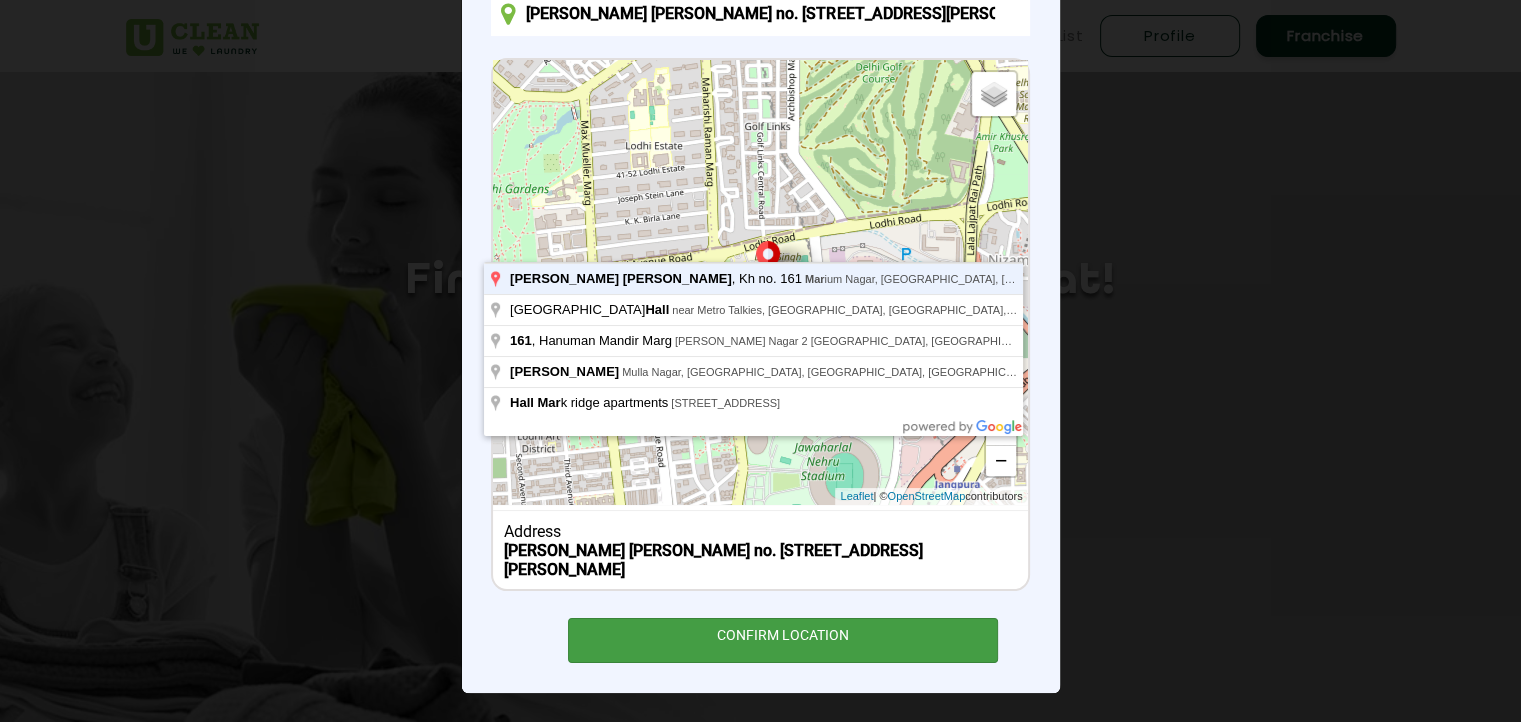 type on "[PERSON_NAME] [PERSON_NAME] no. [STREET_ADDRESS][PERSON_NAME]" 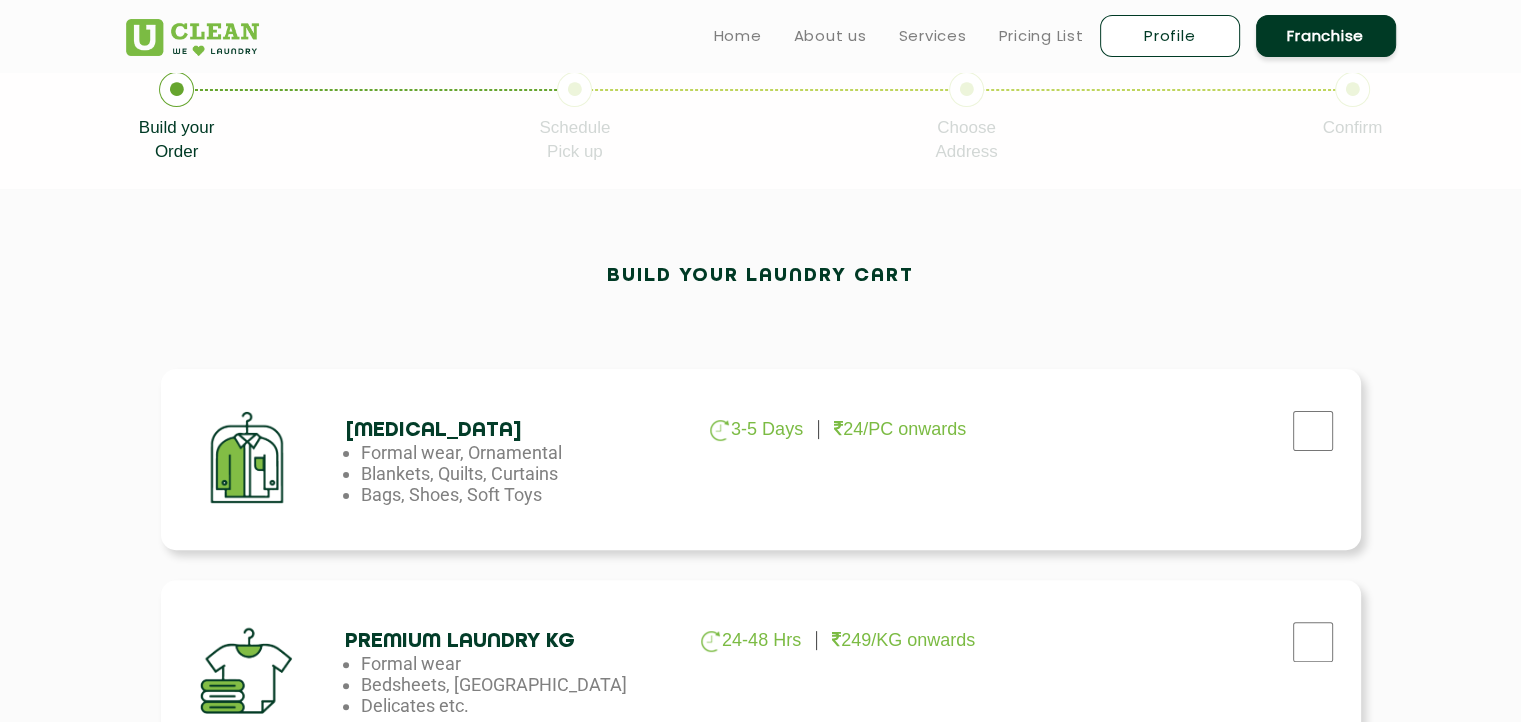 scroll, scrollTop: 416, scrollLeft: 0, axis: vertical 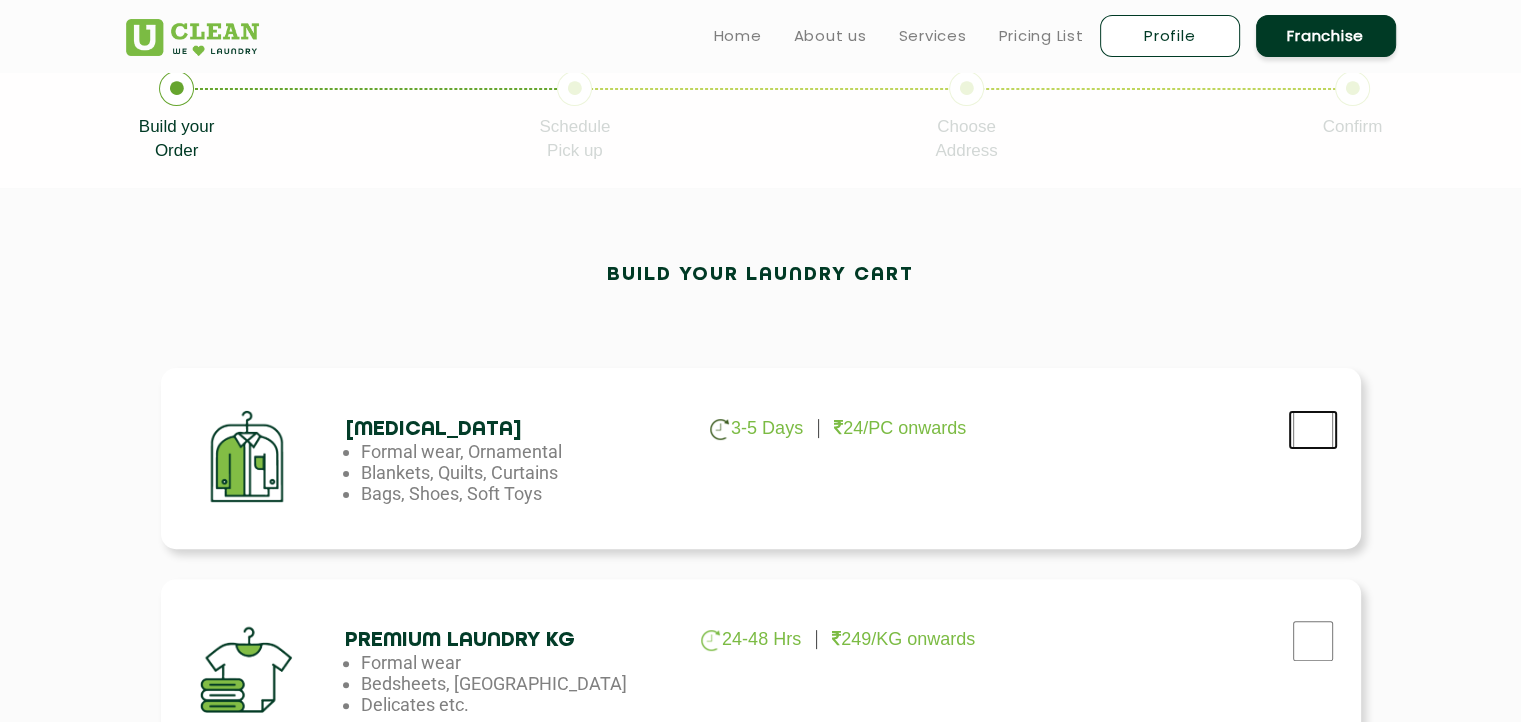 click at bounding box center [1313, 430] 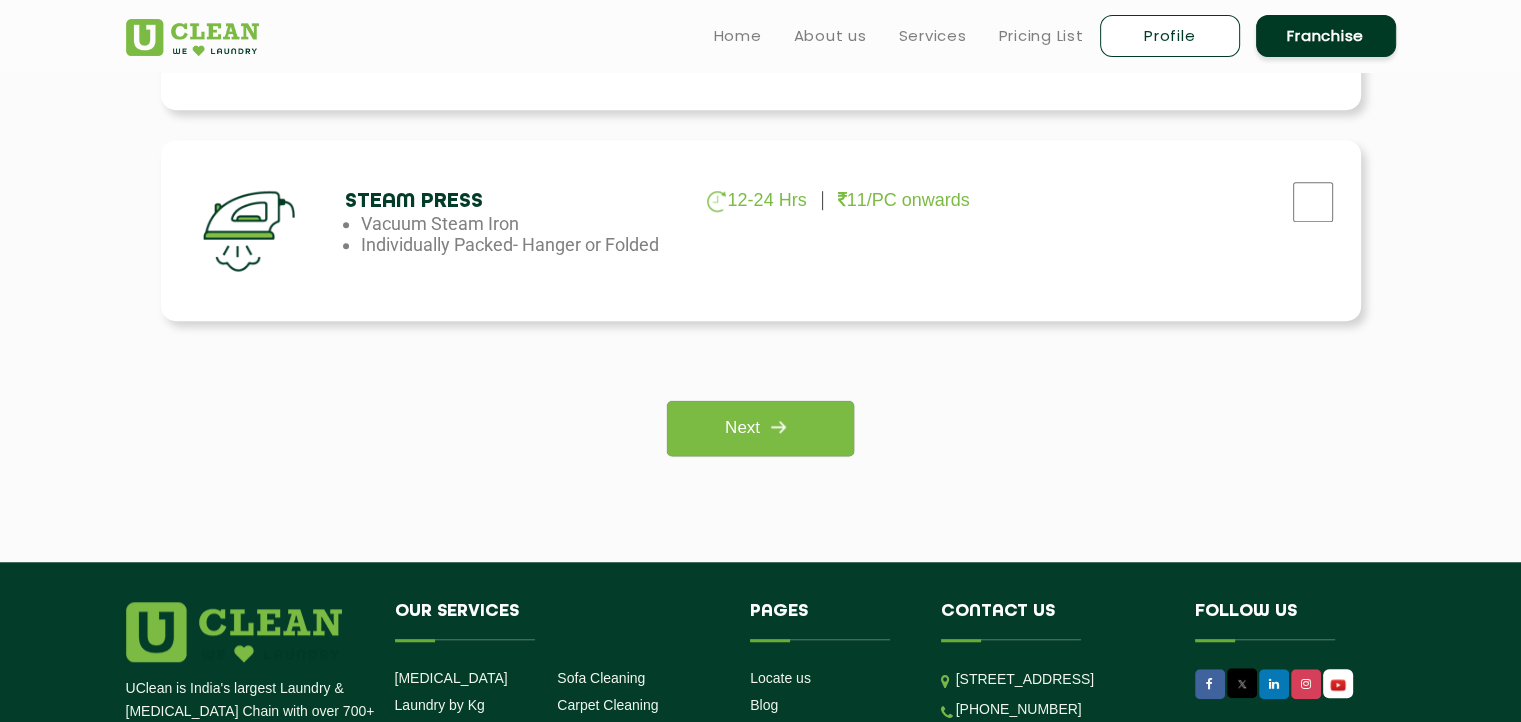 scroll, scrollTop: 1488, scrollLeft: 0, axis: vertical 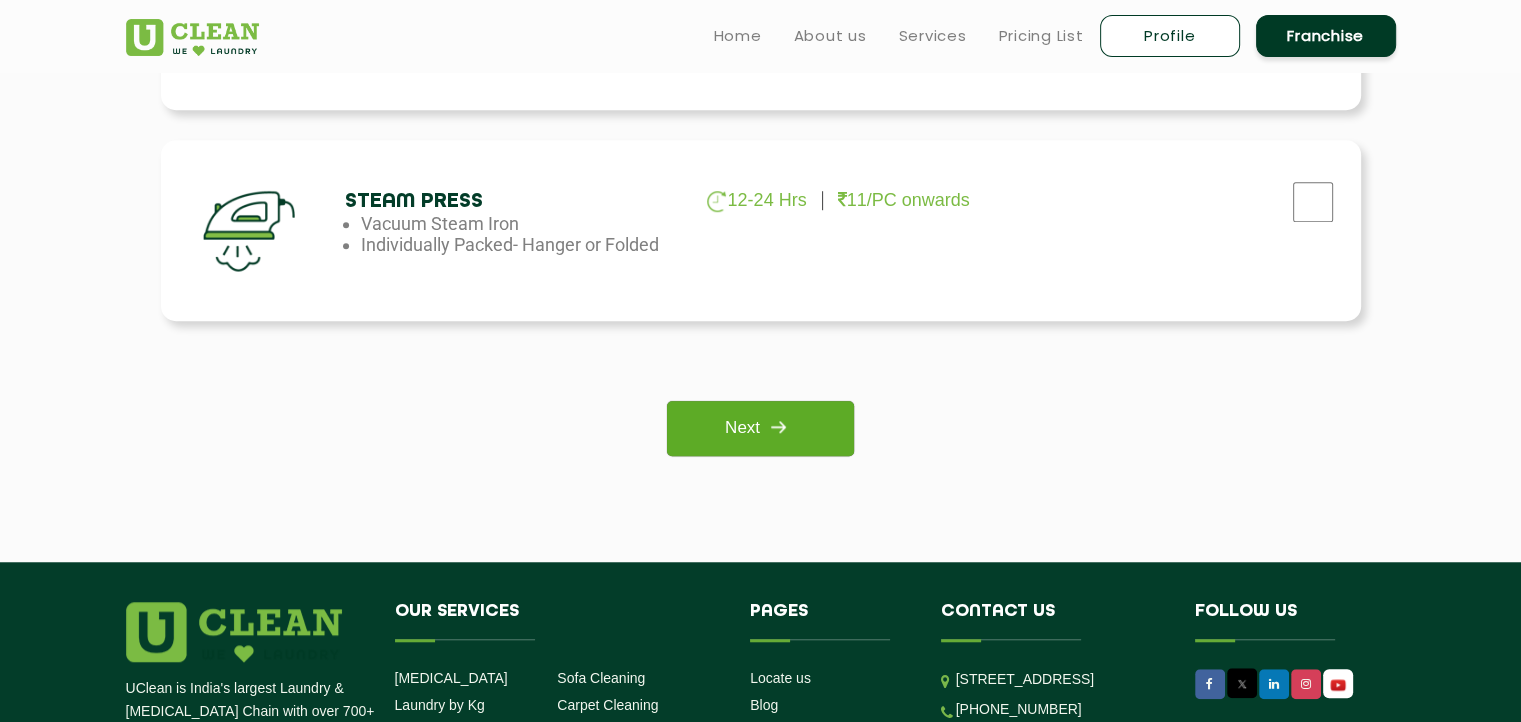 click on "Next" at bounding box center (760, 428) 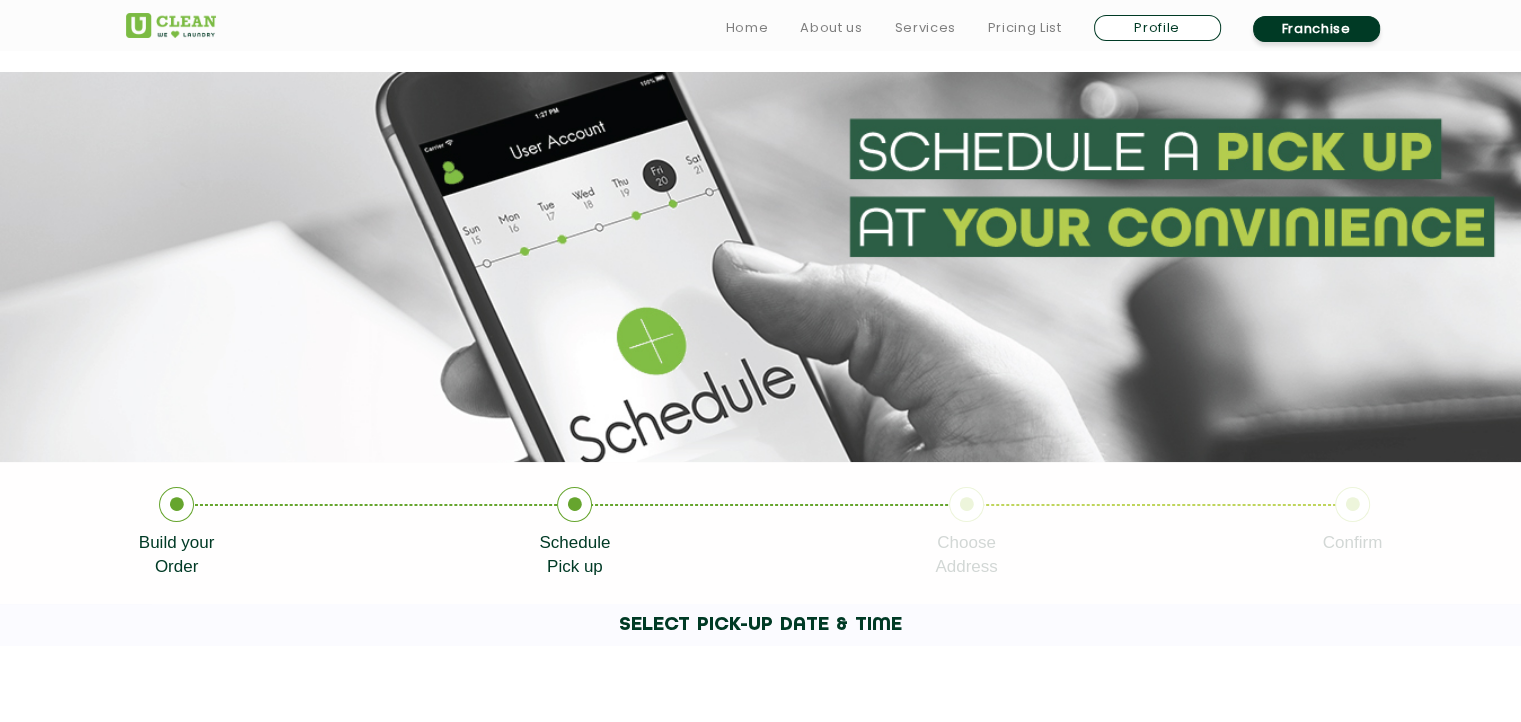 scroll, scrollTop: 460, scrollLeft: 0, axis: vertical 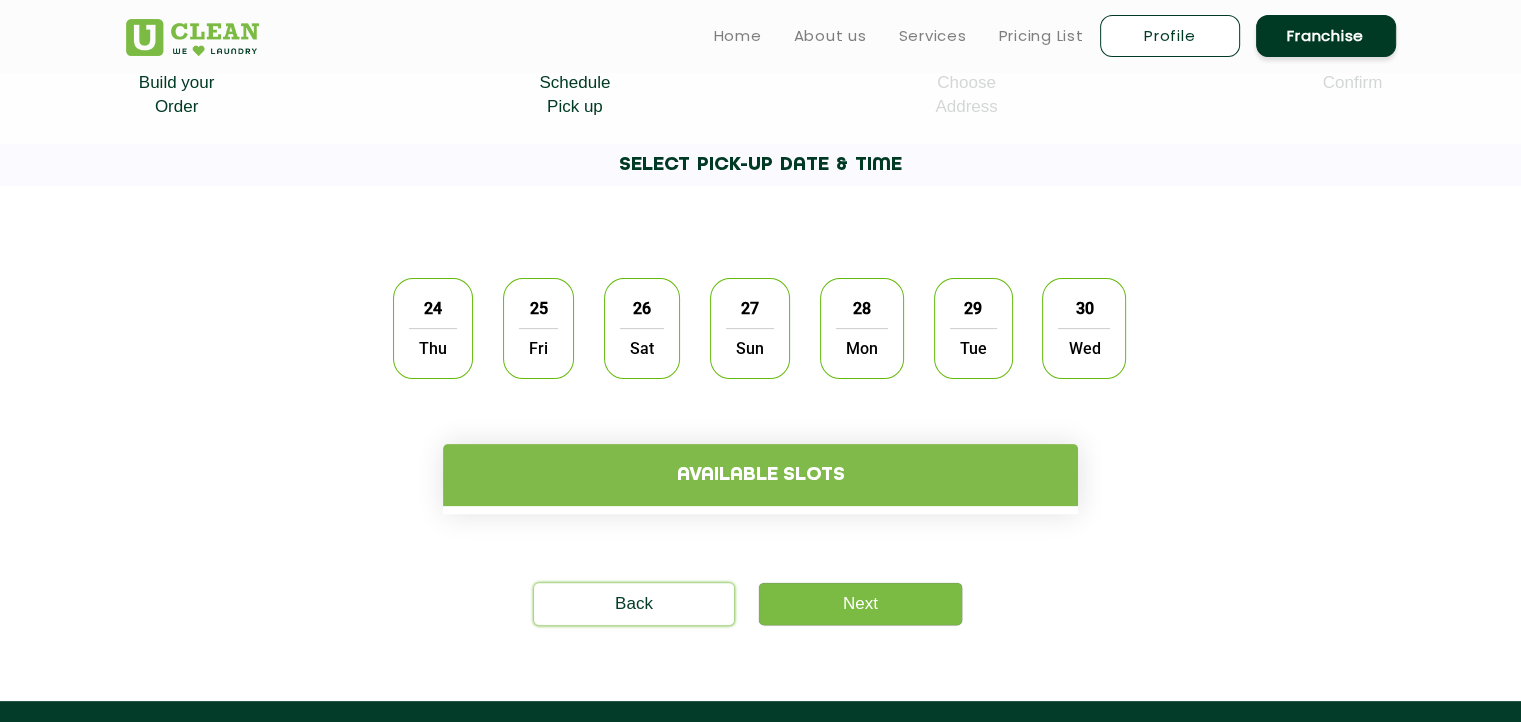 click on "25" 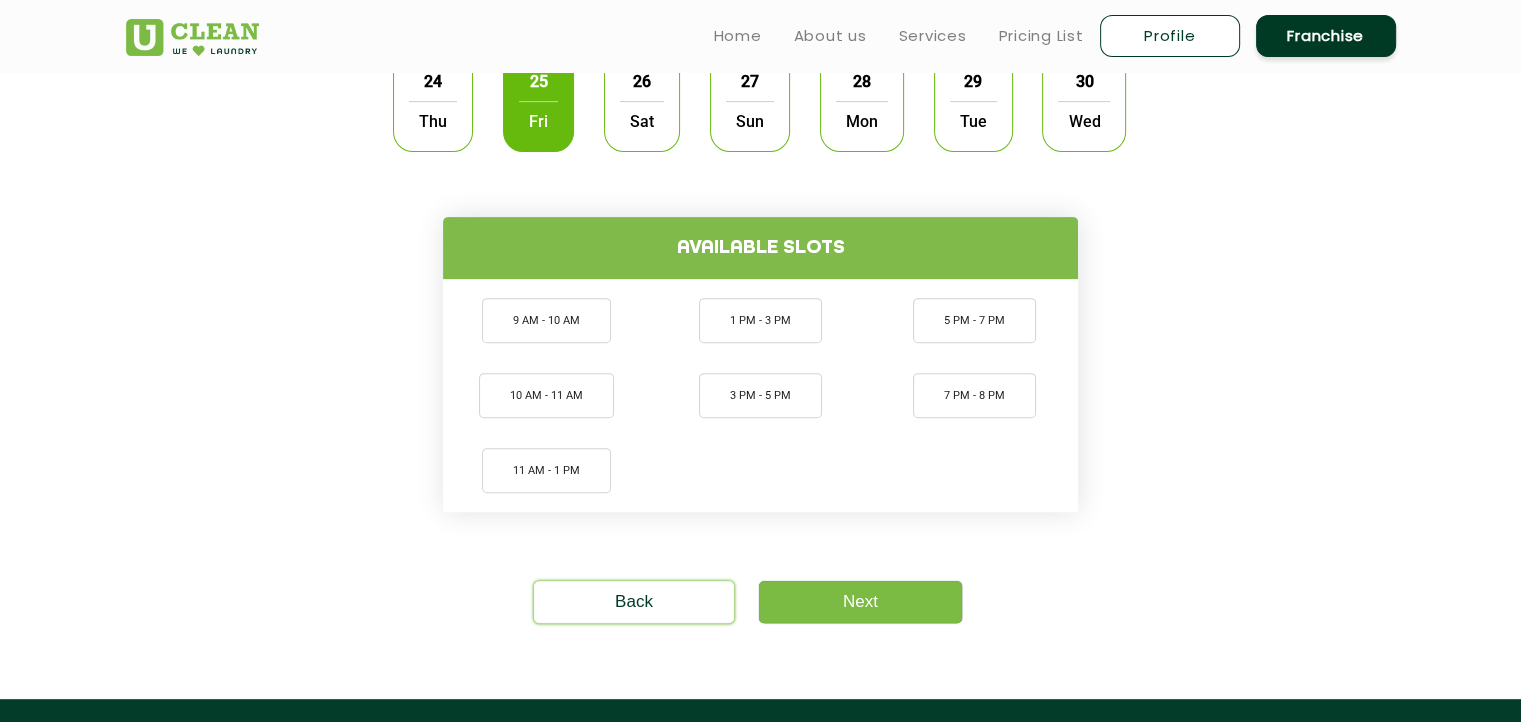 scroll, scrollTop: 688, scrollLeft: 0, axis: vertical 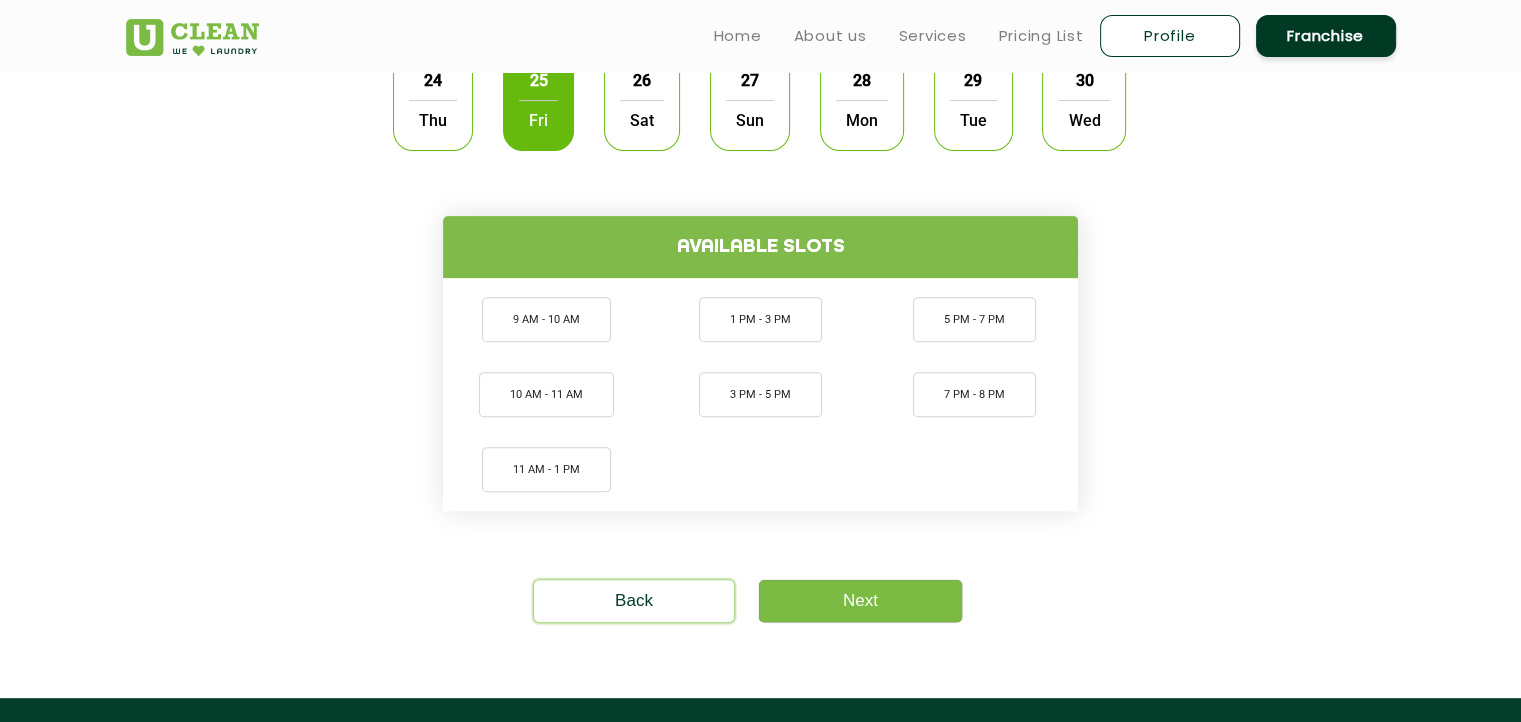click on "Thu" 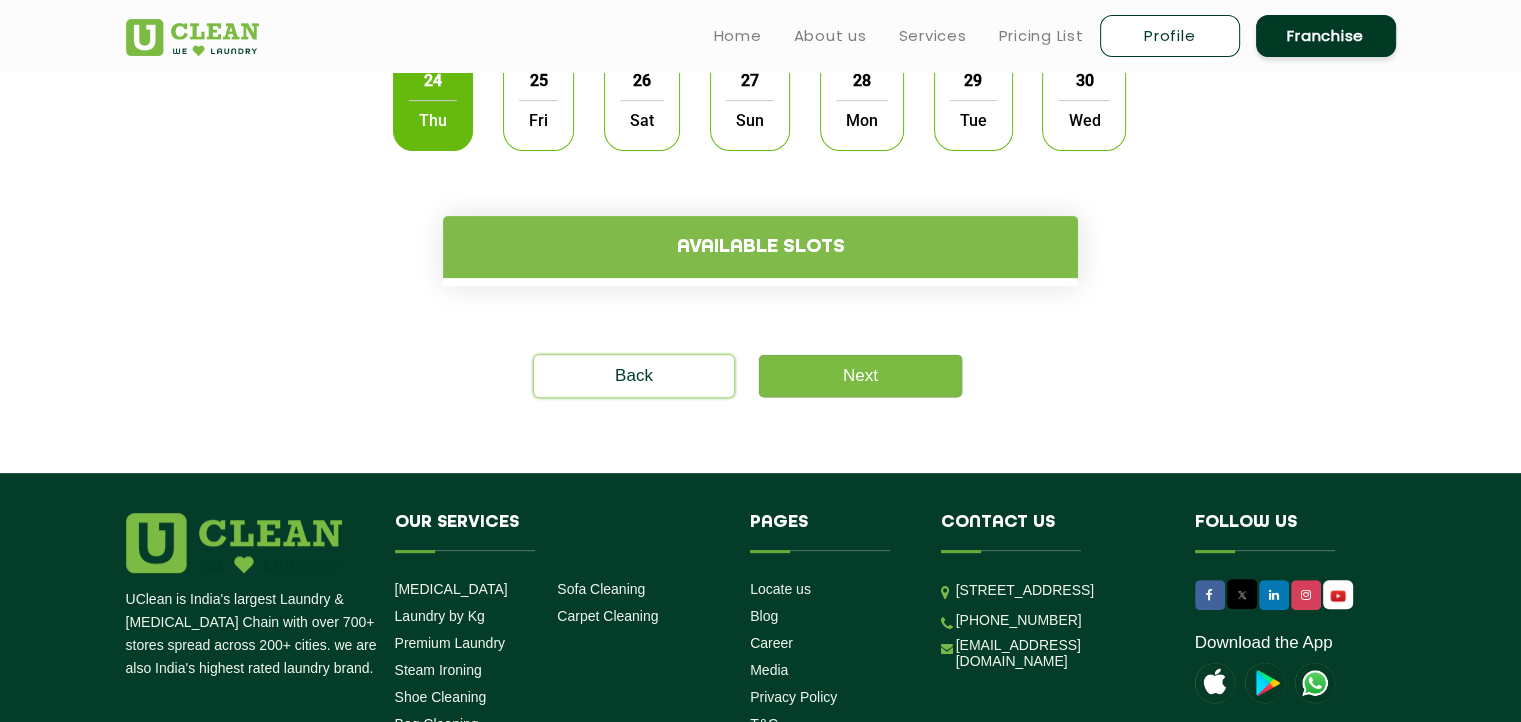 click on "Fri" 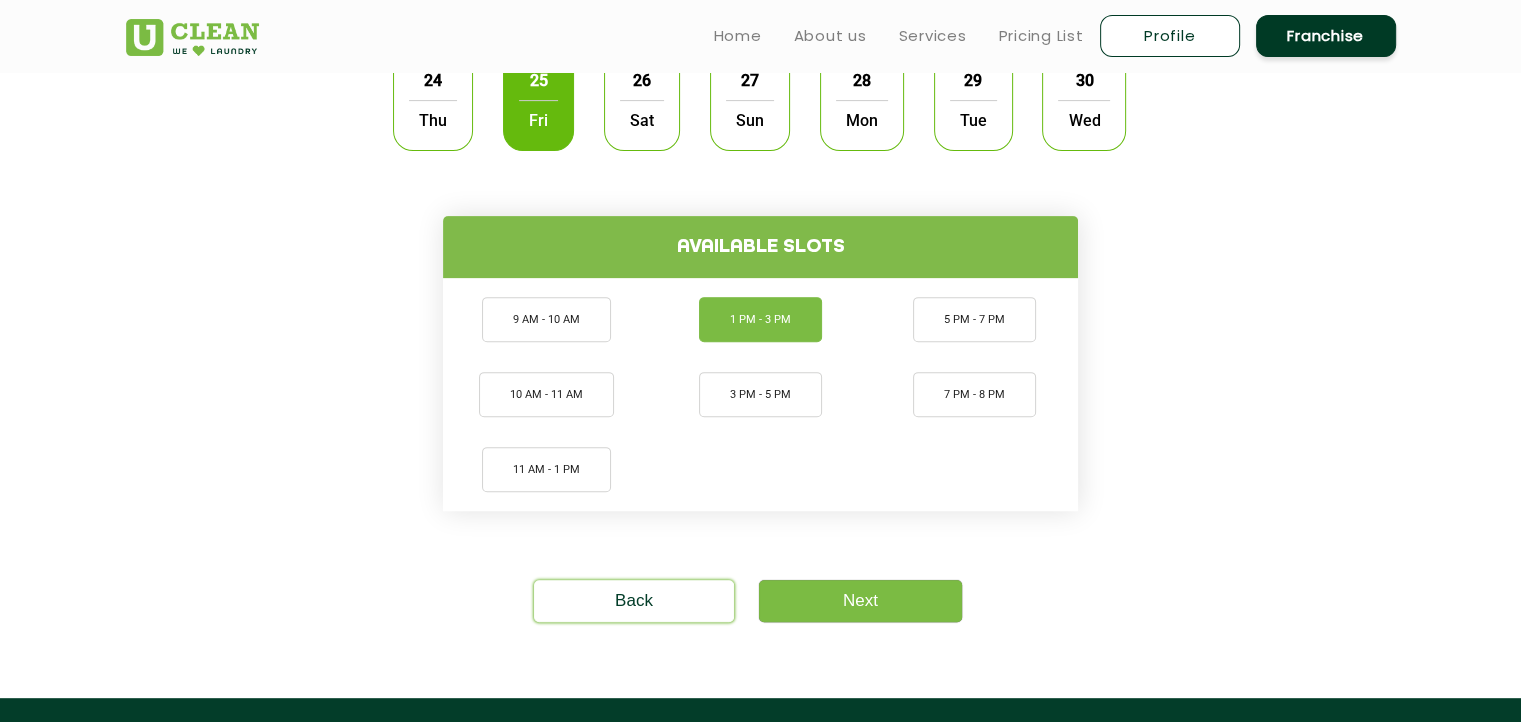 click on "1 PM - 3 PM" 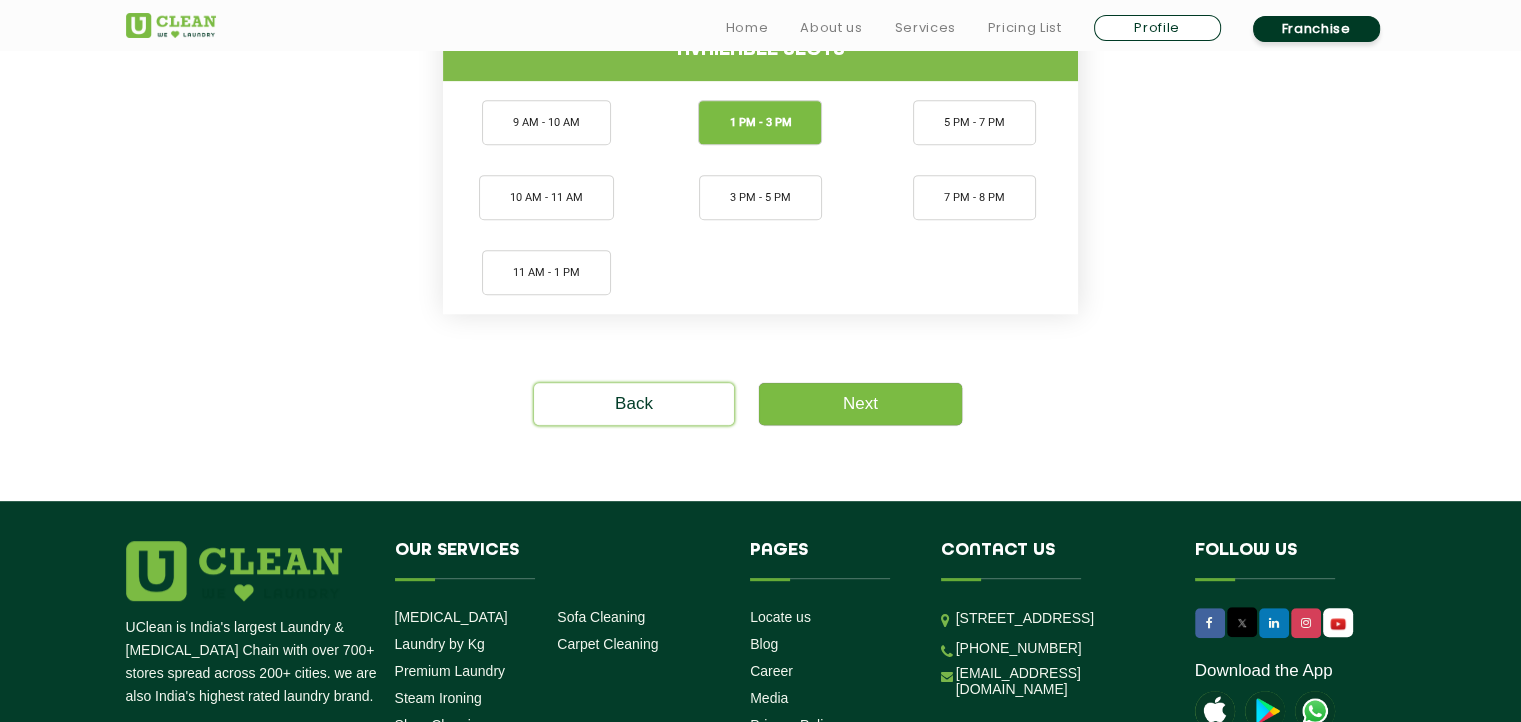 scroll, scrollTop: 887, scrollLeft: 0, axis: vertical 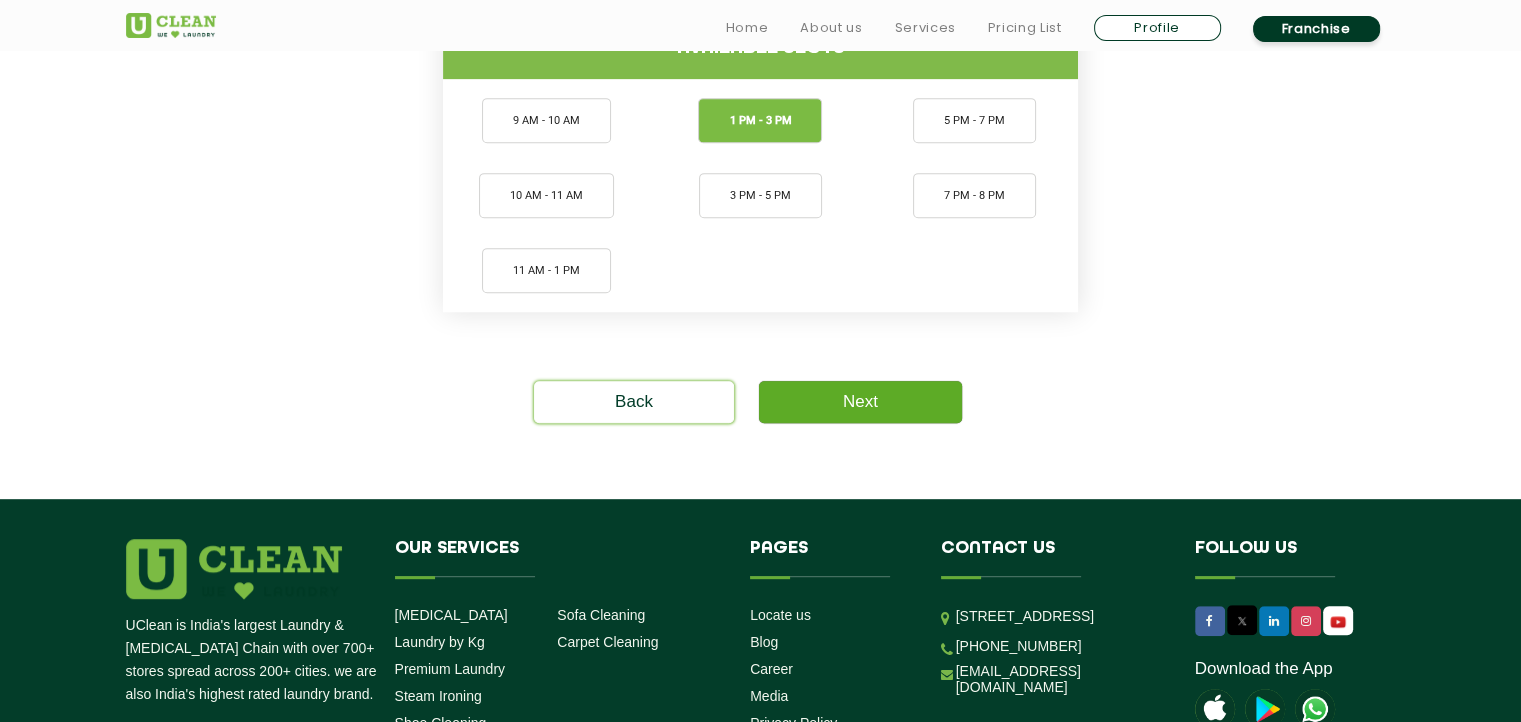 click on "Next" 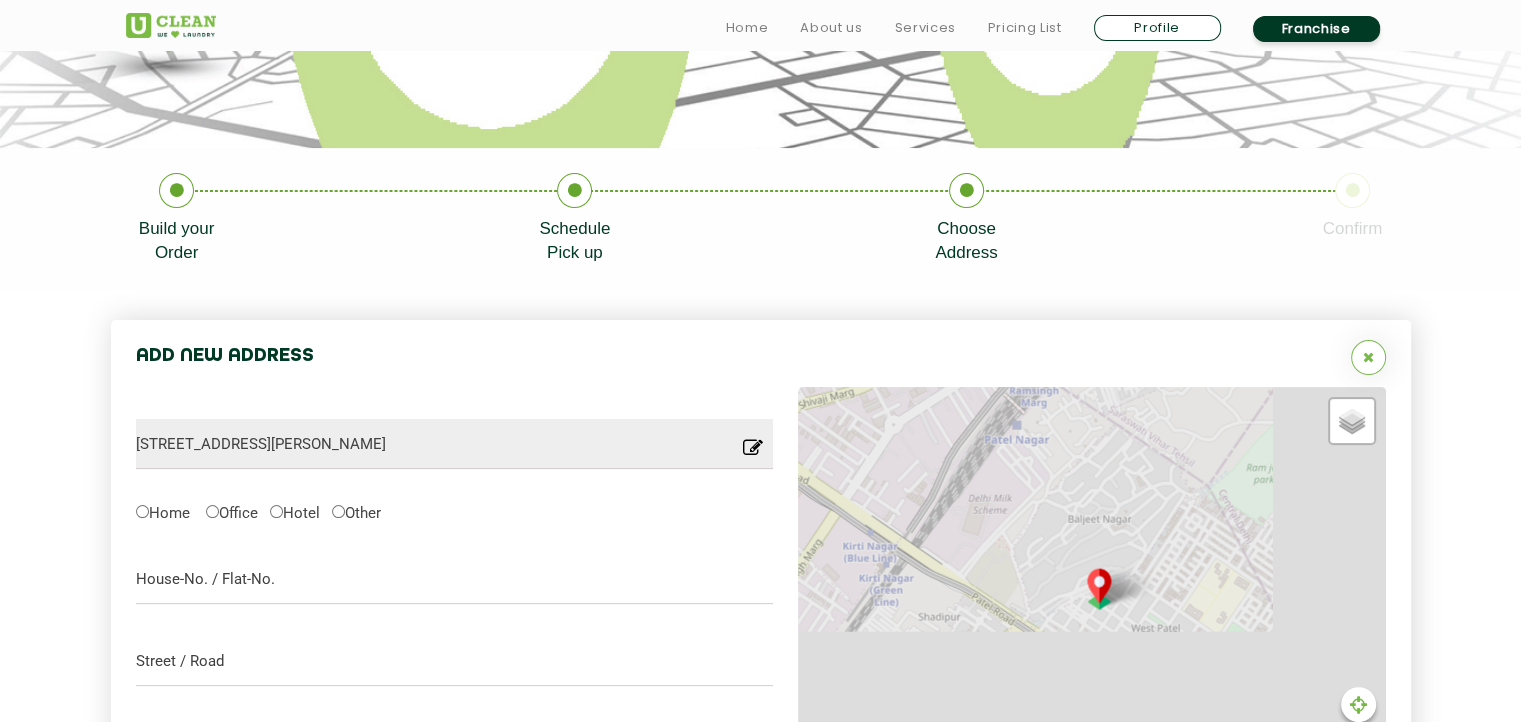 scroll, scrollTop: 634, scrollLeft: 0, axis: vertical 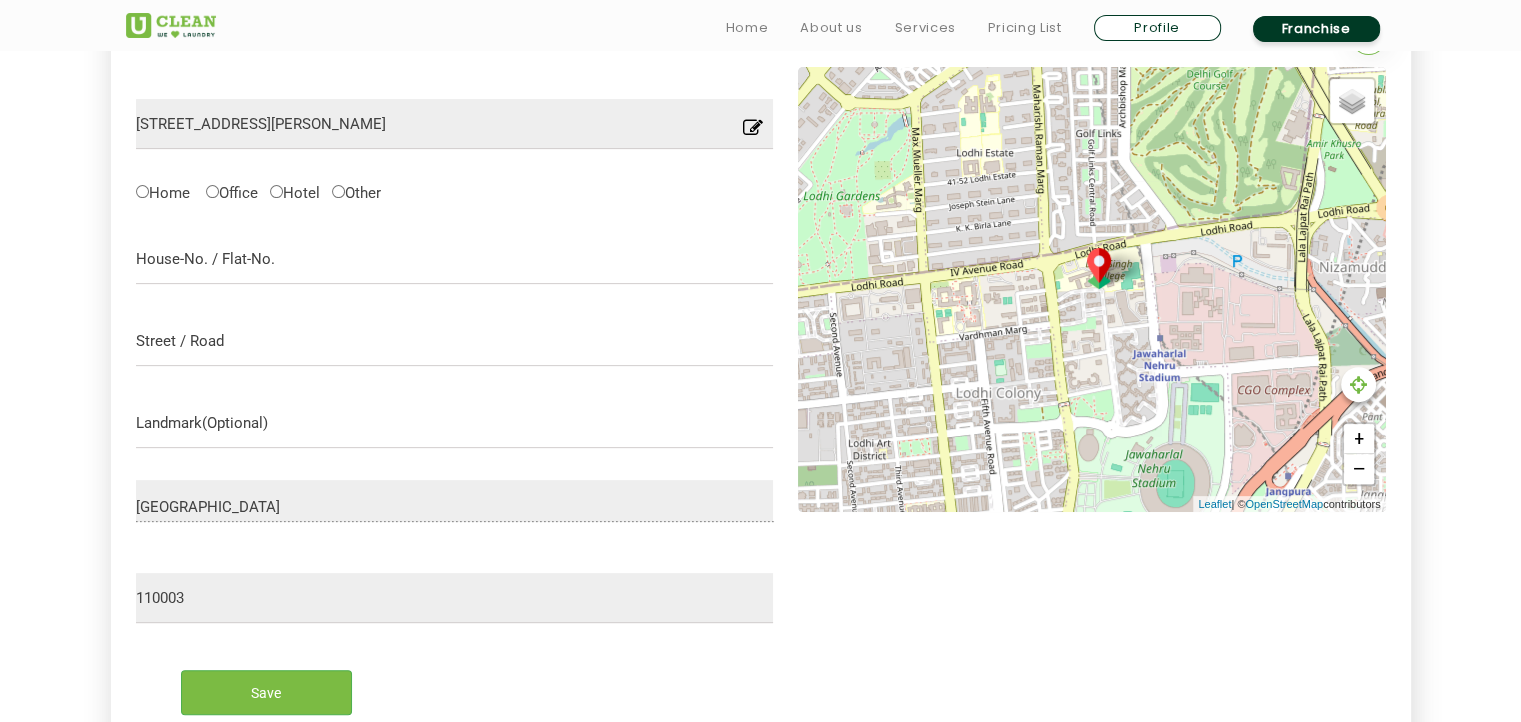 click at bounding box center (753, 133) 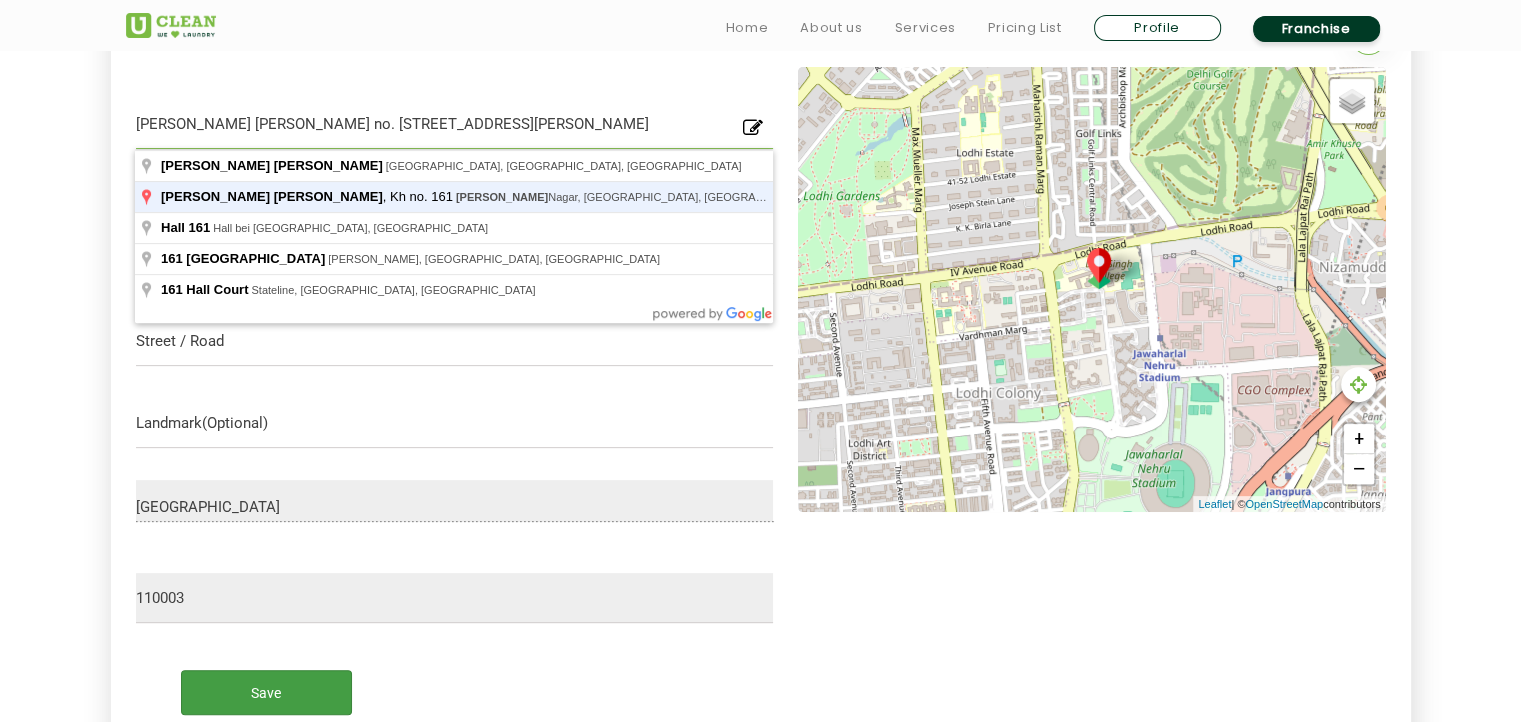 type on "Christ Hall, Kh no. 161, Mariam Nagar, Sewa Nagar, Ghaziabad, Uttar Pradesh, India" 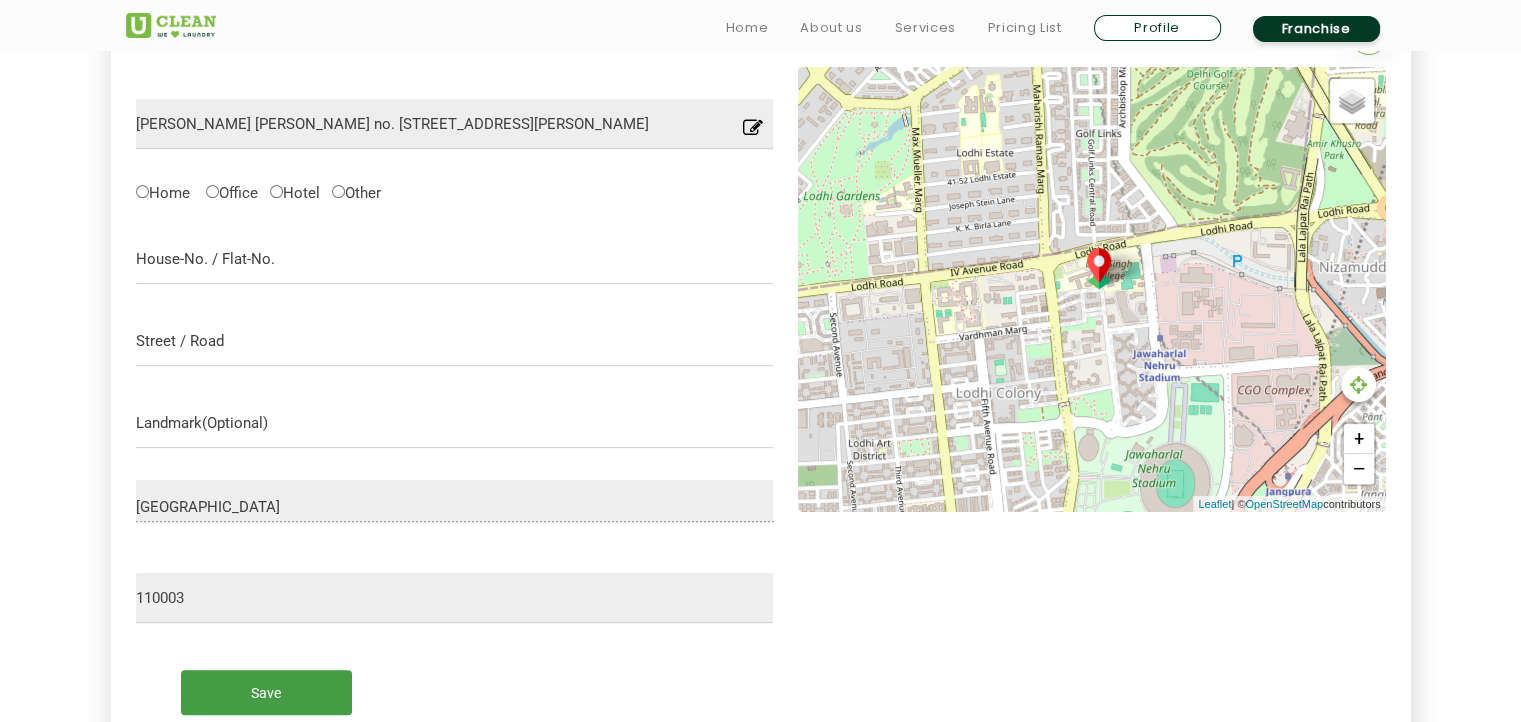 click on "Save" at bounding box center [266, 692] 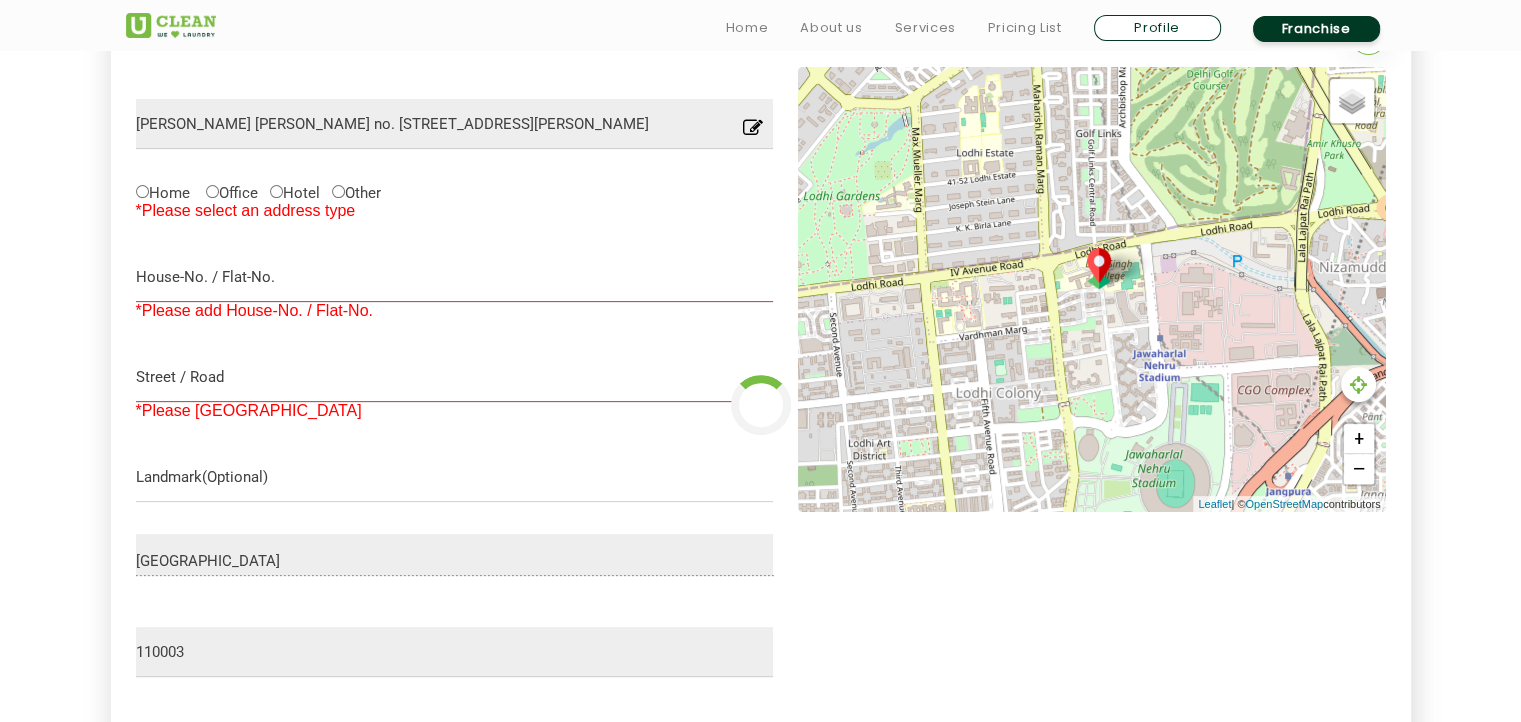 type on "Ghaziabad" 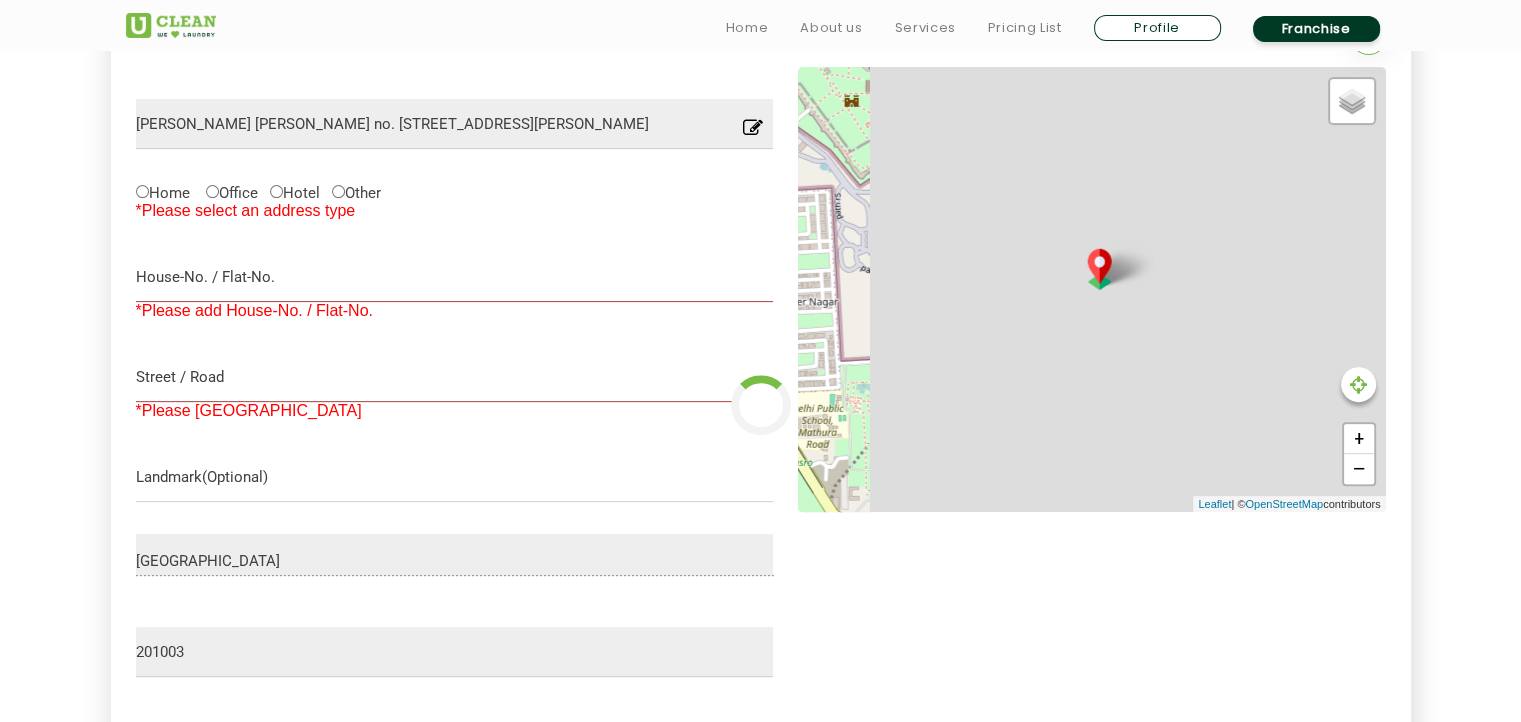 type on "Save" 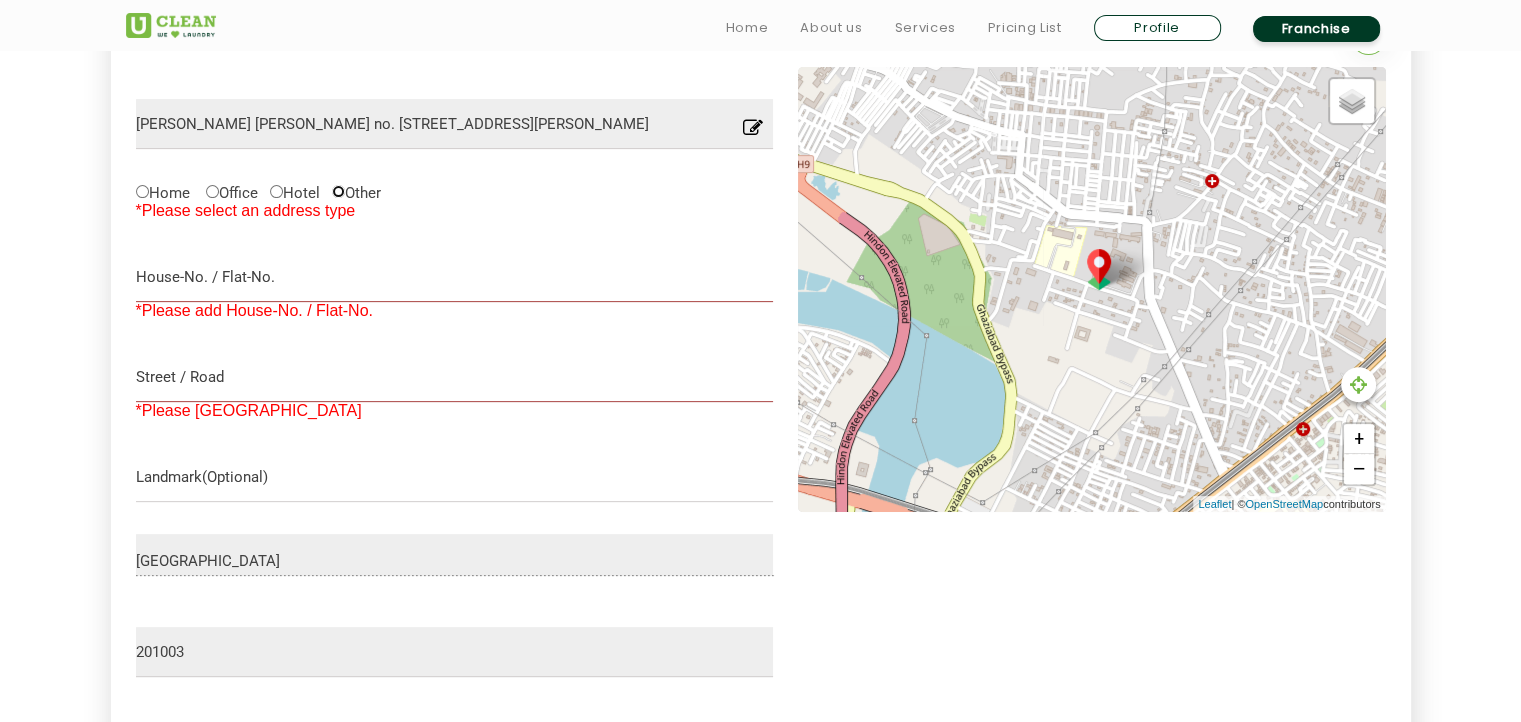 click on "Other" at bounding box center (338, 191) 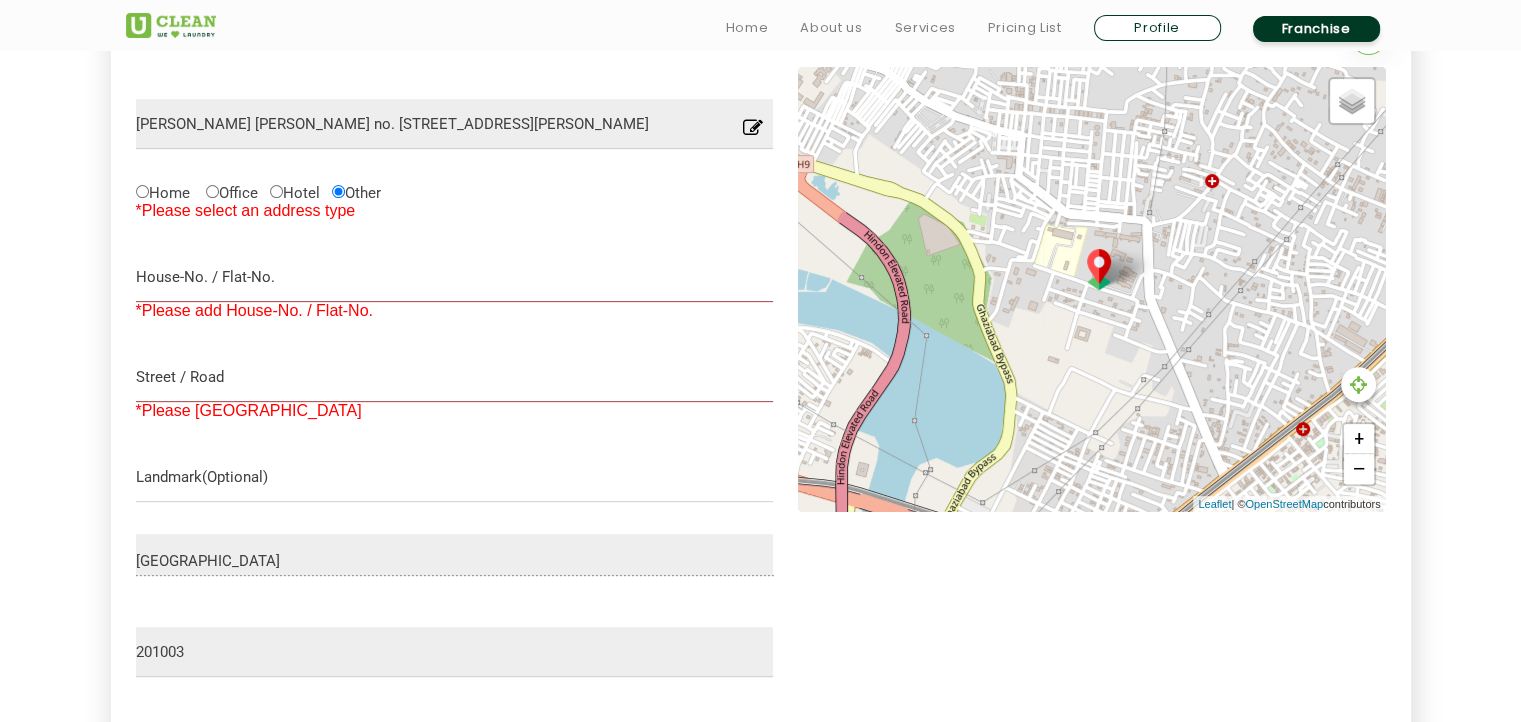 click on "*Please add House-No. / Flat-No." at bounding box center [254, 311] 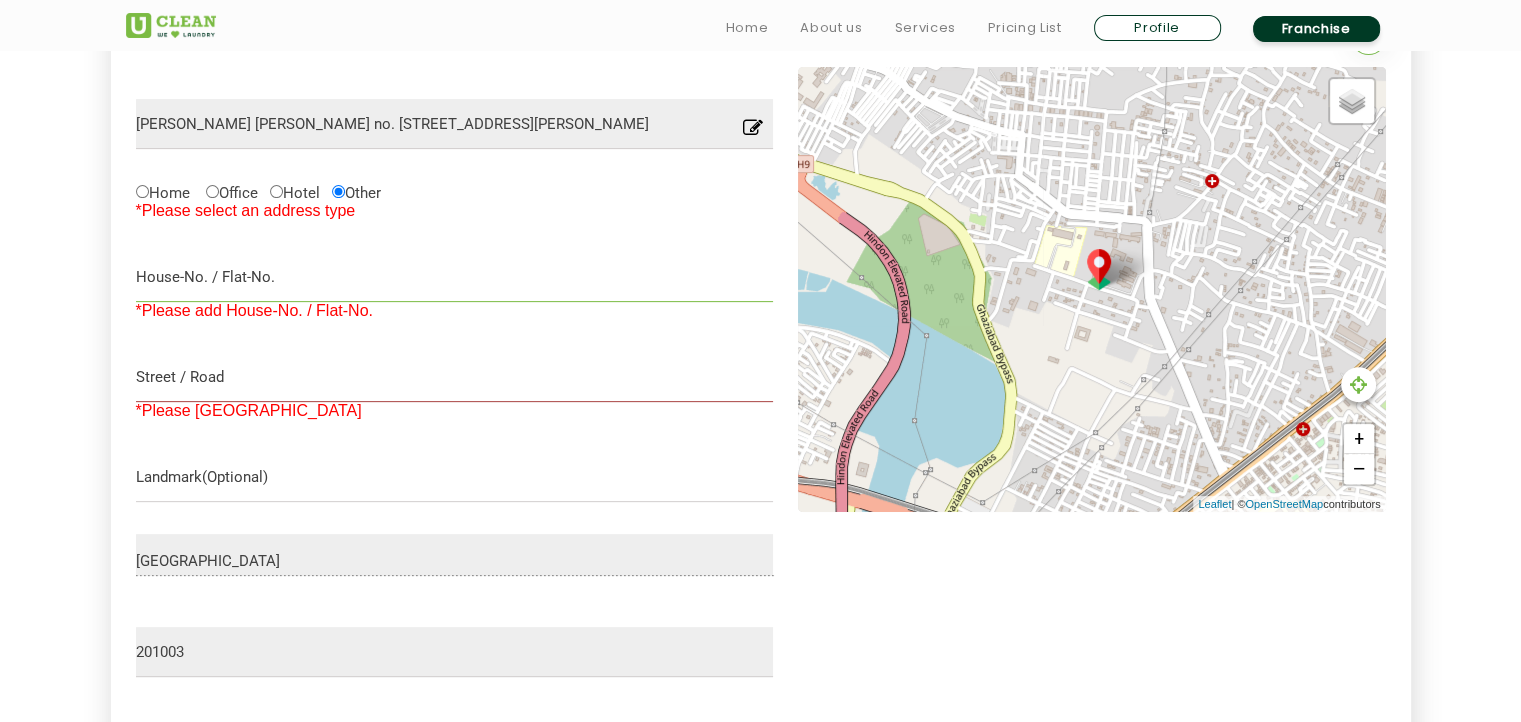 click at bounding box center (455, 277) 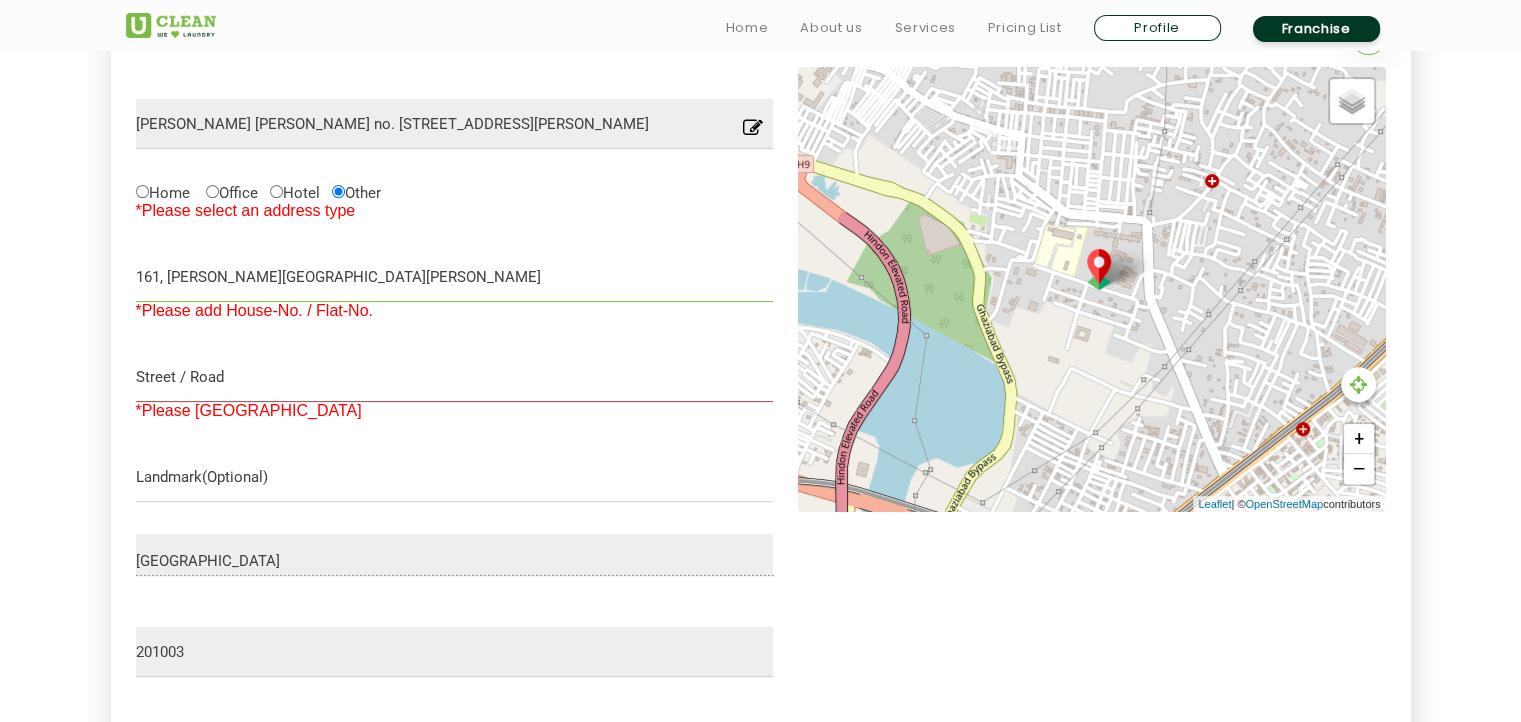 type on "161, Christ Hall" 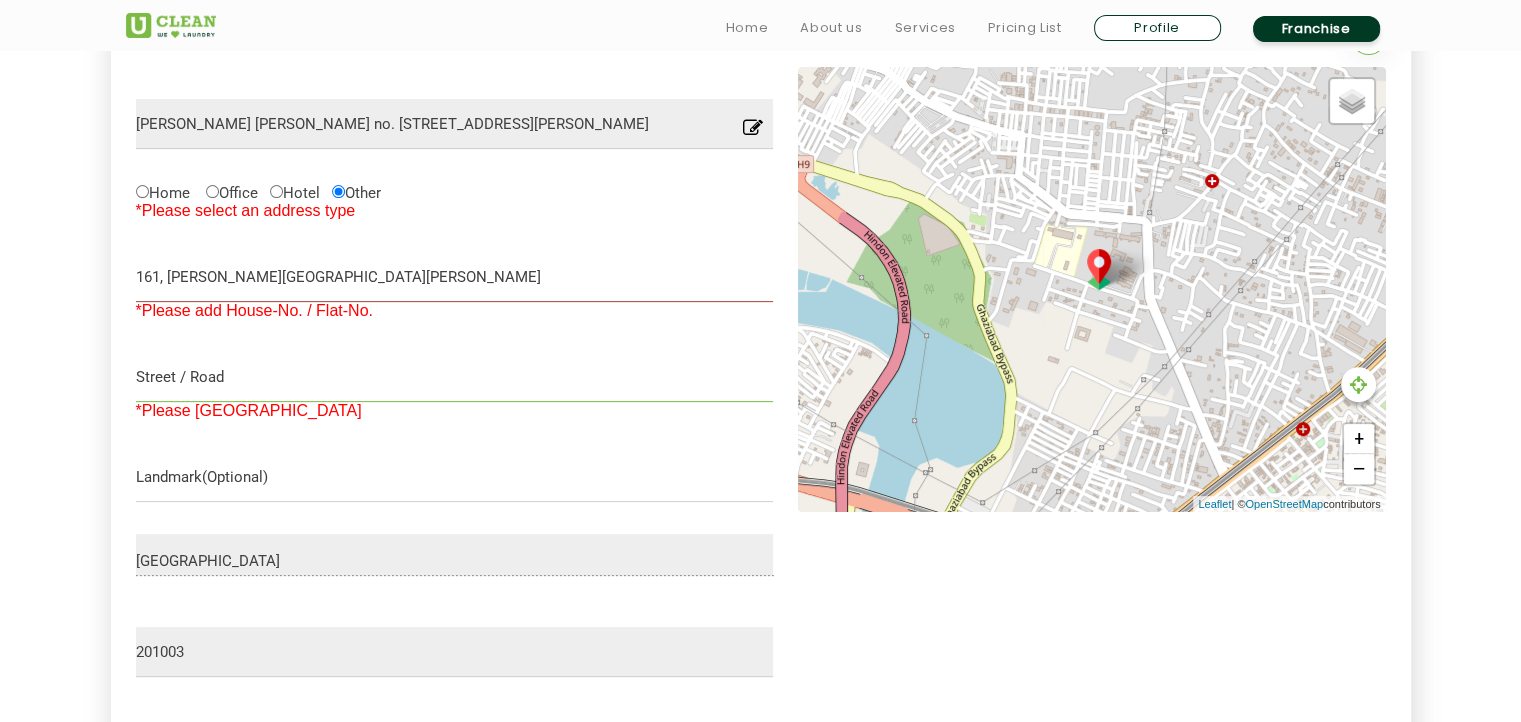 click at bounding box center [455, 377] 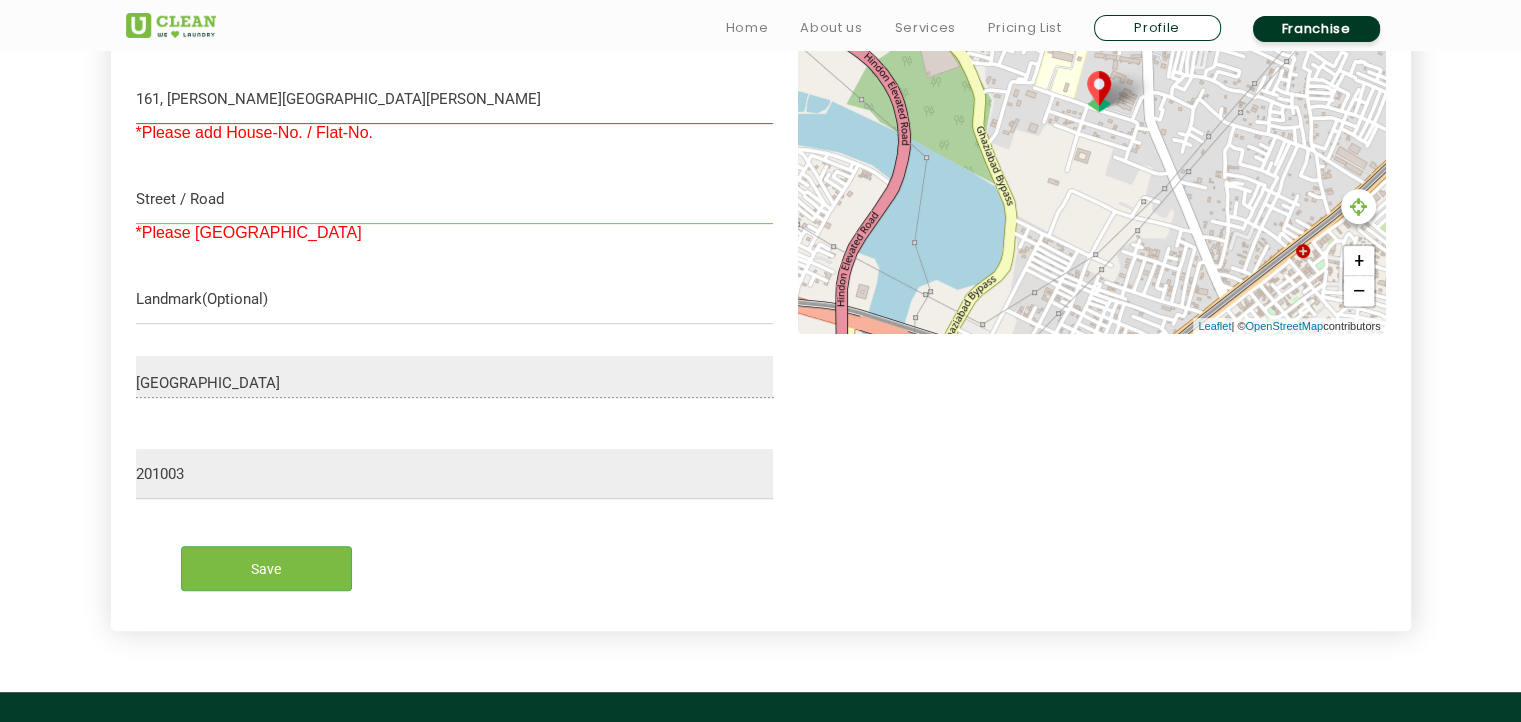 click at bounding box center [455, 199] 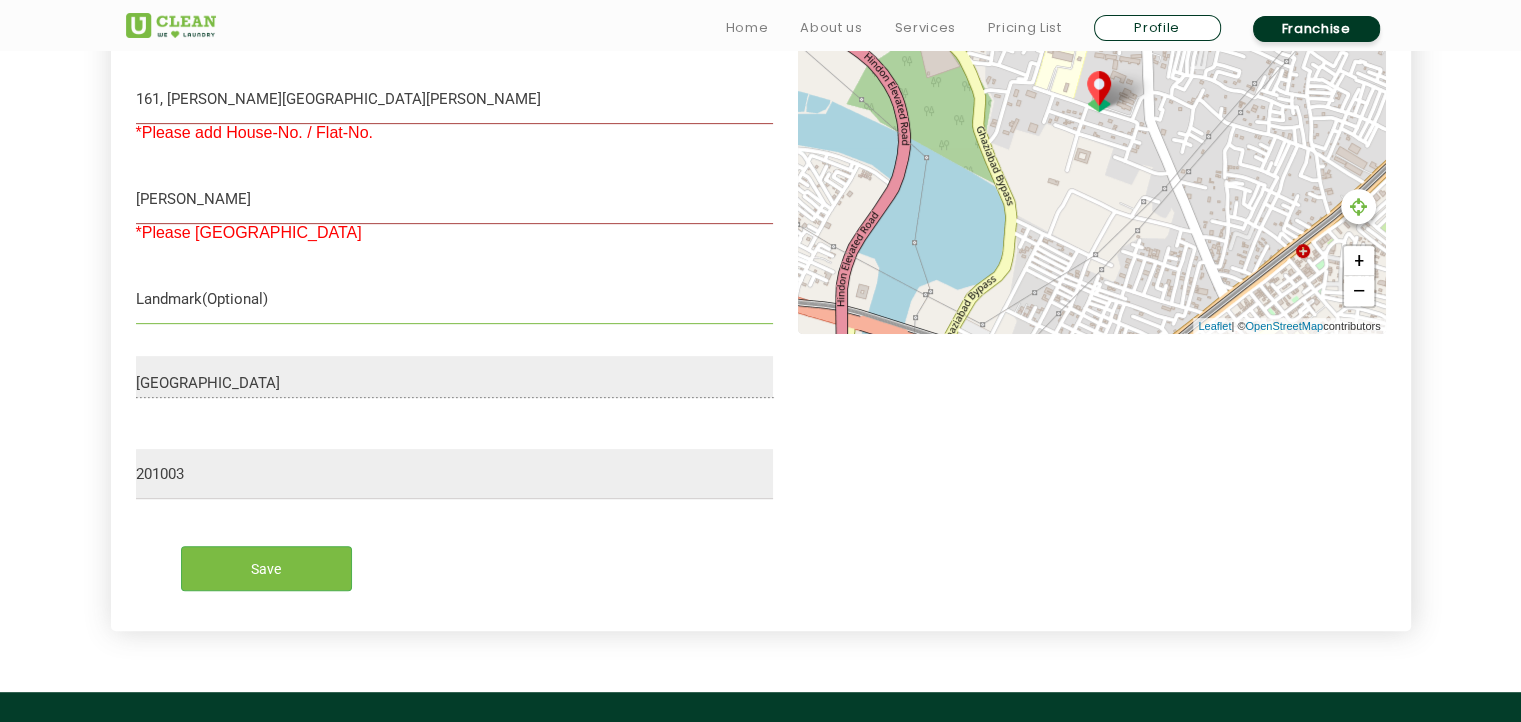 click at bounding box center (455, 299) 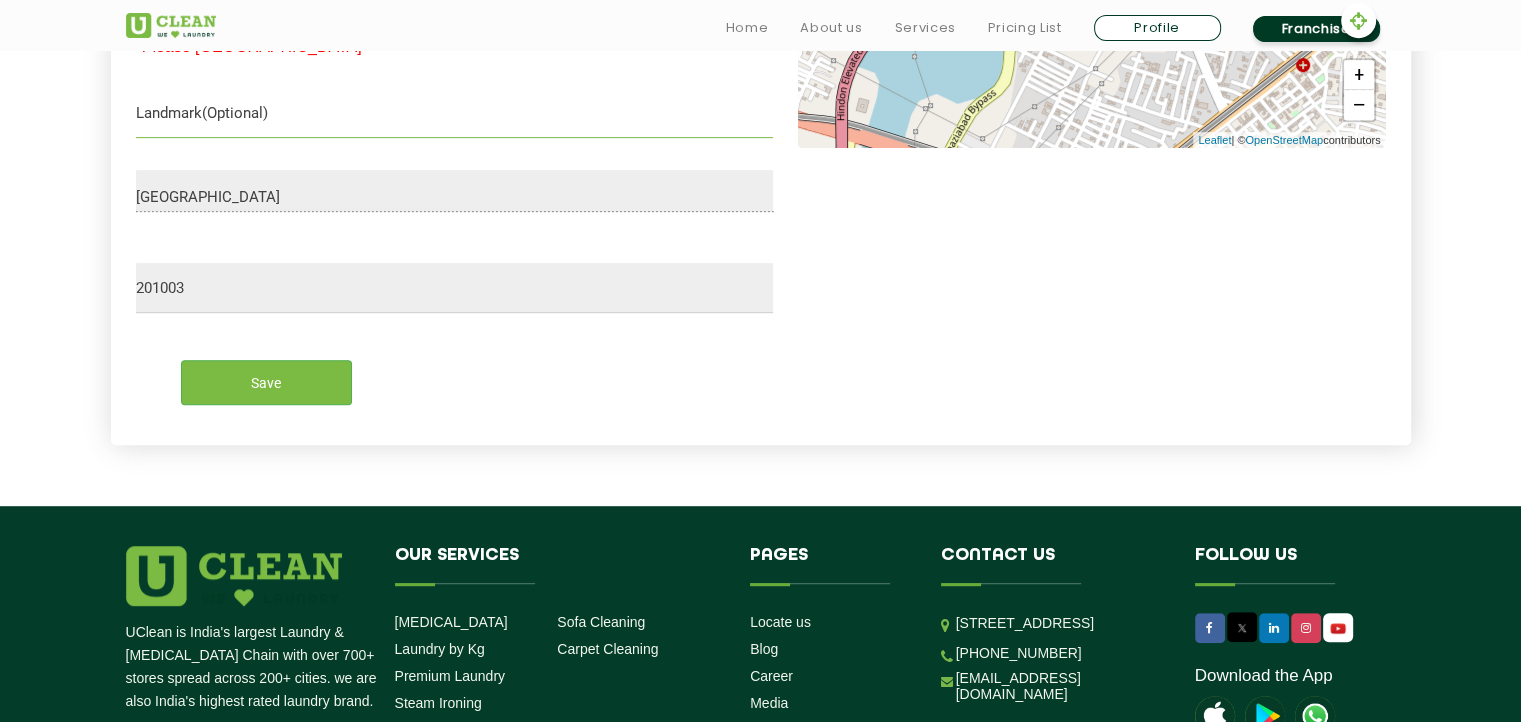 scroll, scrollTop: 997, scrollLeft: 0, axis: vertical 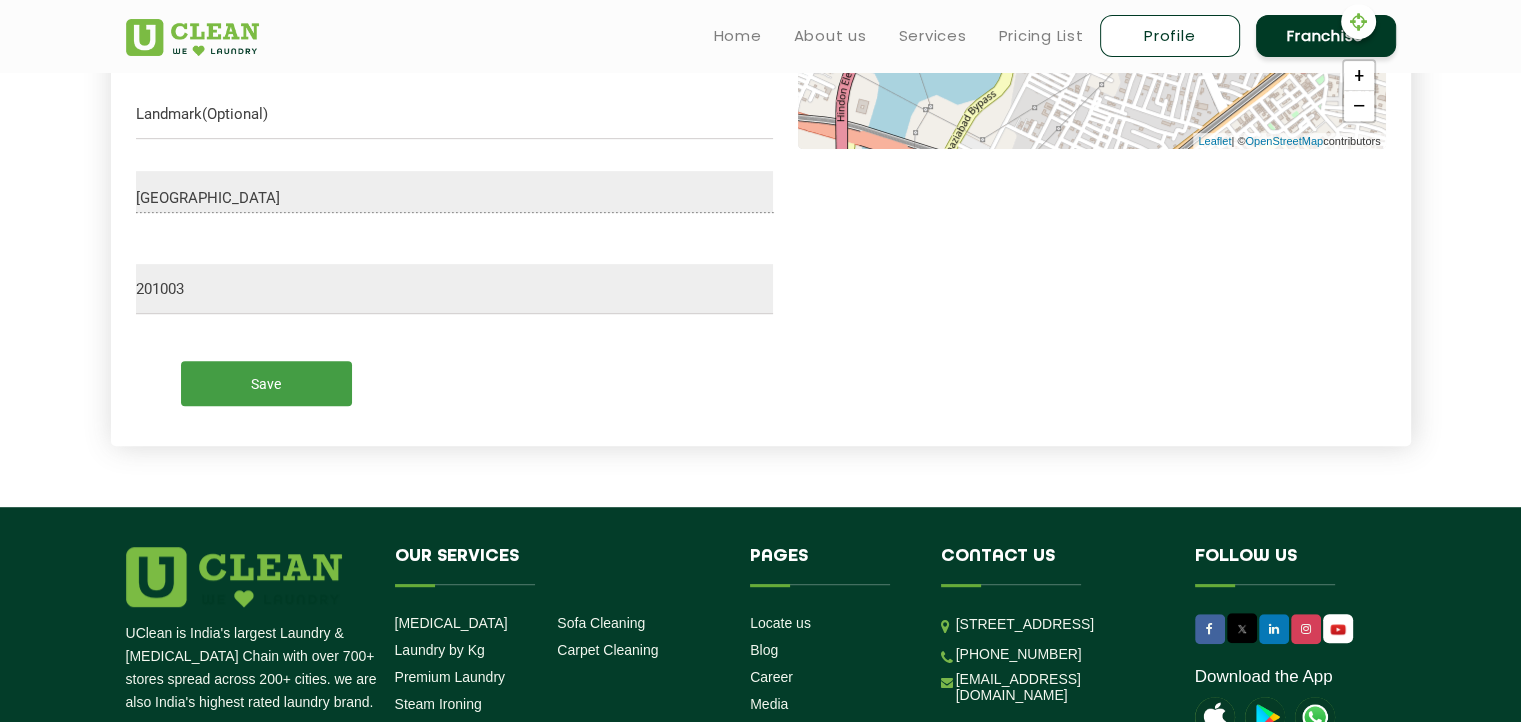 click on "Save" at bounding box center (266, 383) 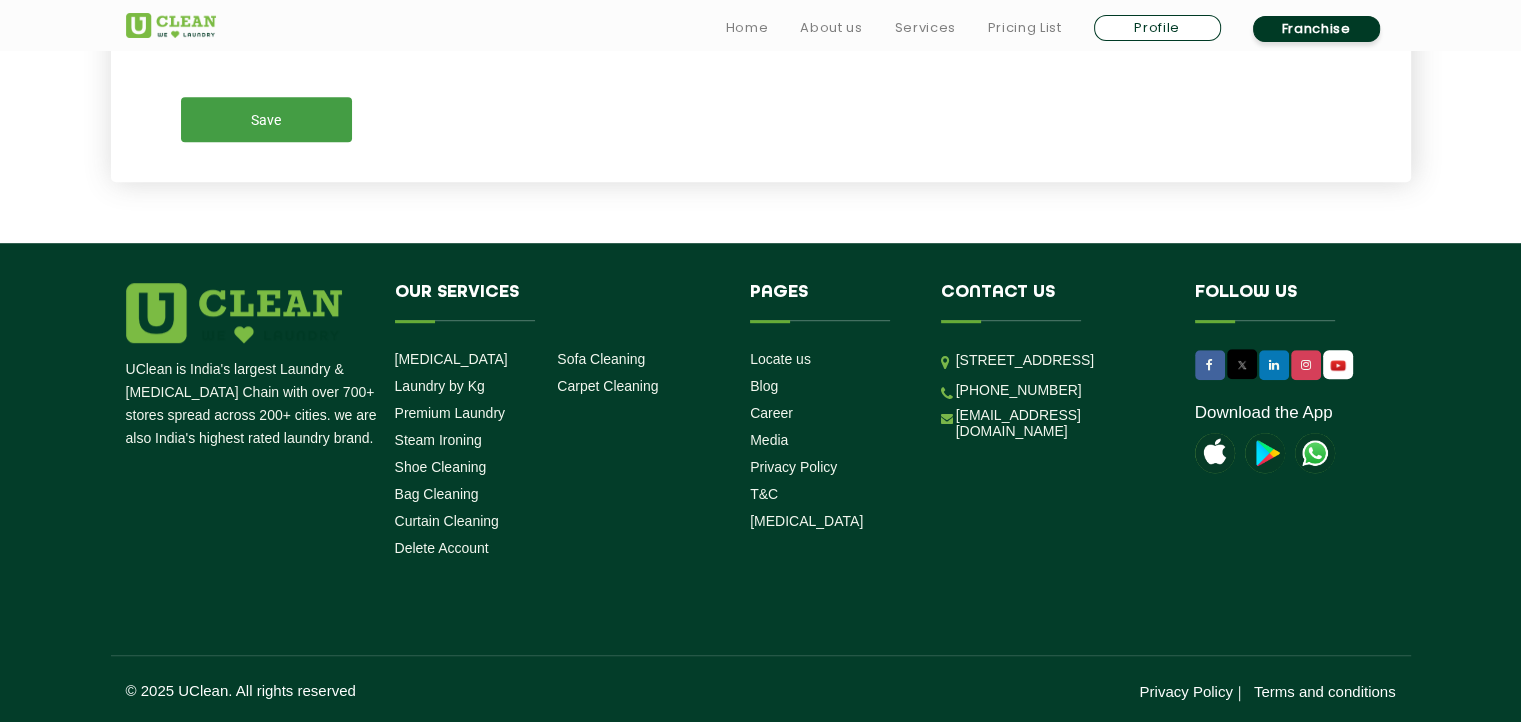 scroll, scrollTop: 1099, scrollLeft: 0, axis: vertical 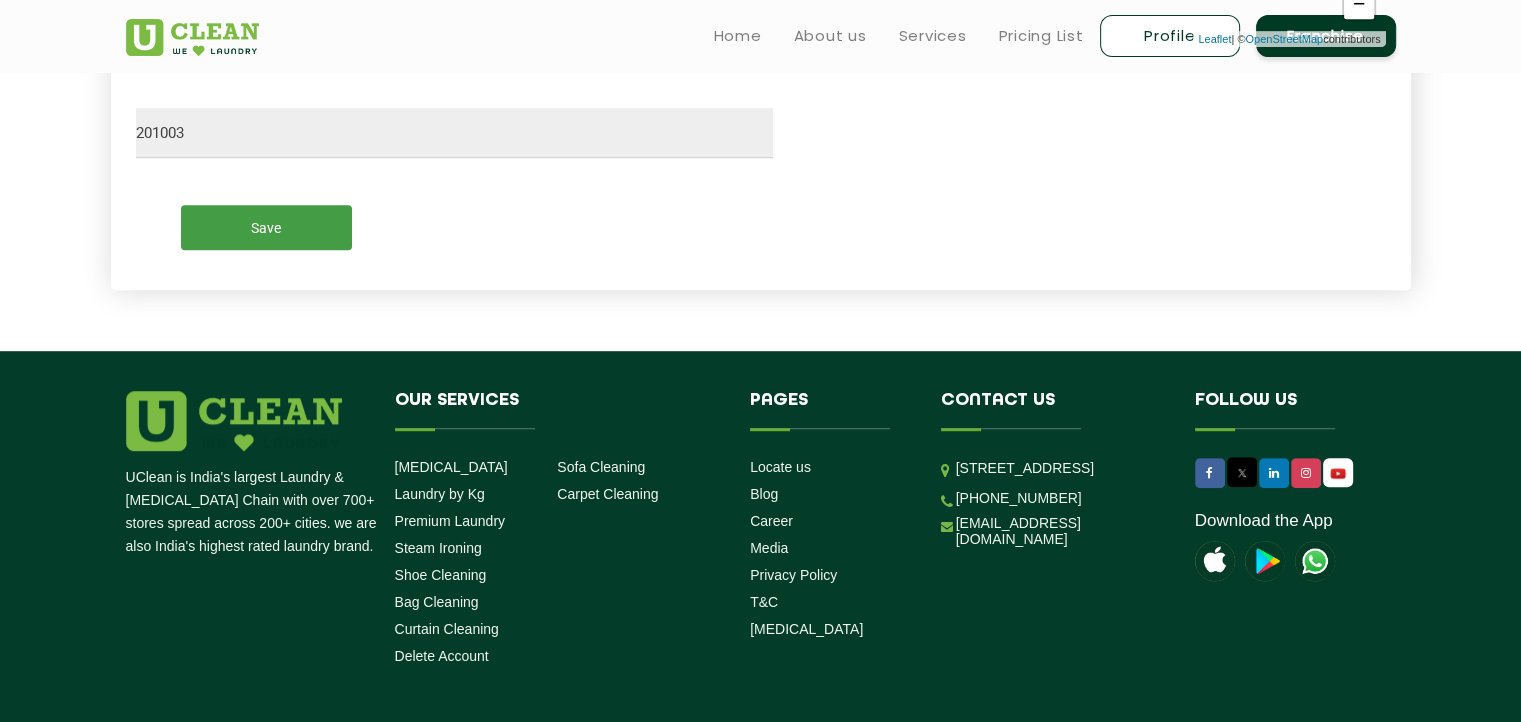 click on "Save" at bounding box center (266, 227) 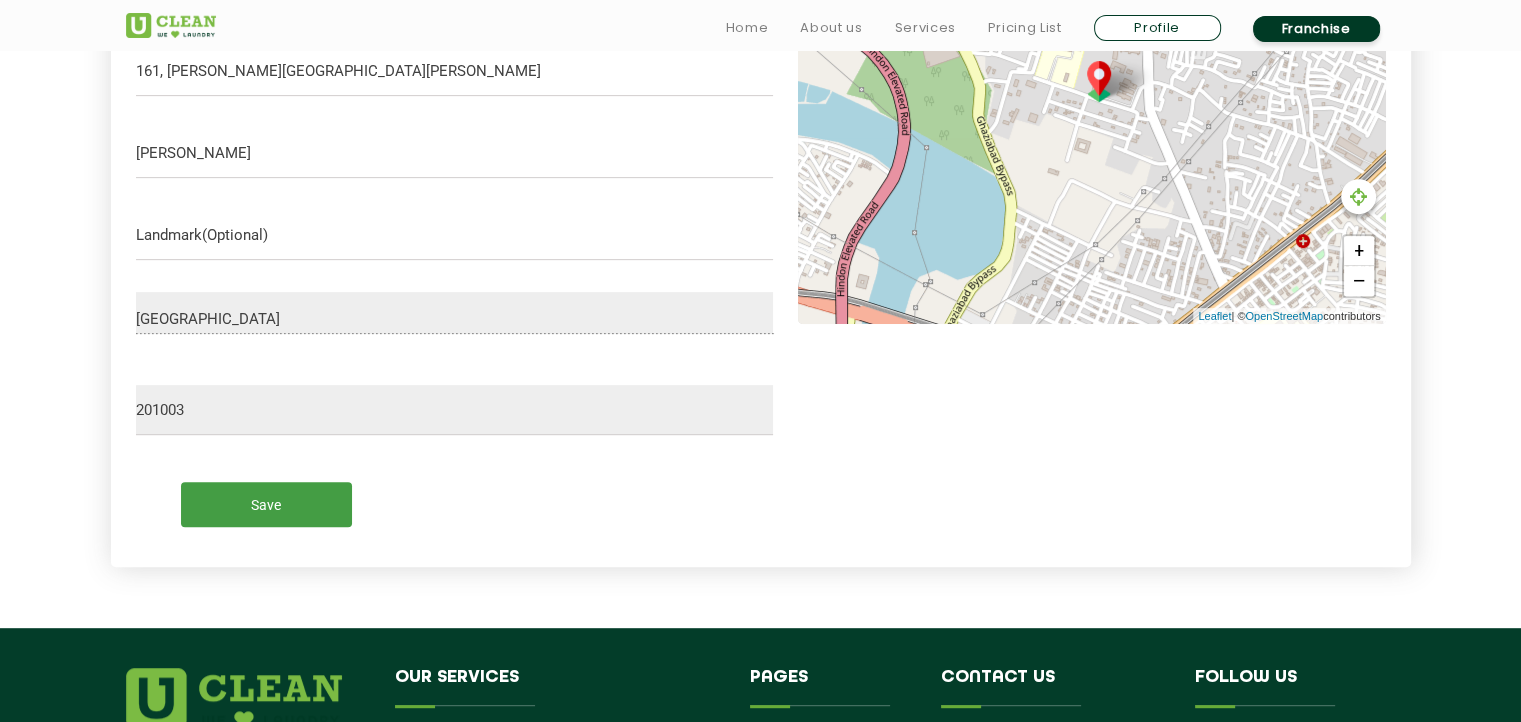 scroll, scrollTop: 1068, scrollLeft: 0, axis: vertical 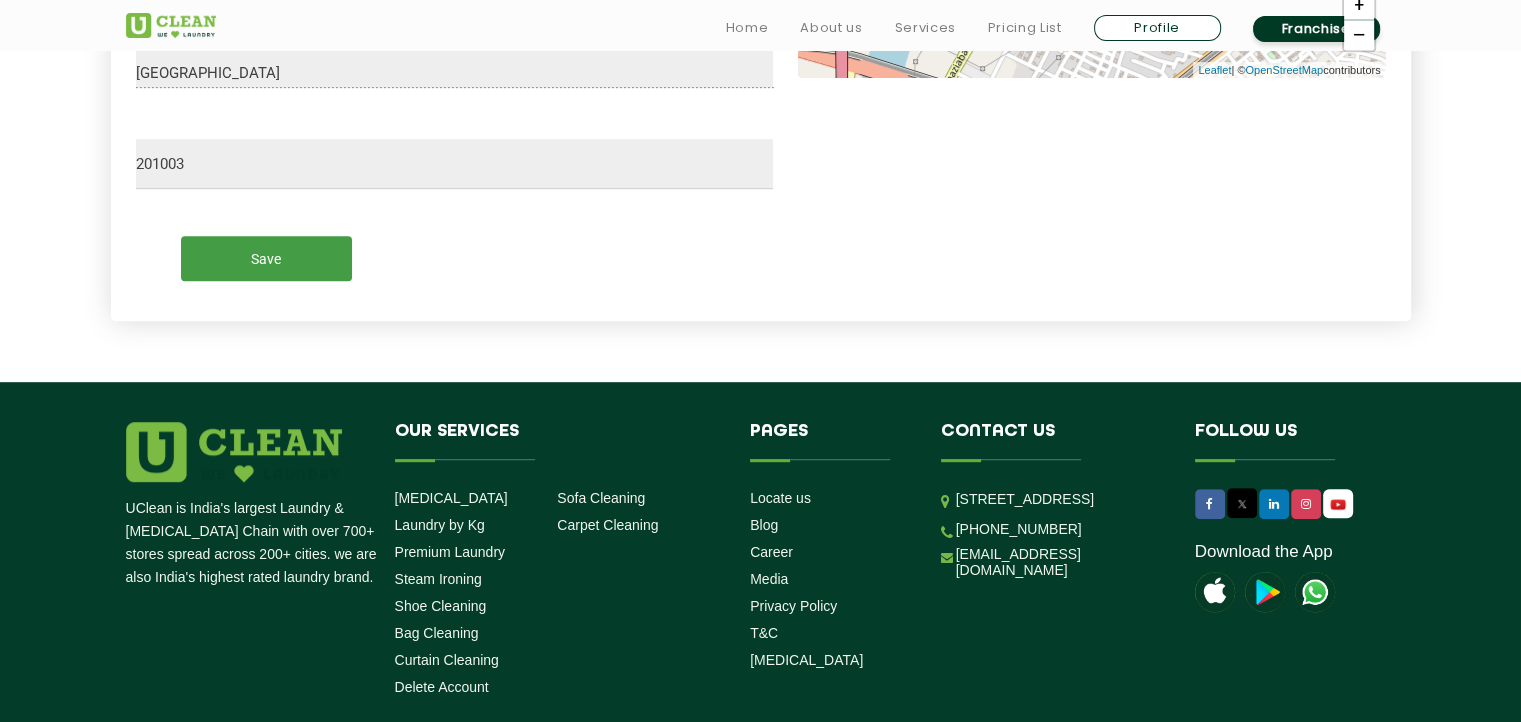 click on "Save" at bounding box center (266, 258) 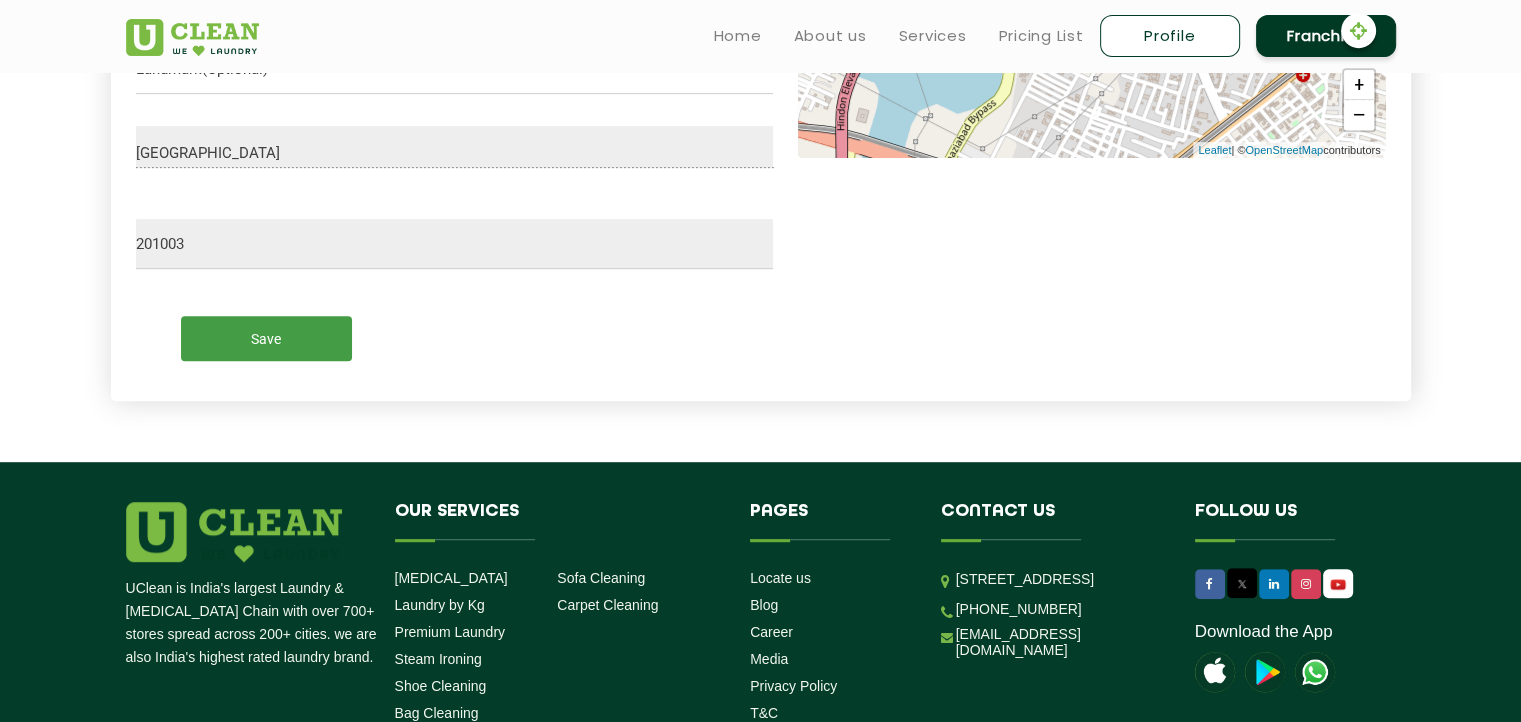 scroll, scrollTop: 987, scrollLeft: 0, axis: vertical 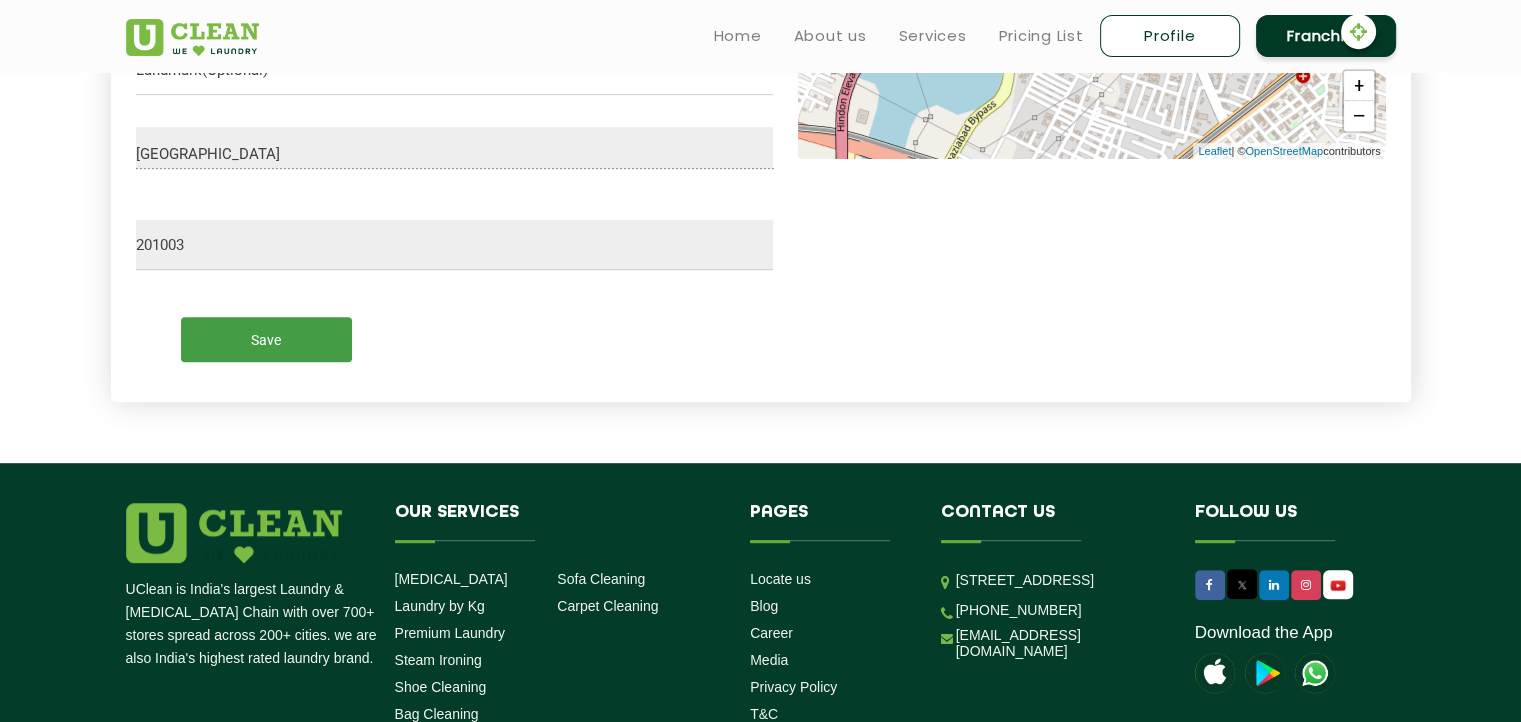 click on "Save" at bounding box center [266, 339] 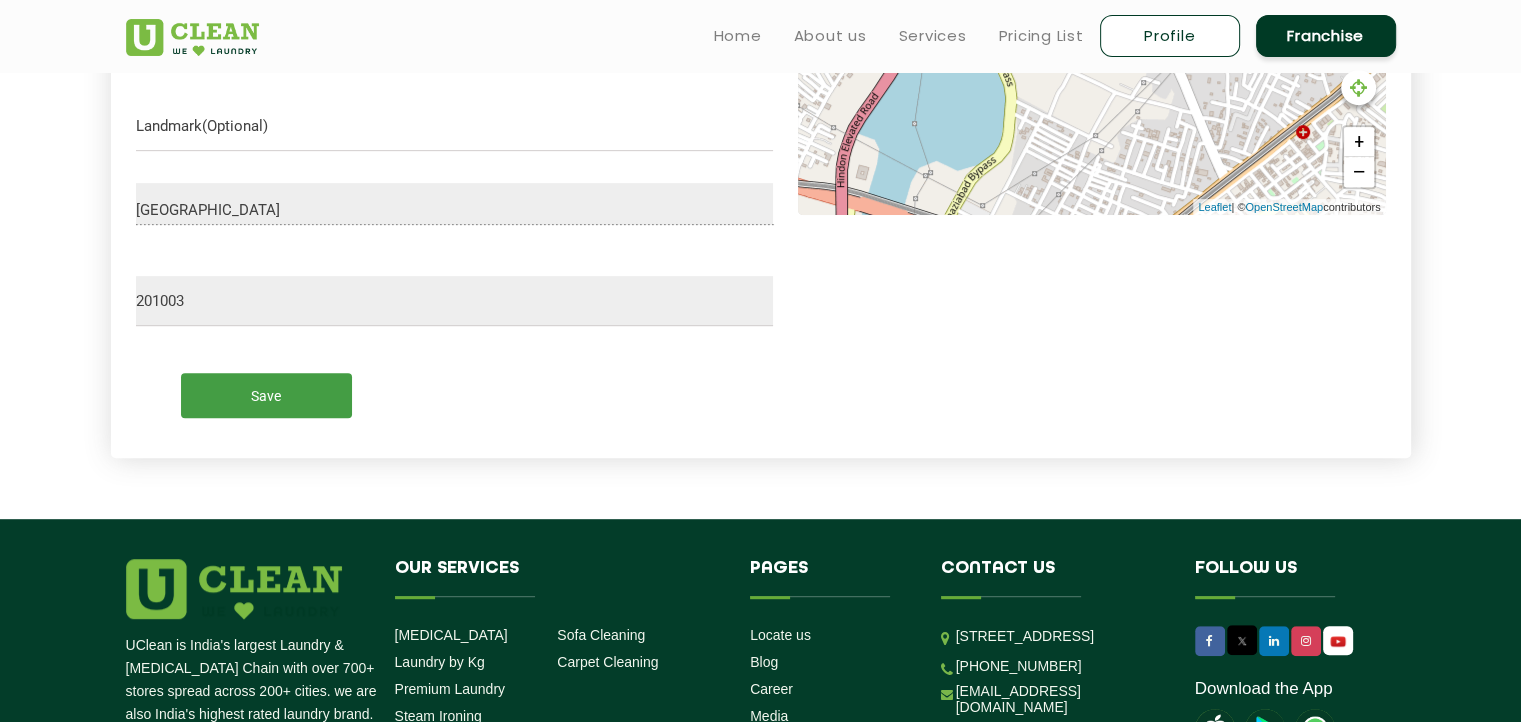 scroll, scrollTop: 932, scrollLeft: 0, axis: vertical 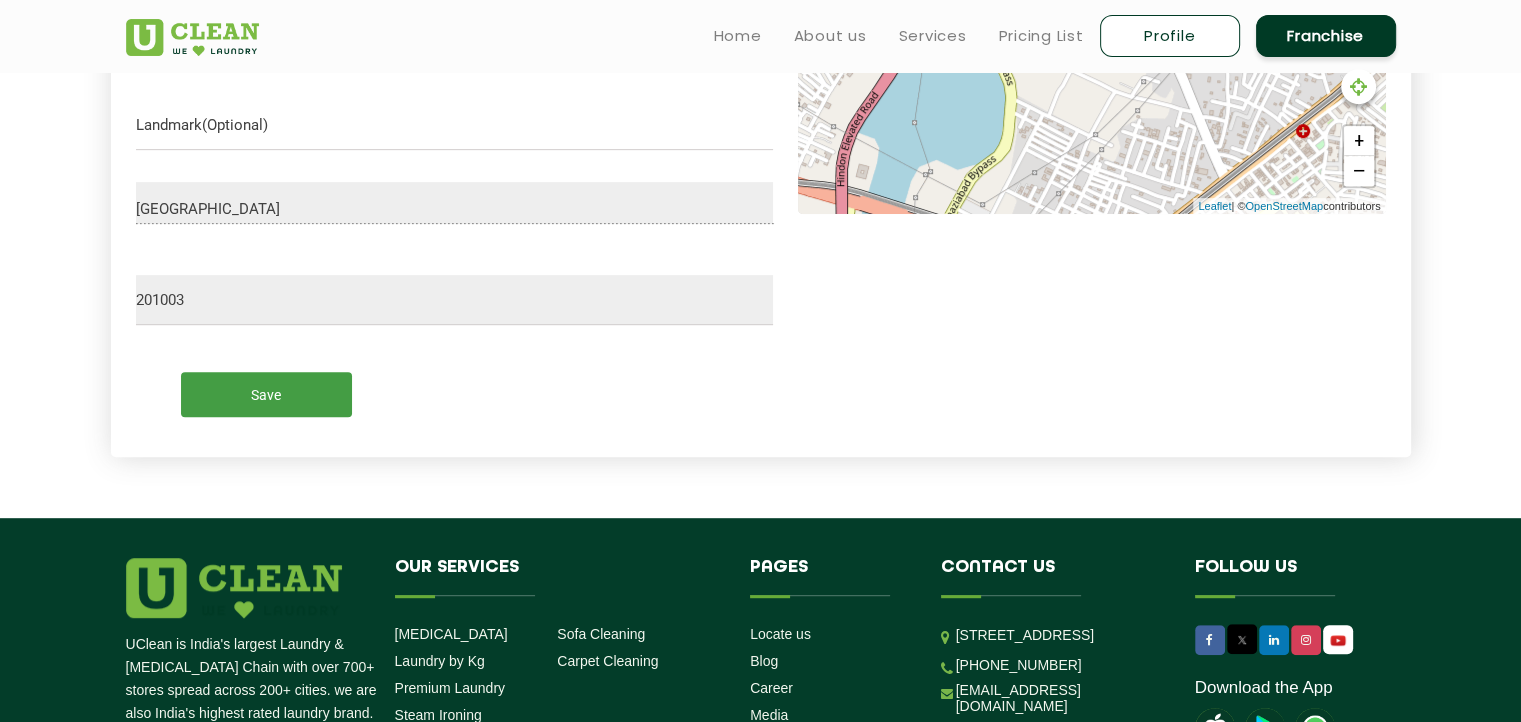 click on "Save" at bounding box center (266, 394) 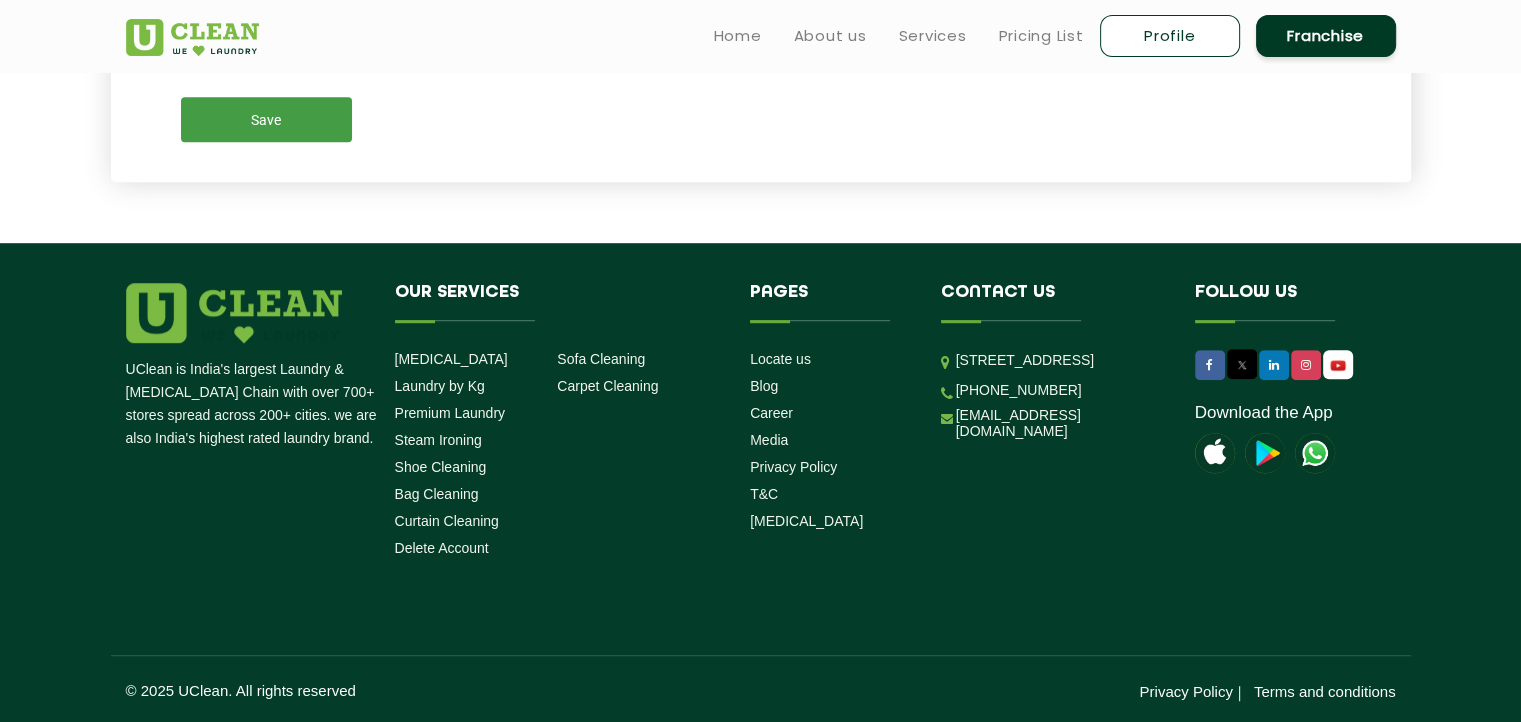 scroll, scrollTop: 1152, scrollLeft: 0, axis: vertical 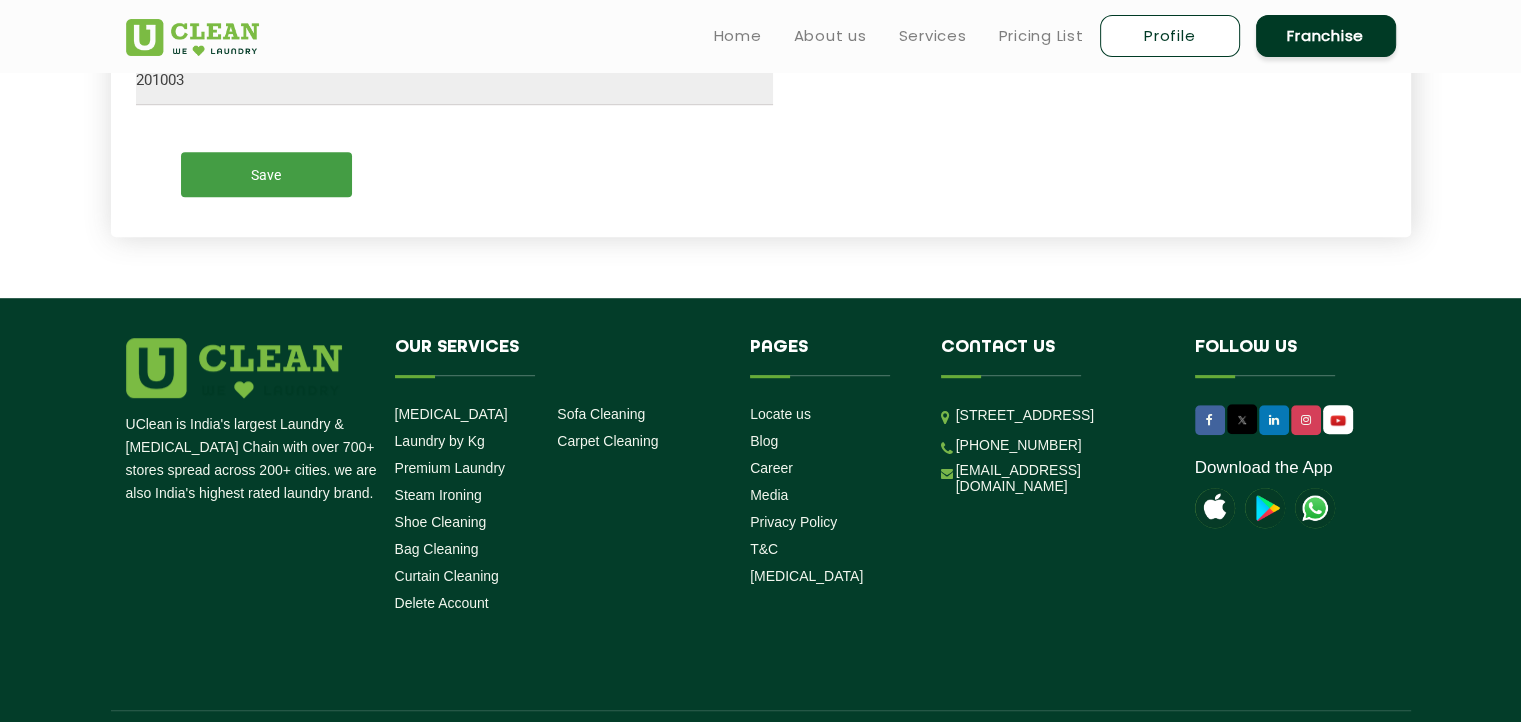 click on "Save" at bounding box center (266, 174) 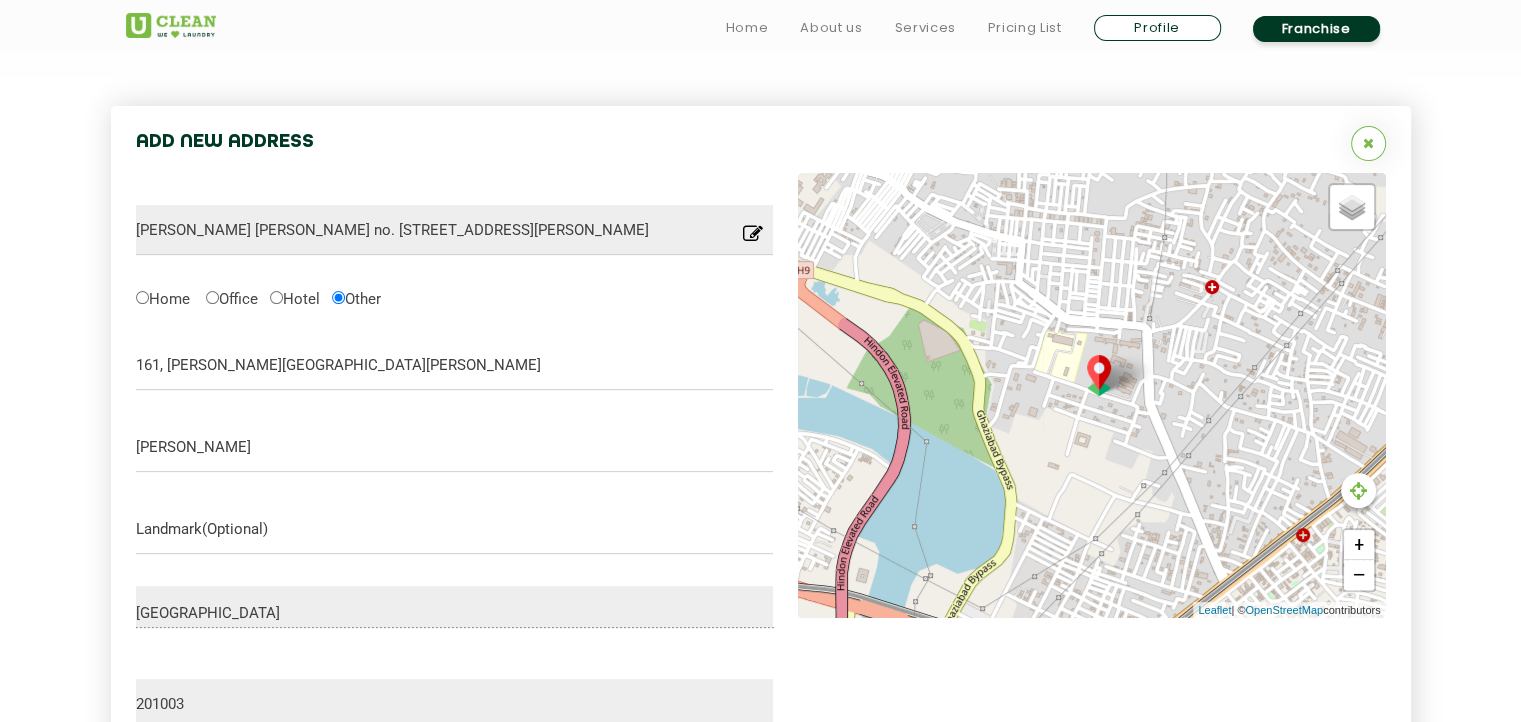 scroll, scrollTop: 527, scrollLeft: 0, axis: vertical 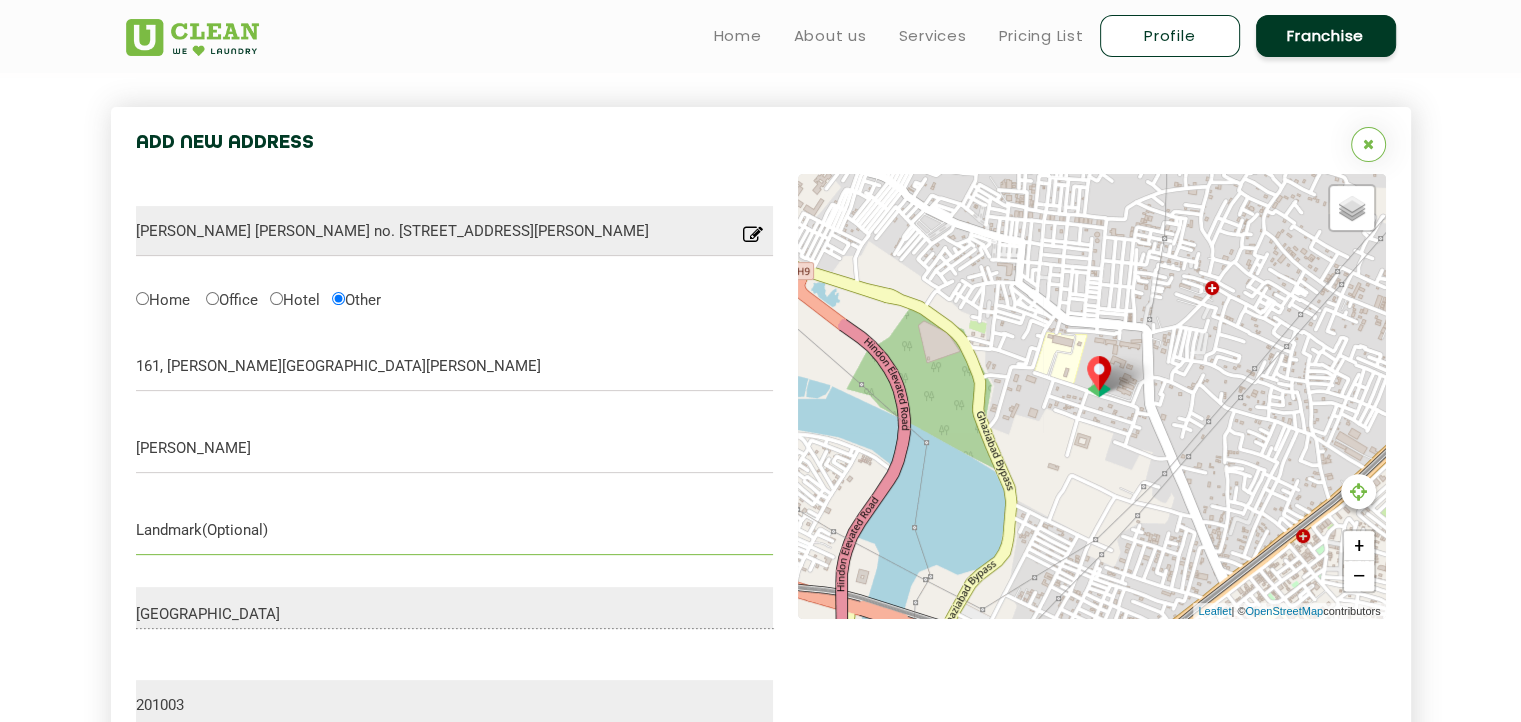 click at bounding box center (455, 530) 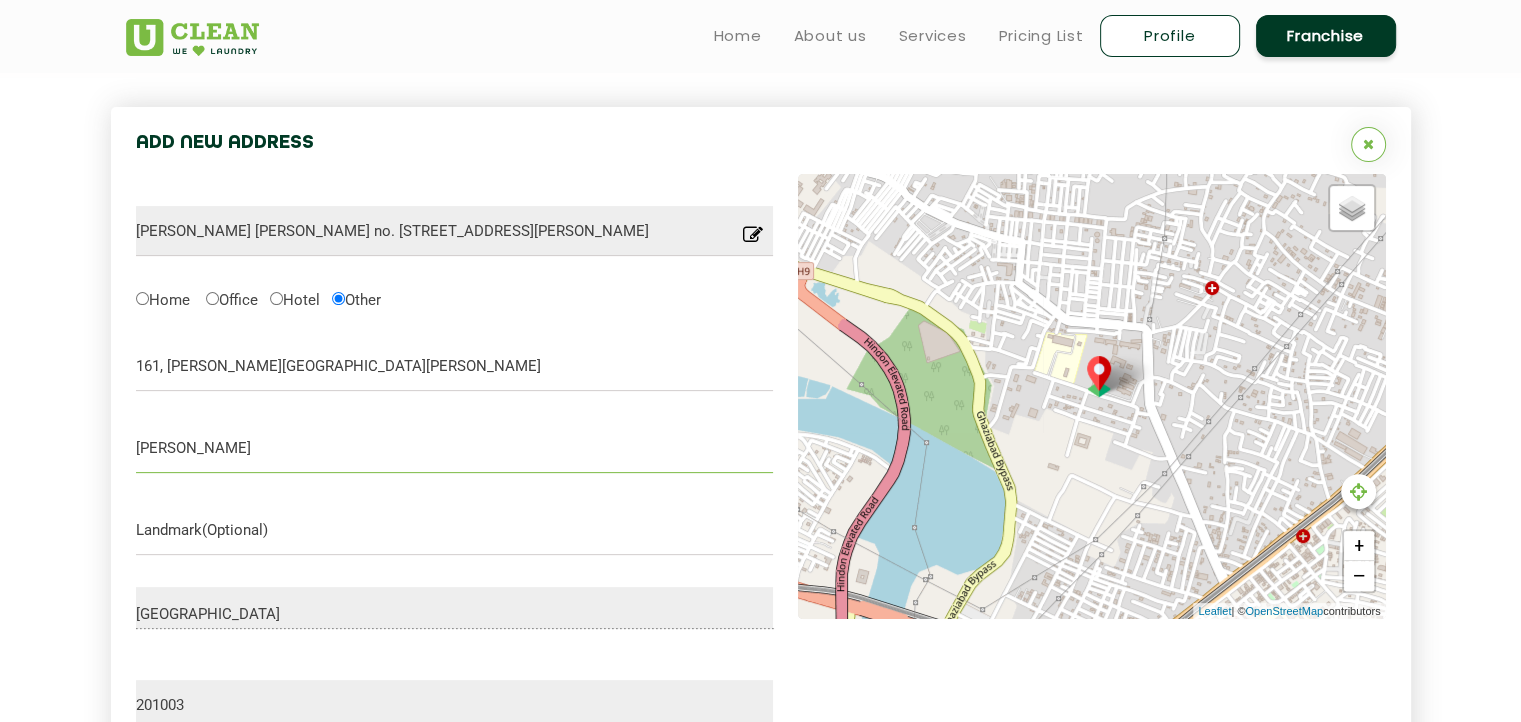 click on "Mariam Nagar" at bounding box center [455, 448] 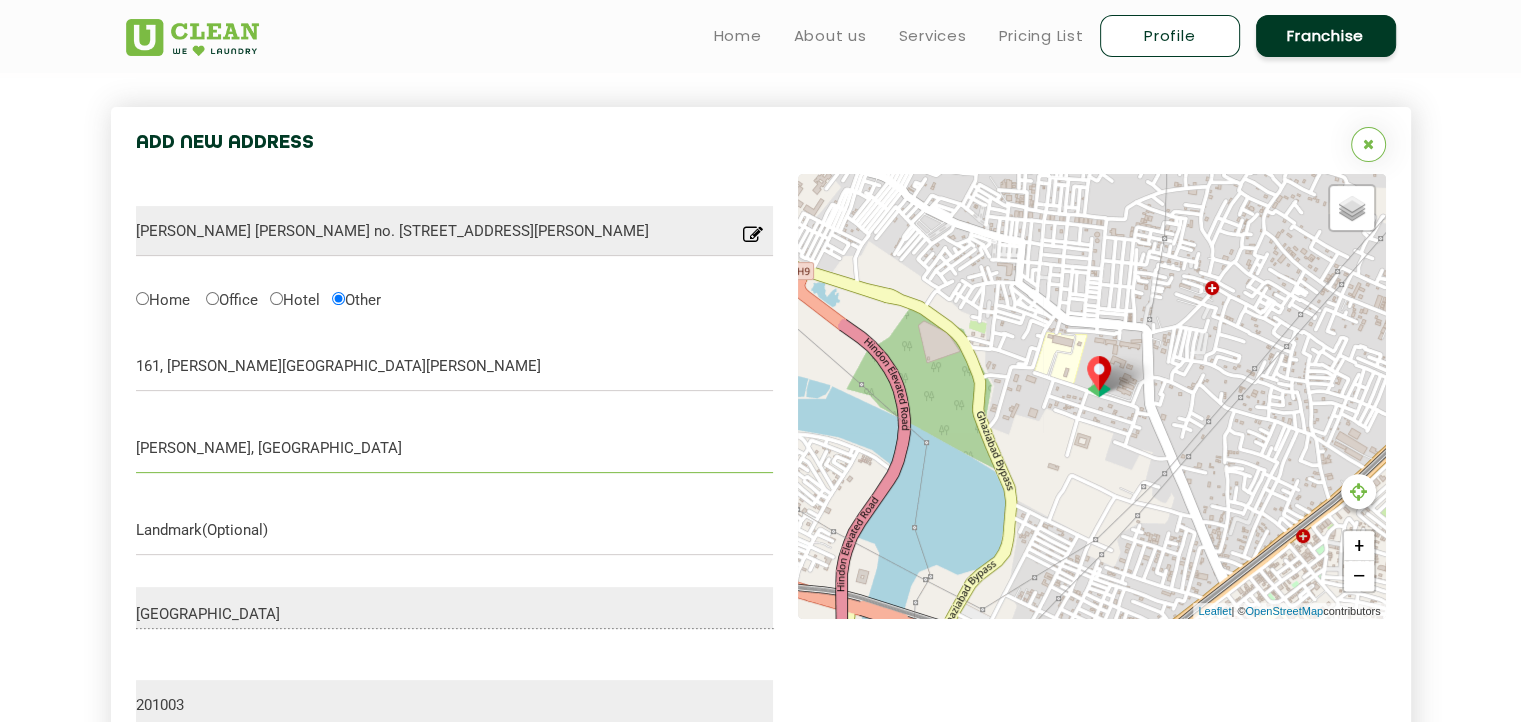 scroll, scrollTop: 892, scrollLeft: 0, axis: vertical 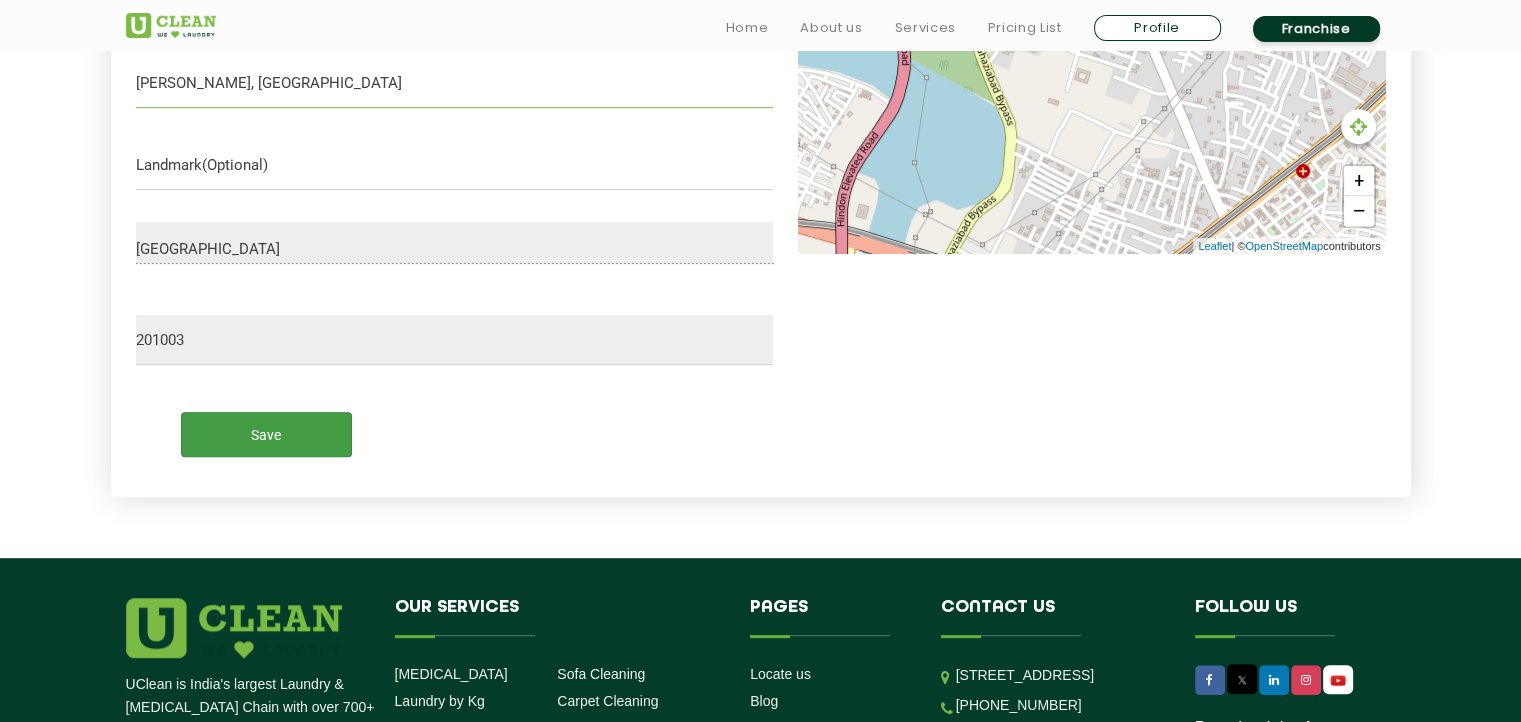 type on "Mariam Nagar, Ghaziabad" 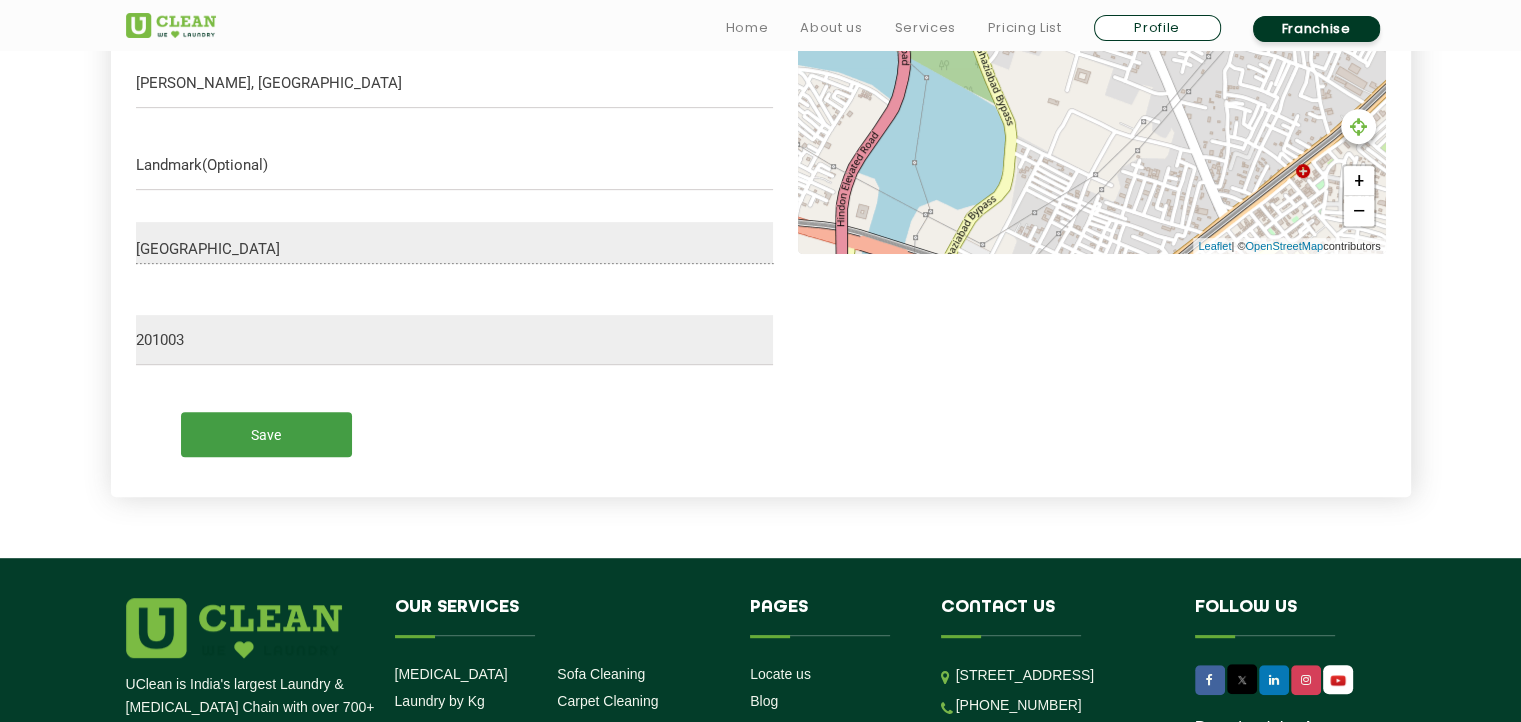 click on "Save" at bounding box center [266, 434] 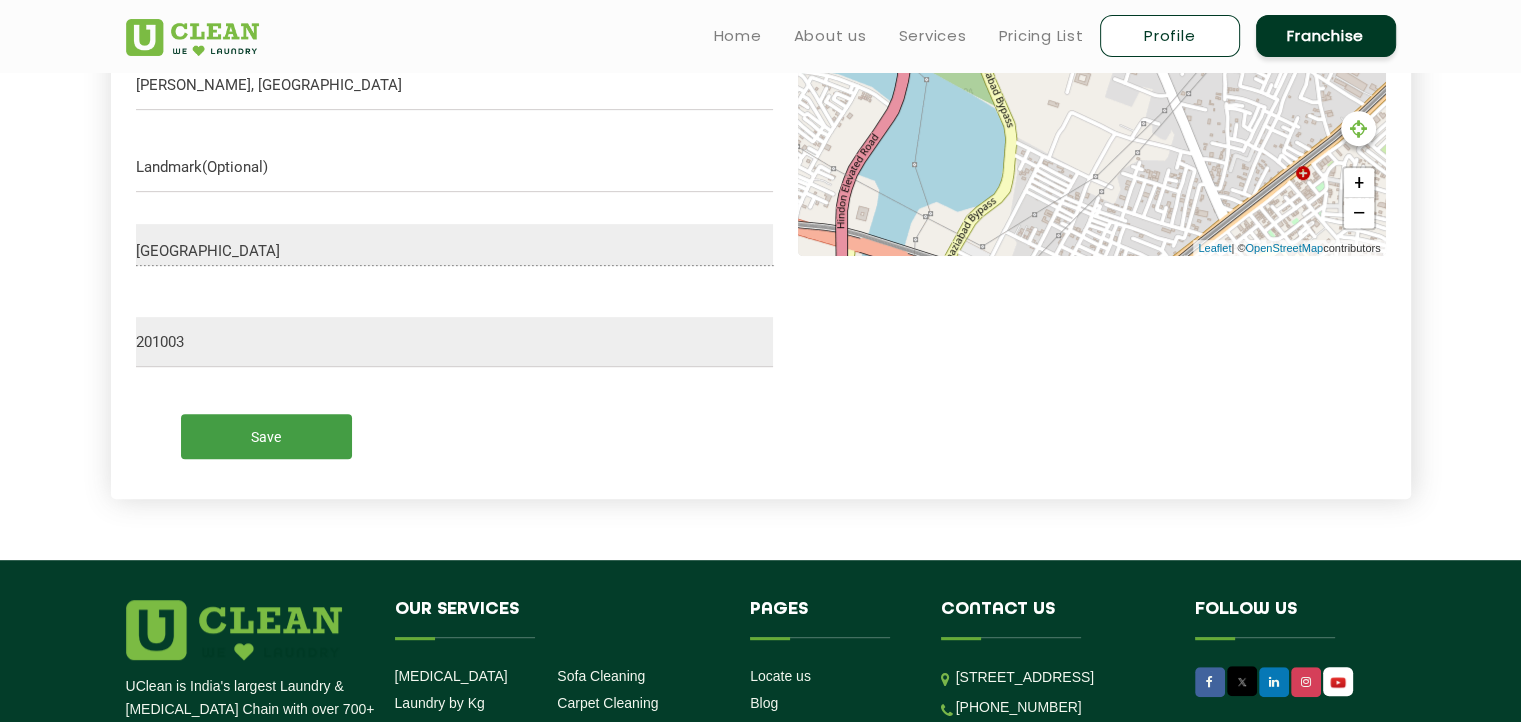 scroll, scrollTop: 718, scrollLeft: 0, axis: vertical 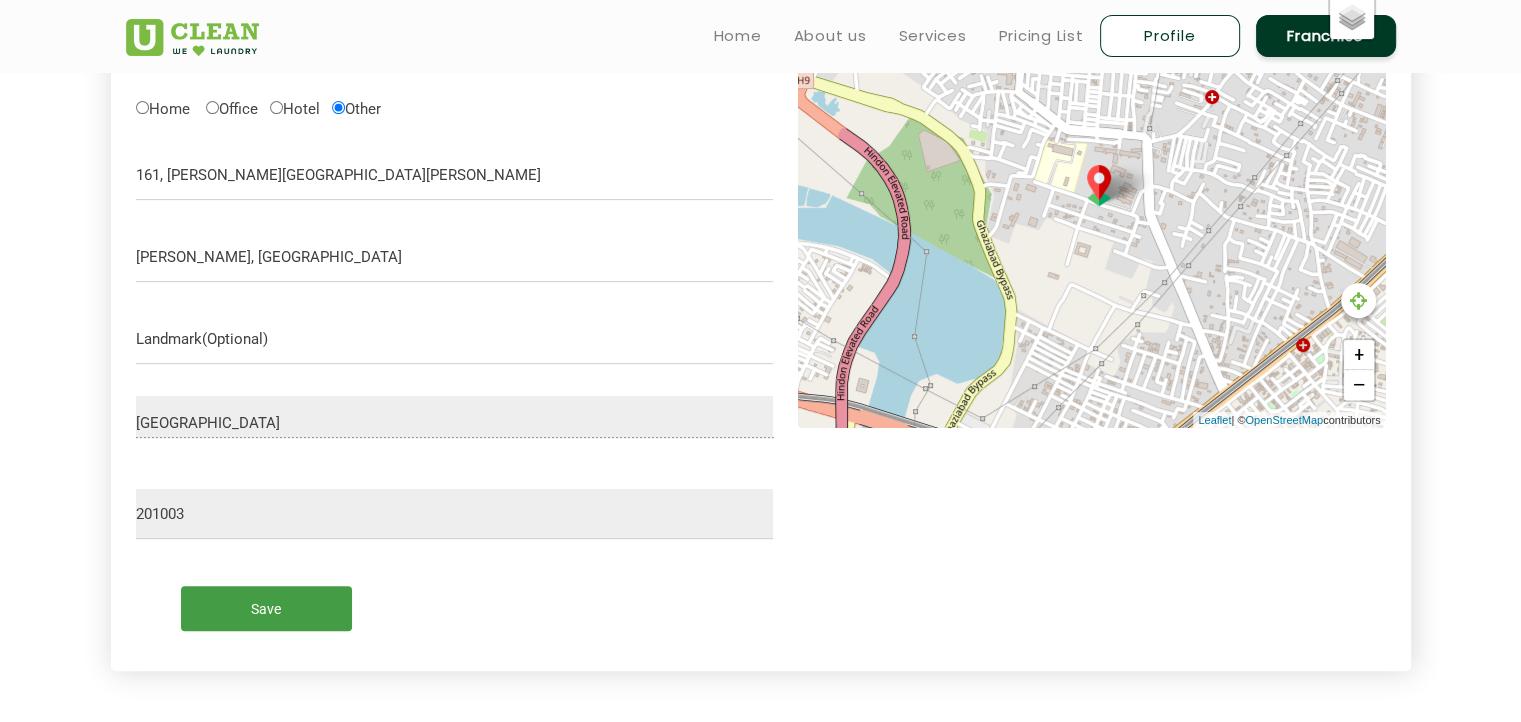 click on "Save" at bounding box center (266, 608) 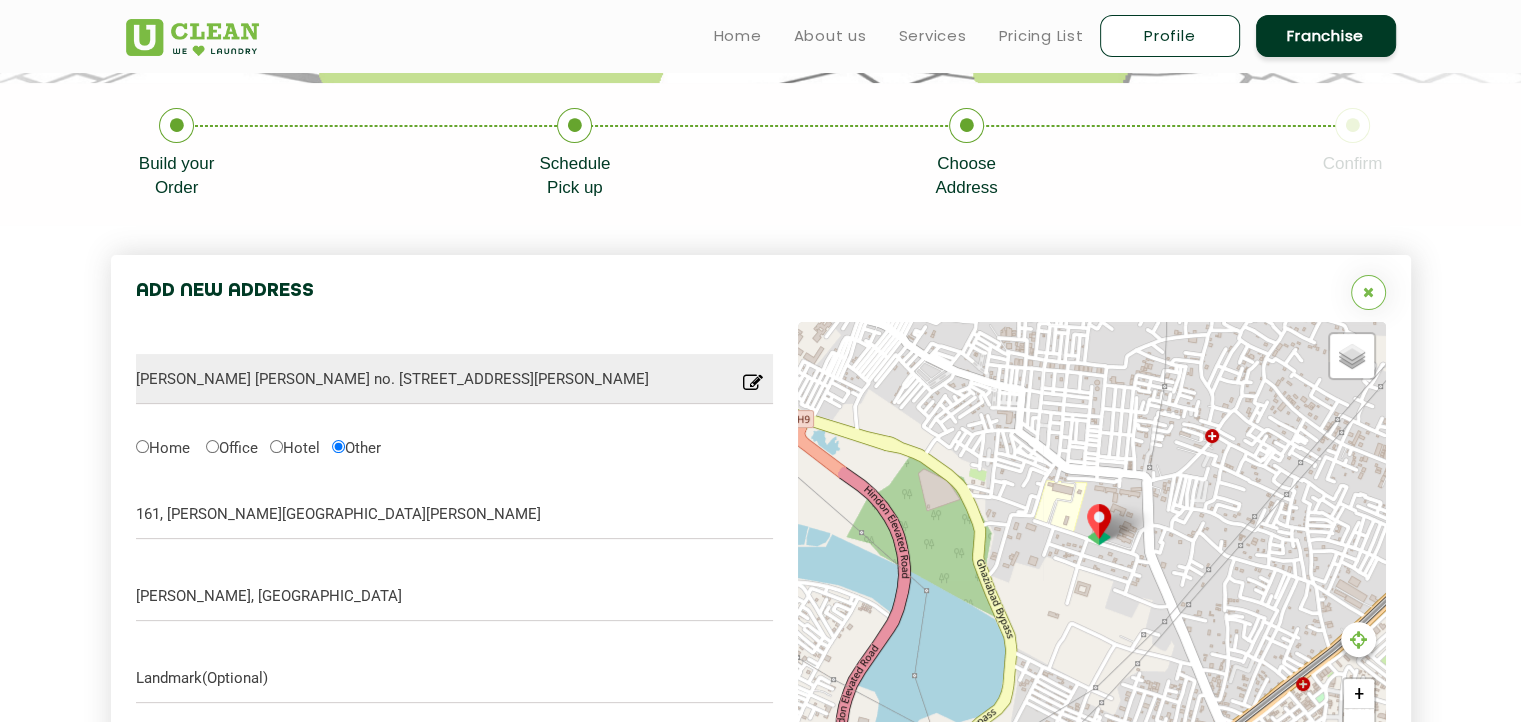 scroll, scrollTop: 374, scrollLeft: 0, axis: vertical 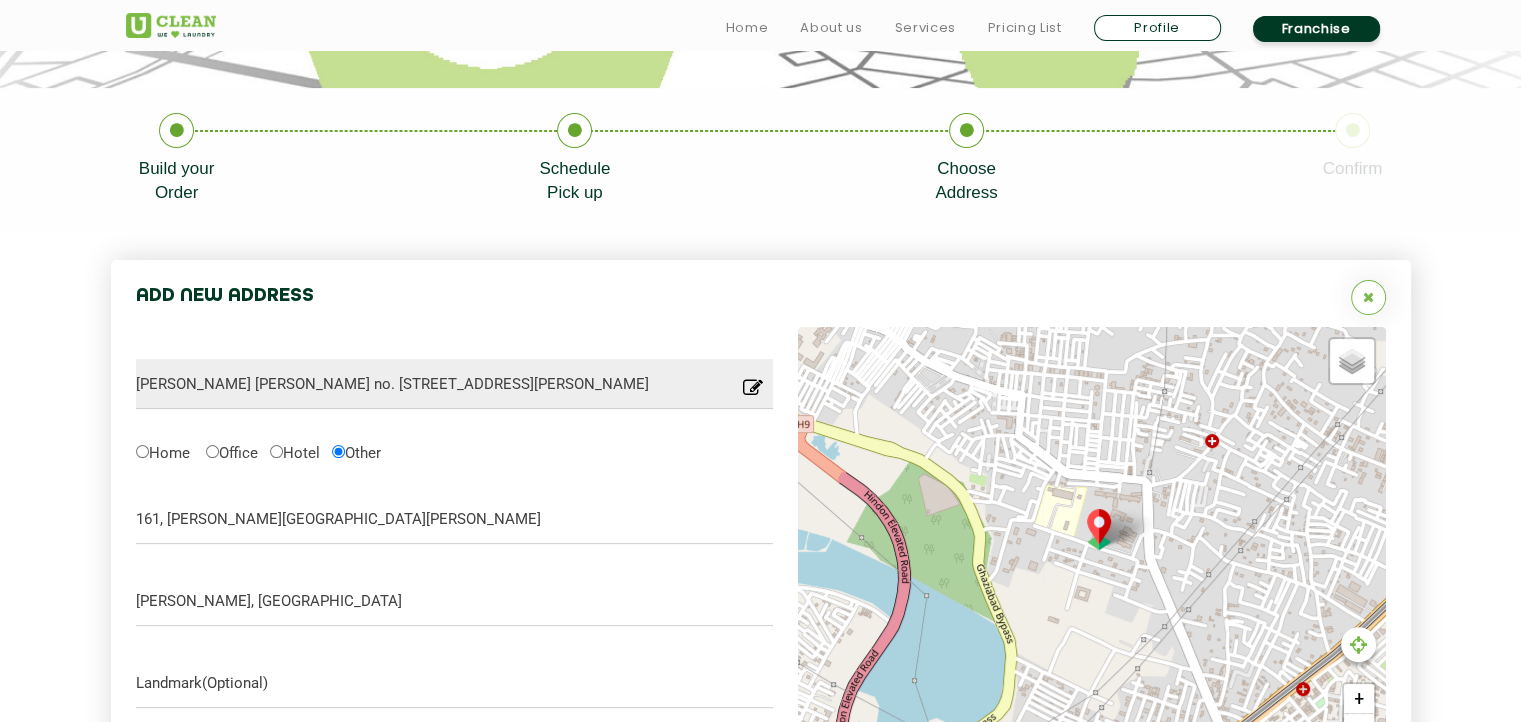 click on "Confirm" 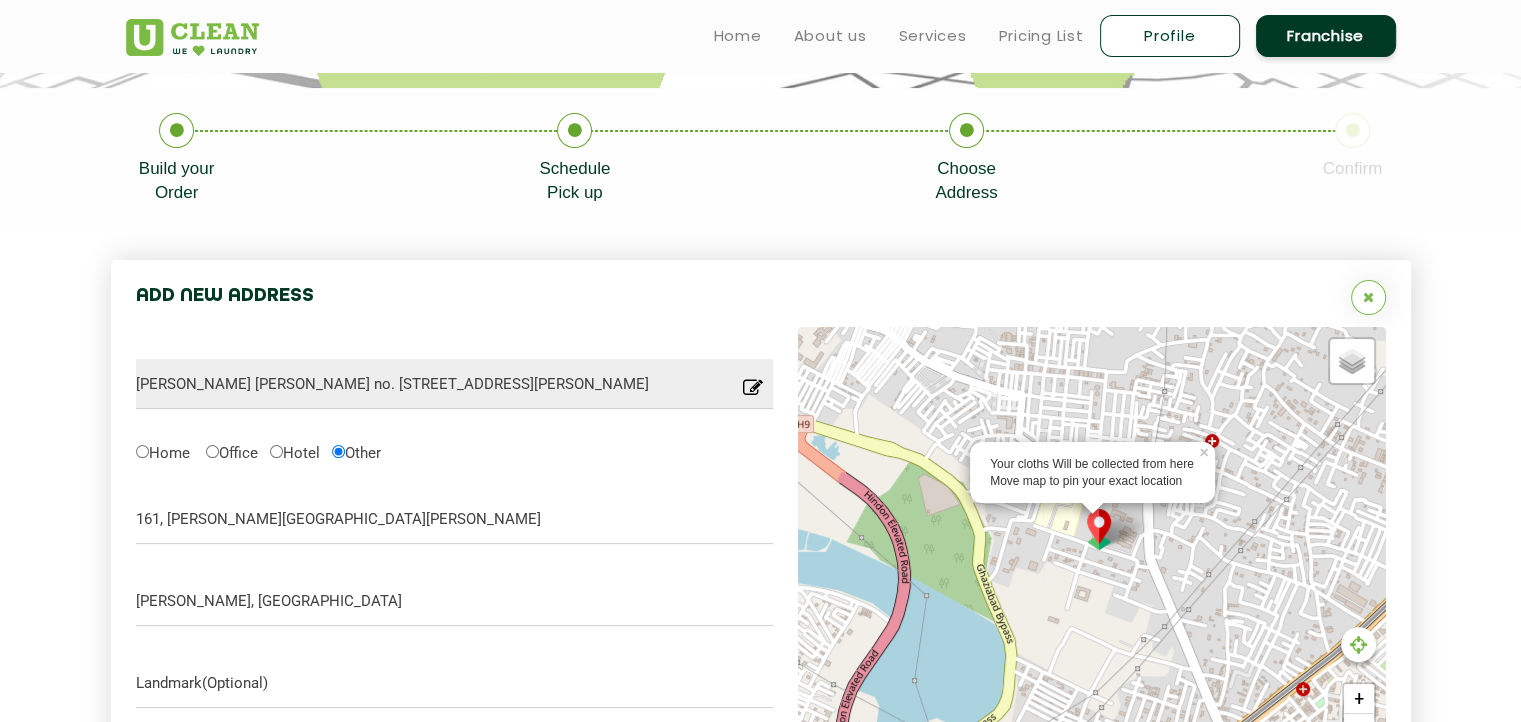 click at bounding box center (1099, 529) 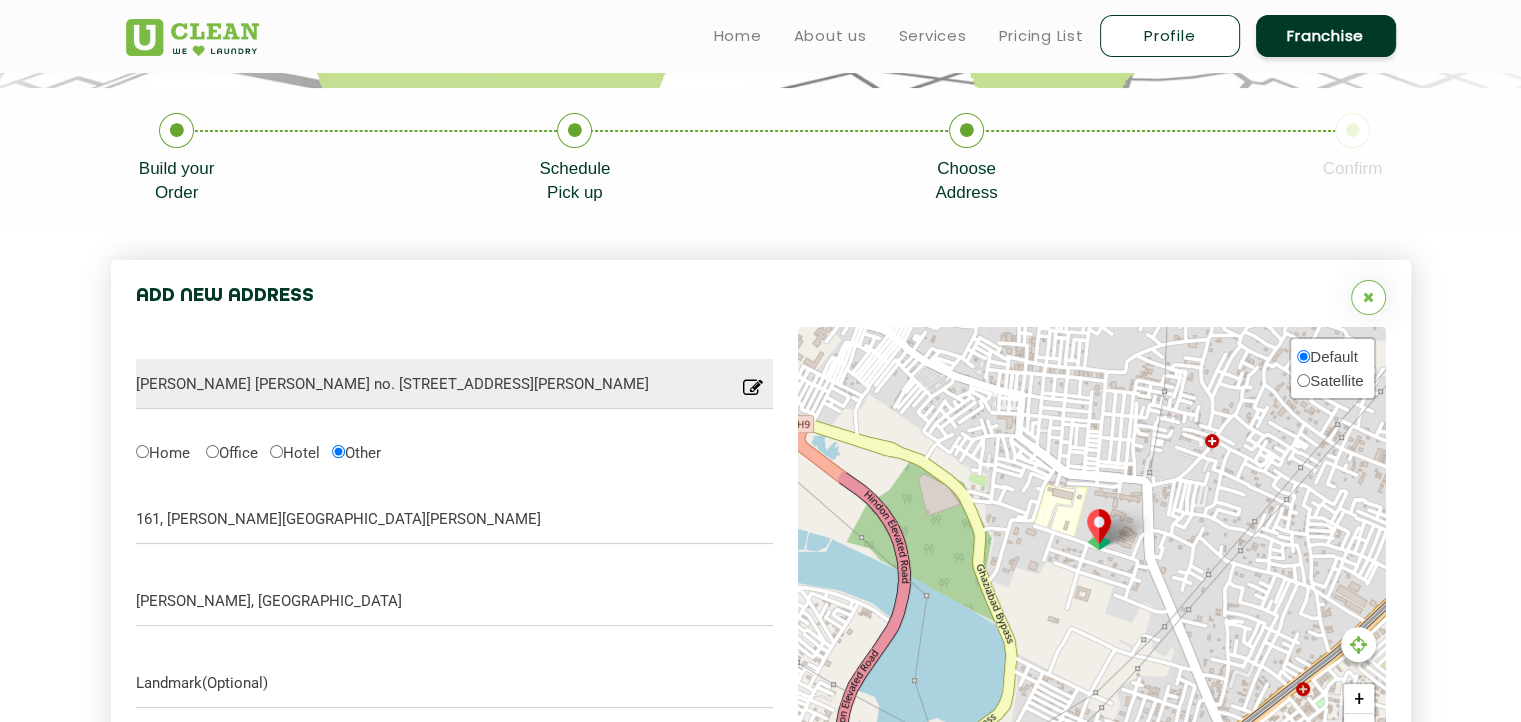 click on "Satellite" at bounding box center (1336, 380) 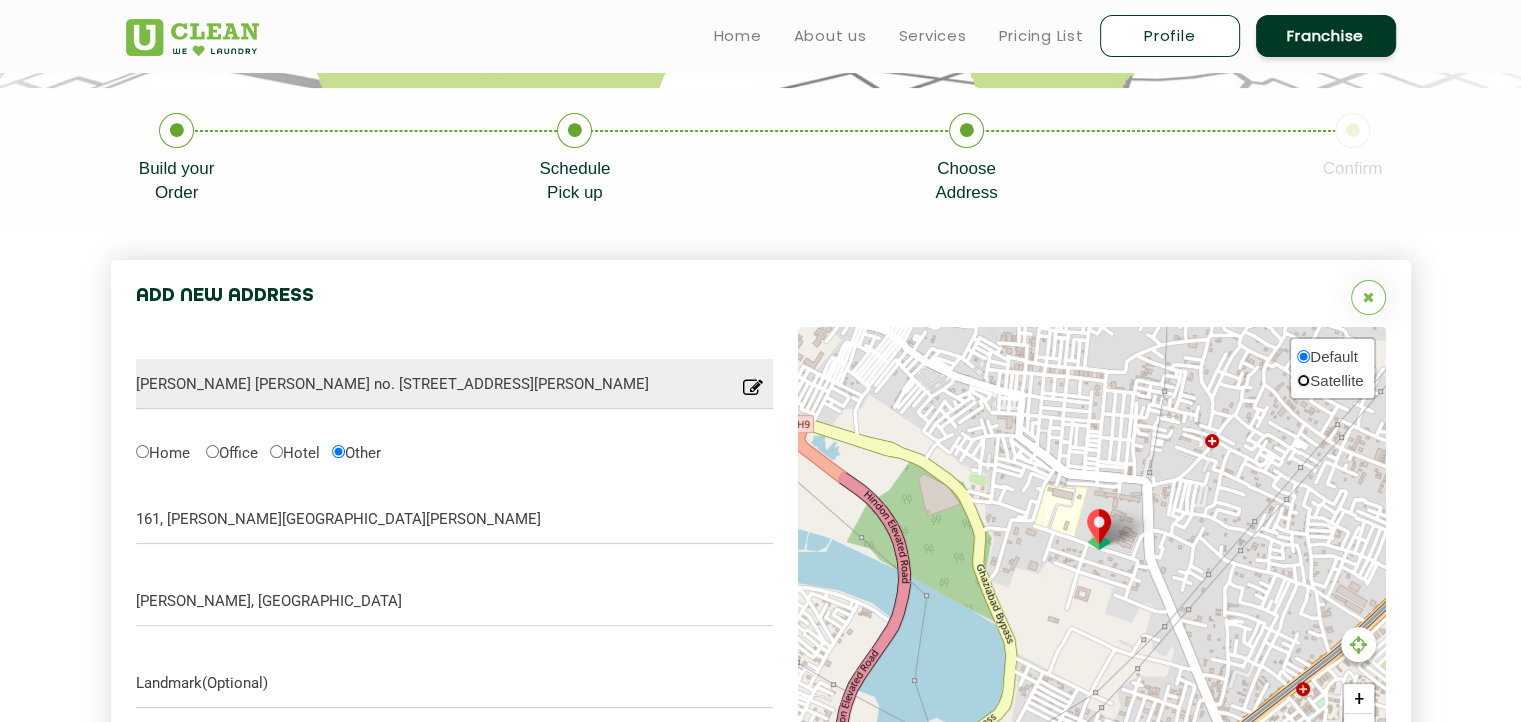 click on "Satellite" at bounding box center (1303, 380) 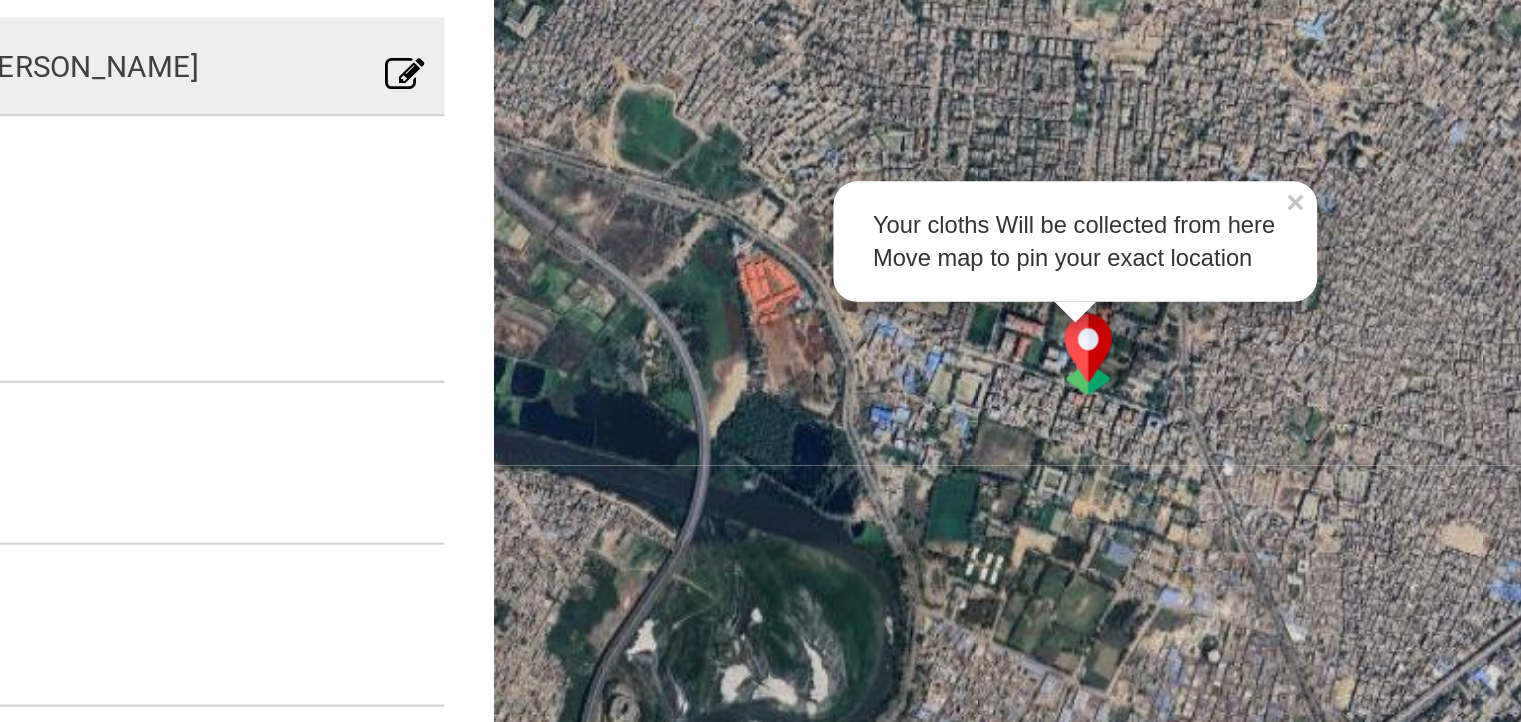 scroll, scrollTop: 550, scrollLeft: 0, axis: vertical 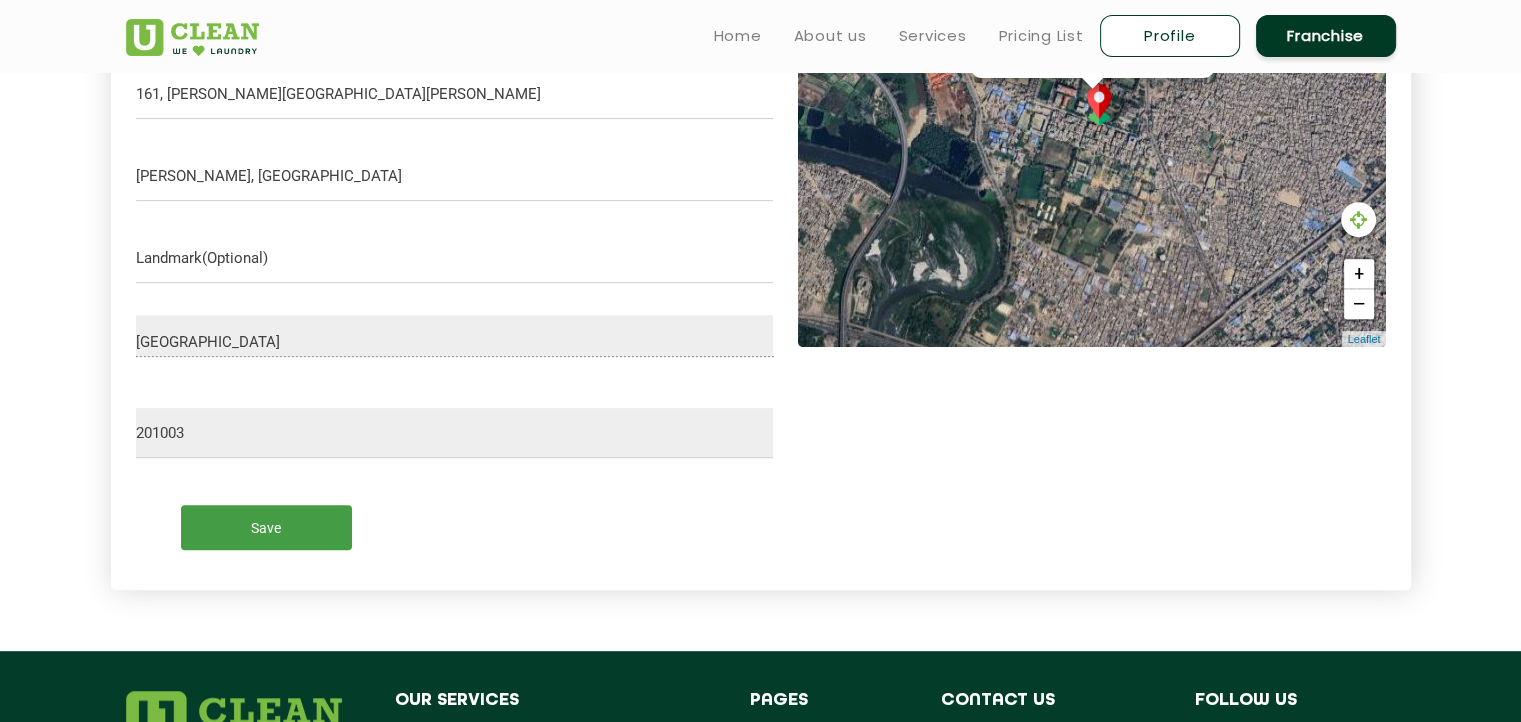 click on "Save" at bounding box center [266, 527] 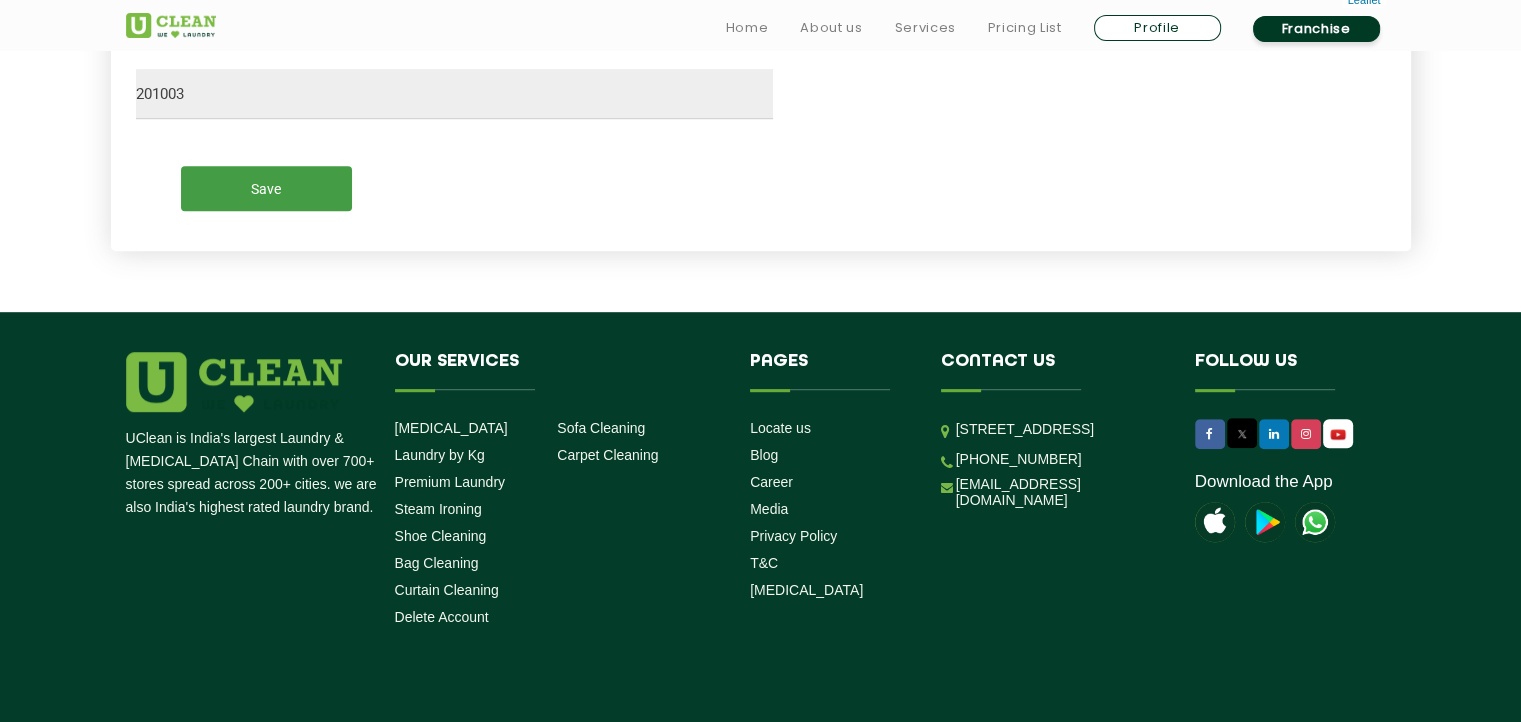 scroll, scrollTop: 1139, scrollLeft: 0, axis: vertical 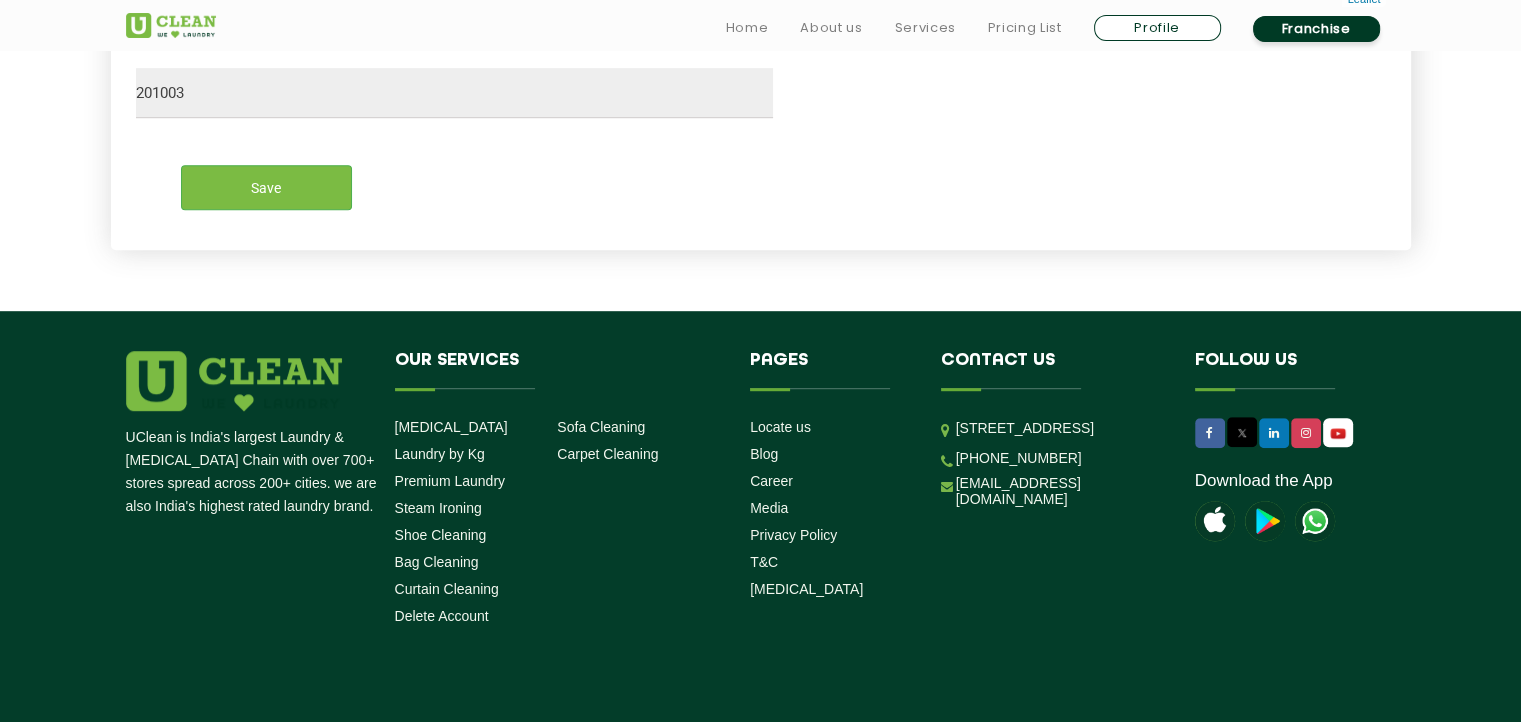 click on "Save" at bounding box center (455, 179) 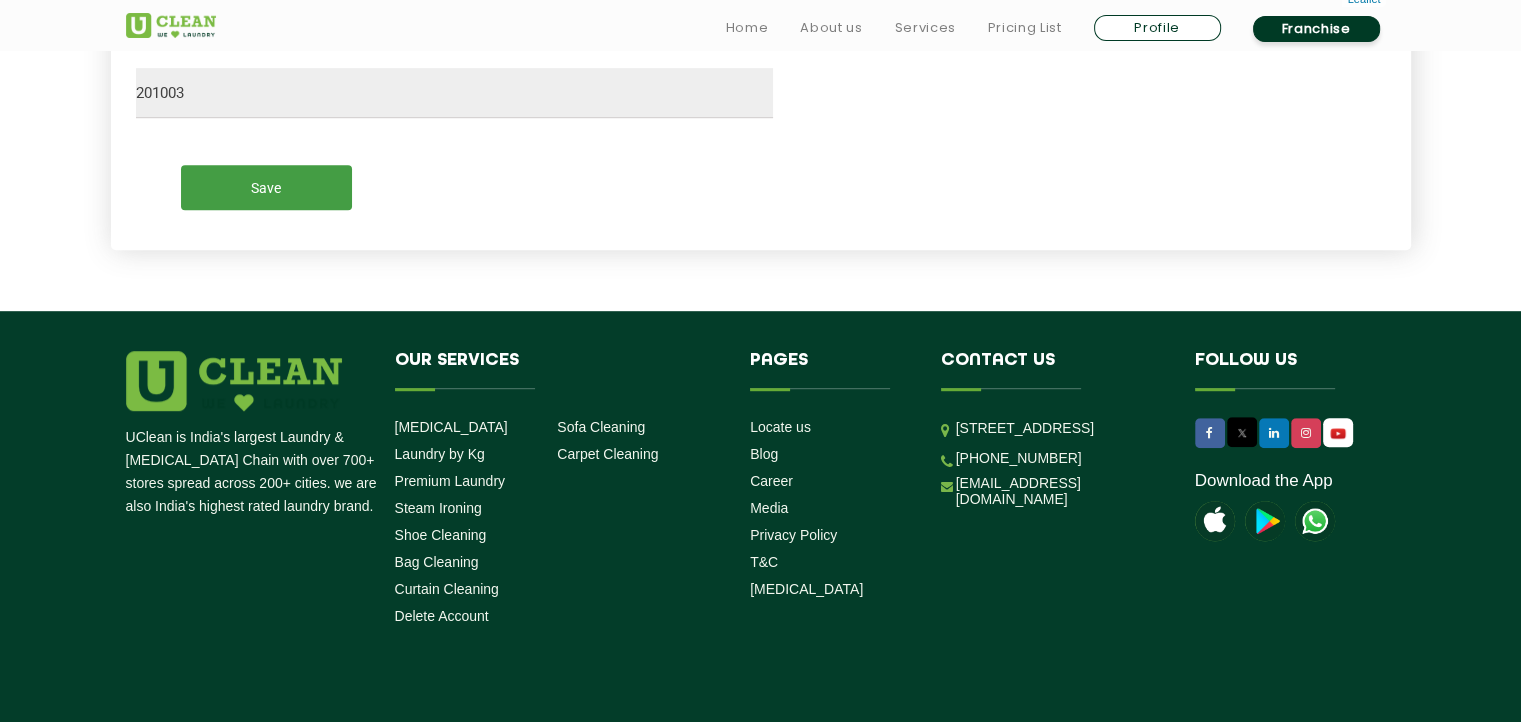 click on "Save" at bounding box center (266, 187) 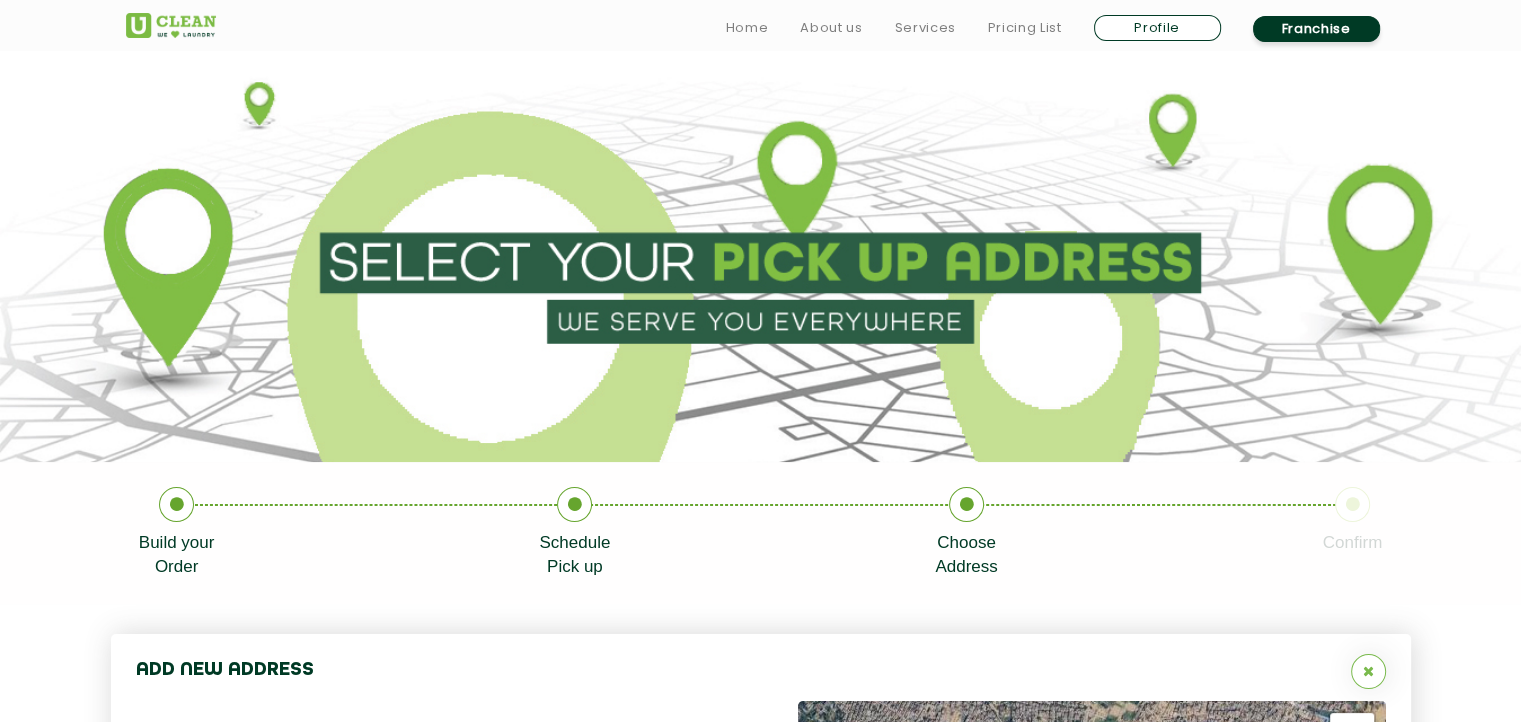 scroll, scrollTop: 0, scrollLeft: 0, axis: both 